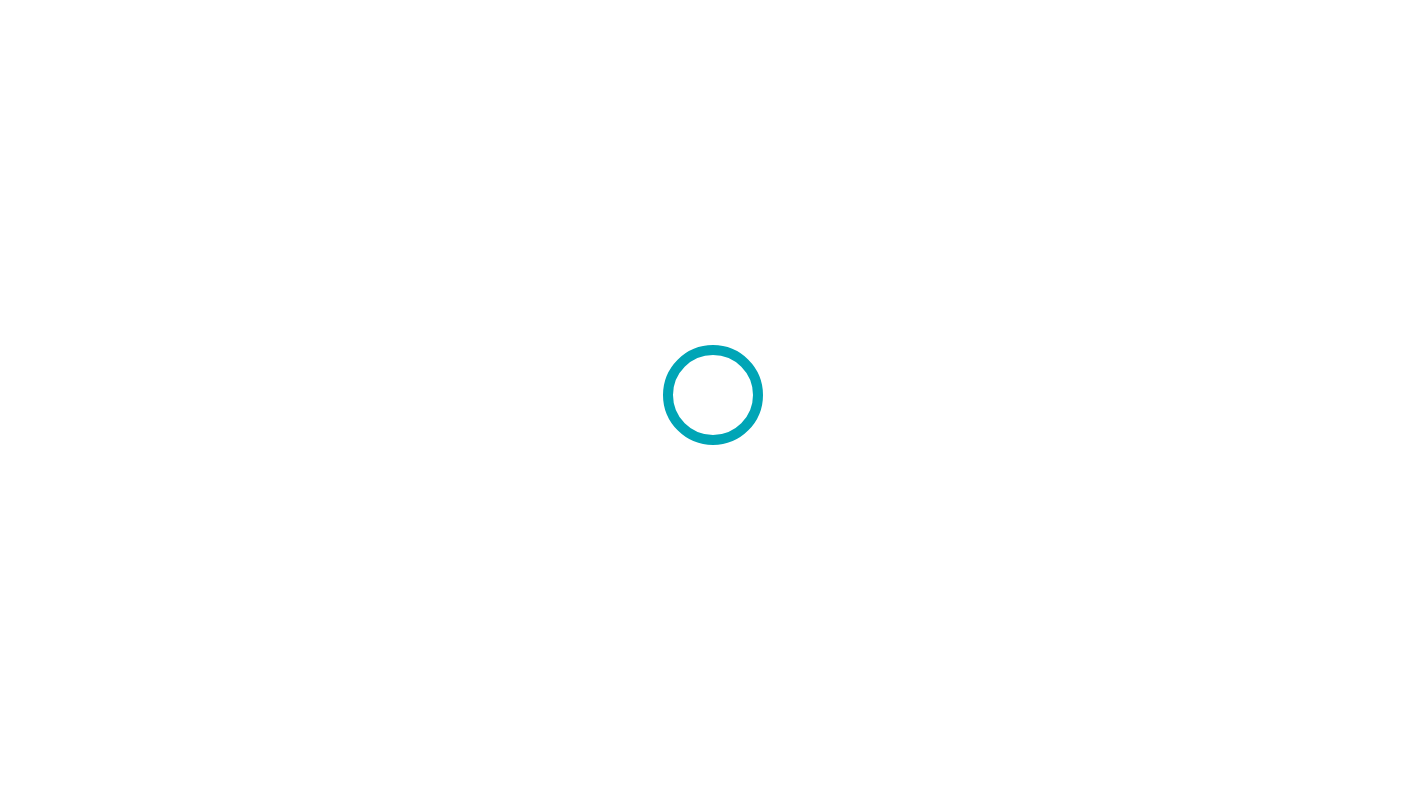 scroll, scrollTop: 0, scrollLeft: 0, axis: both 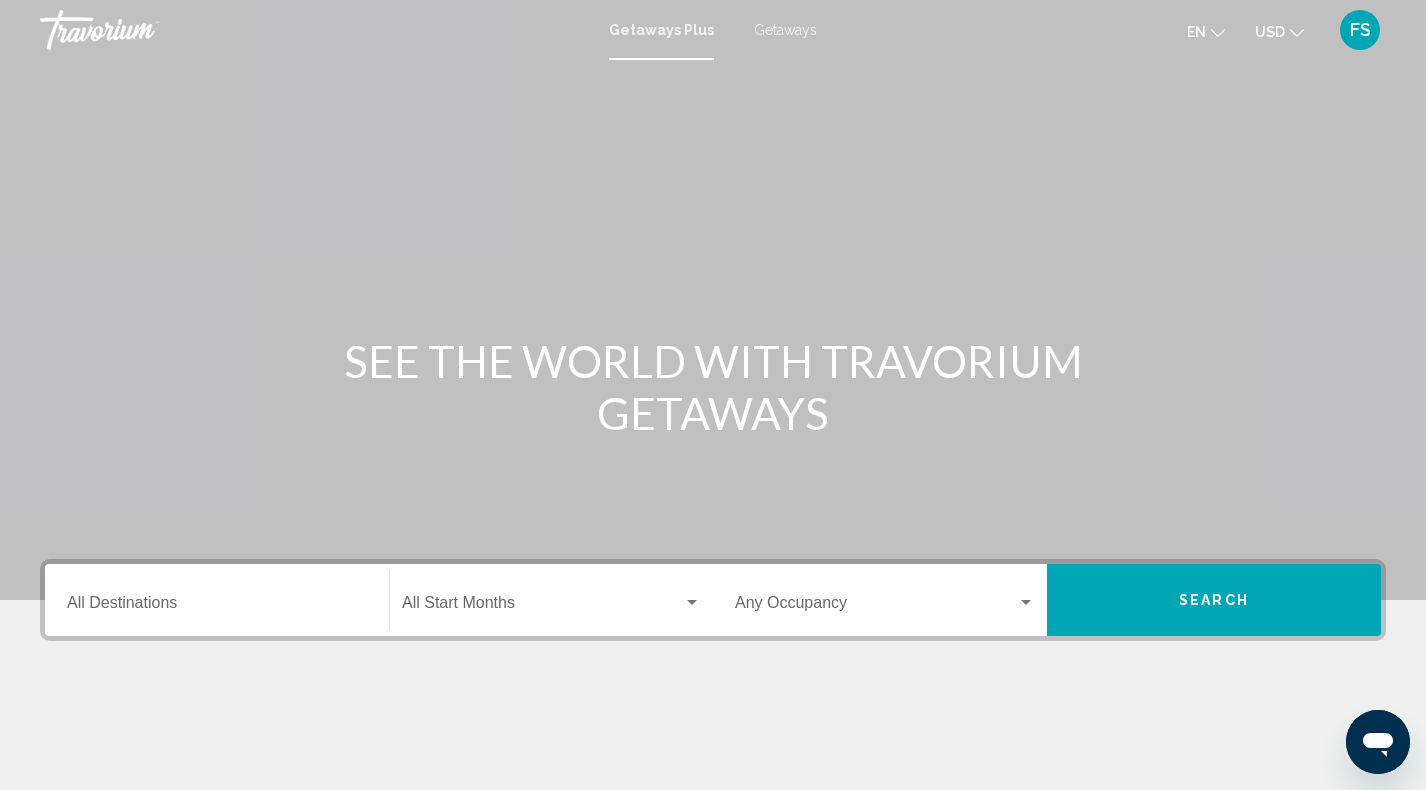 click on "Getaways" at bounding box center [785, 30] 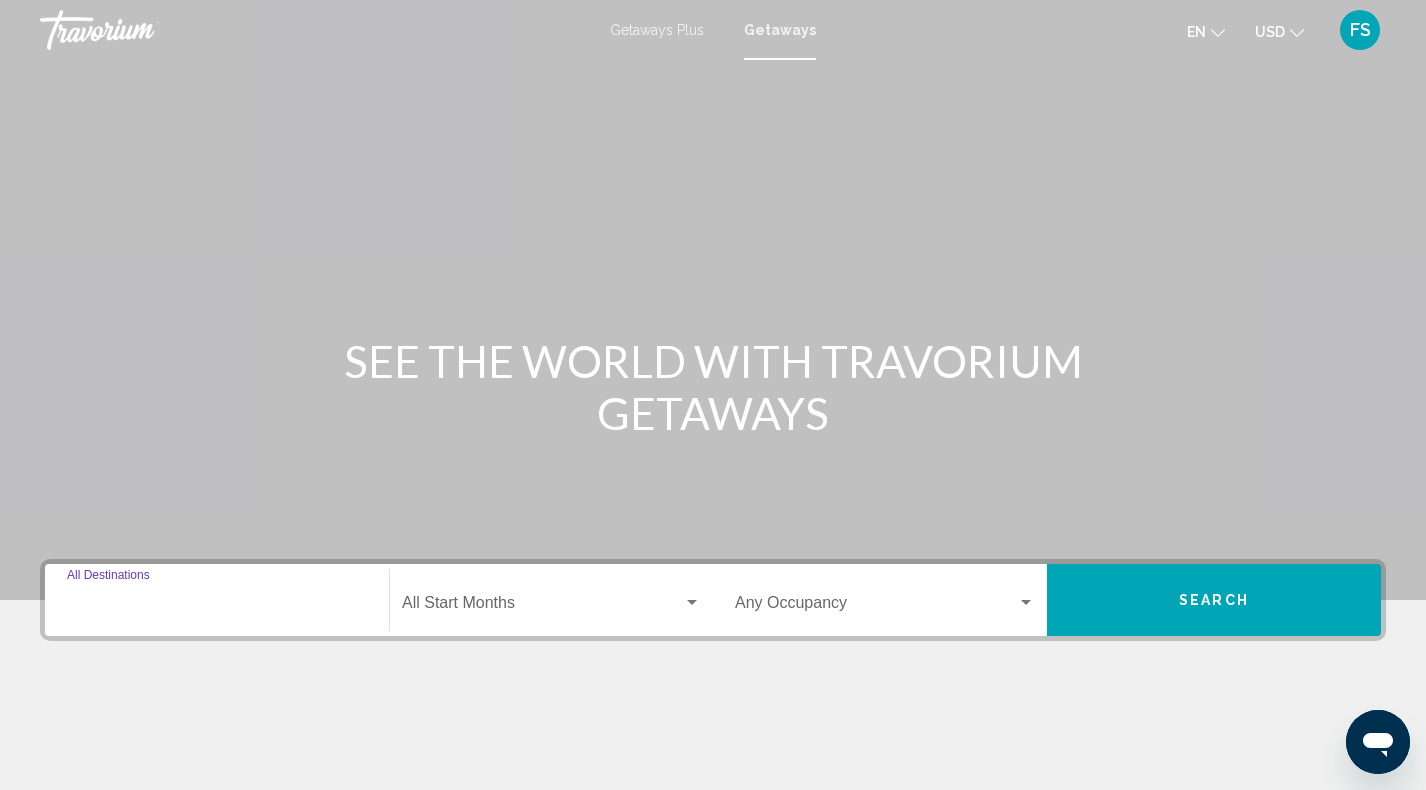 click on "Destination All Destinations" at bounding box center [217, 607] 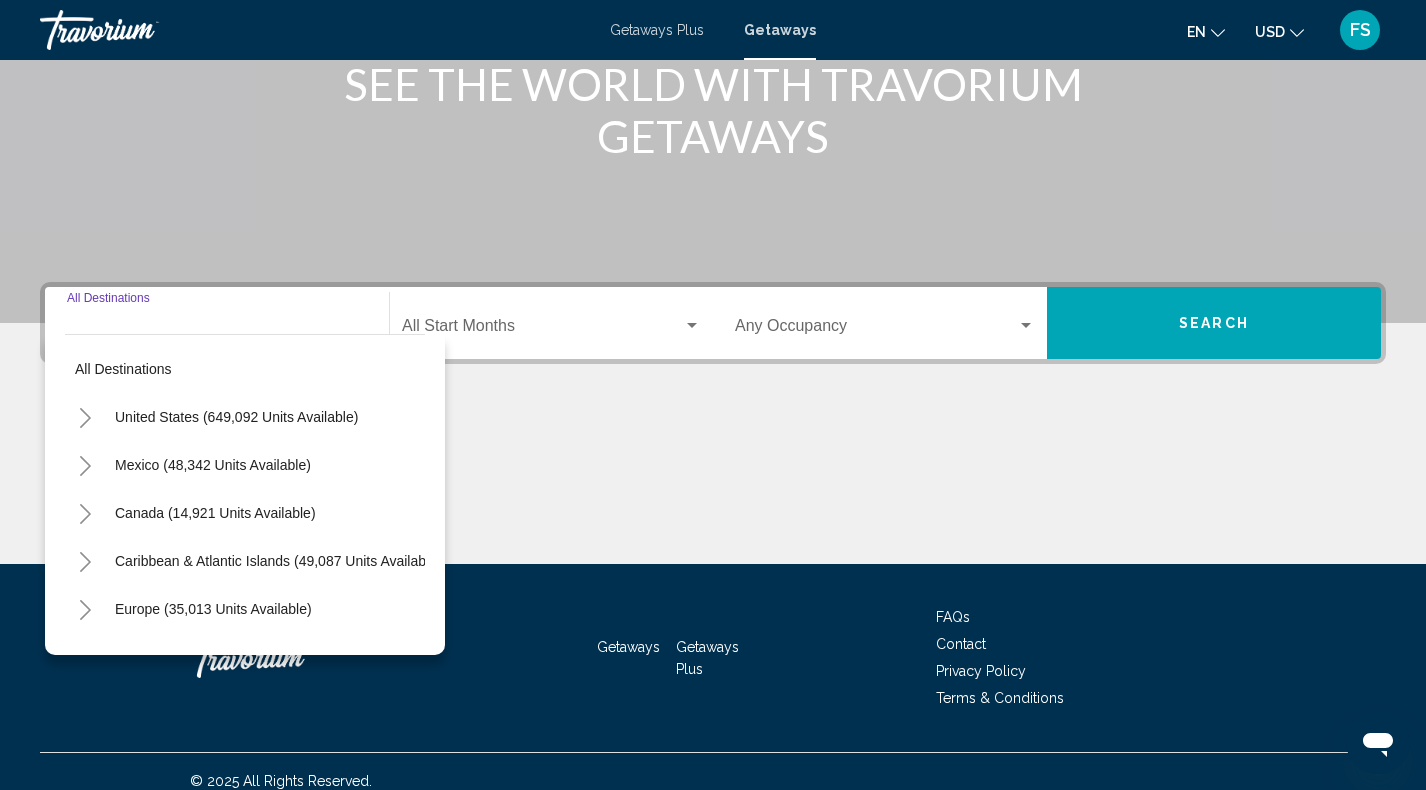 scroll, scrollTop: 296, scrollLeft: 0, axis: vertical 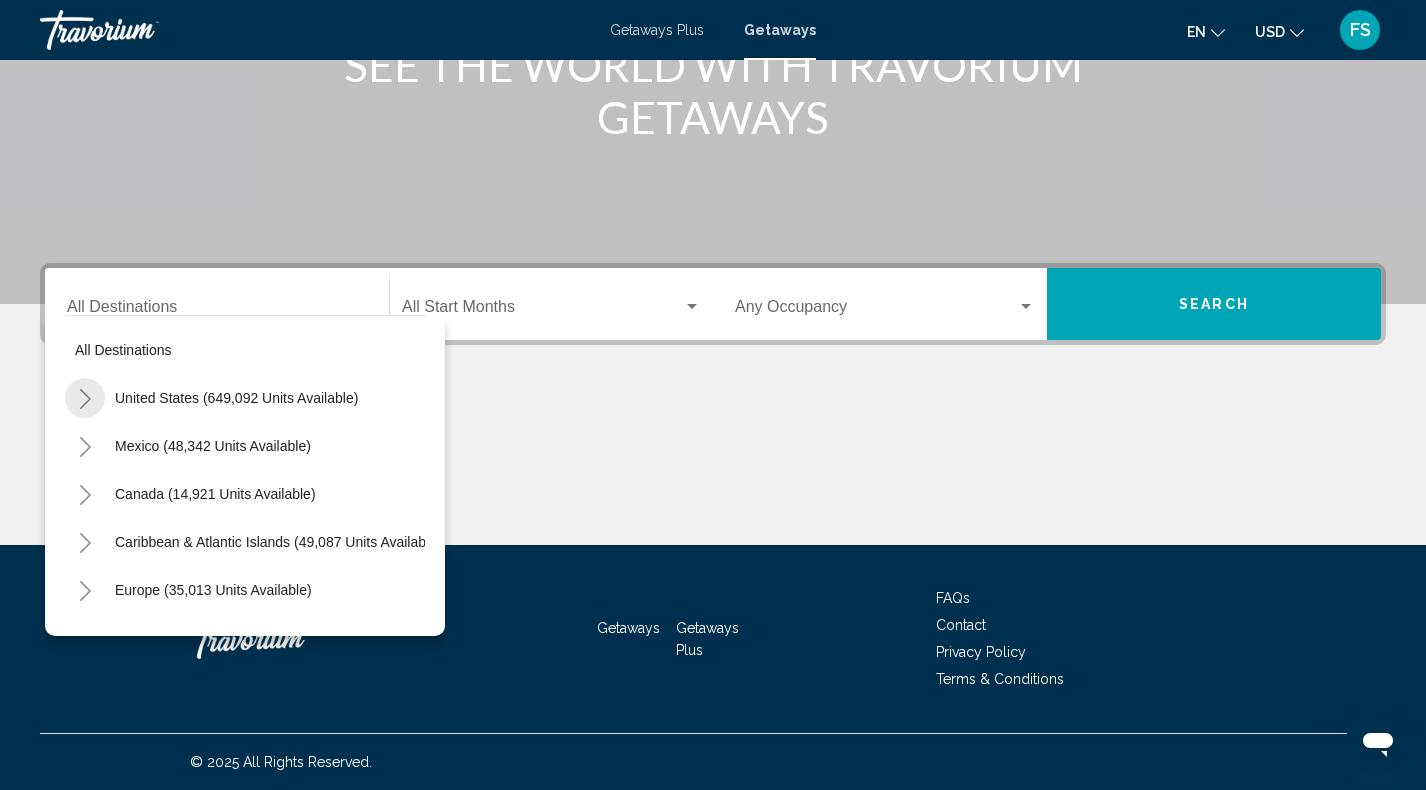 click 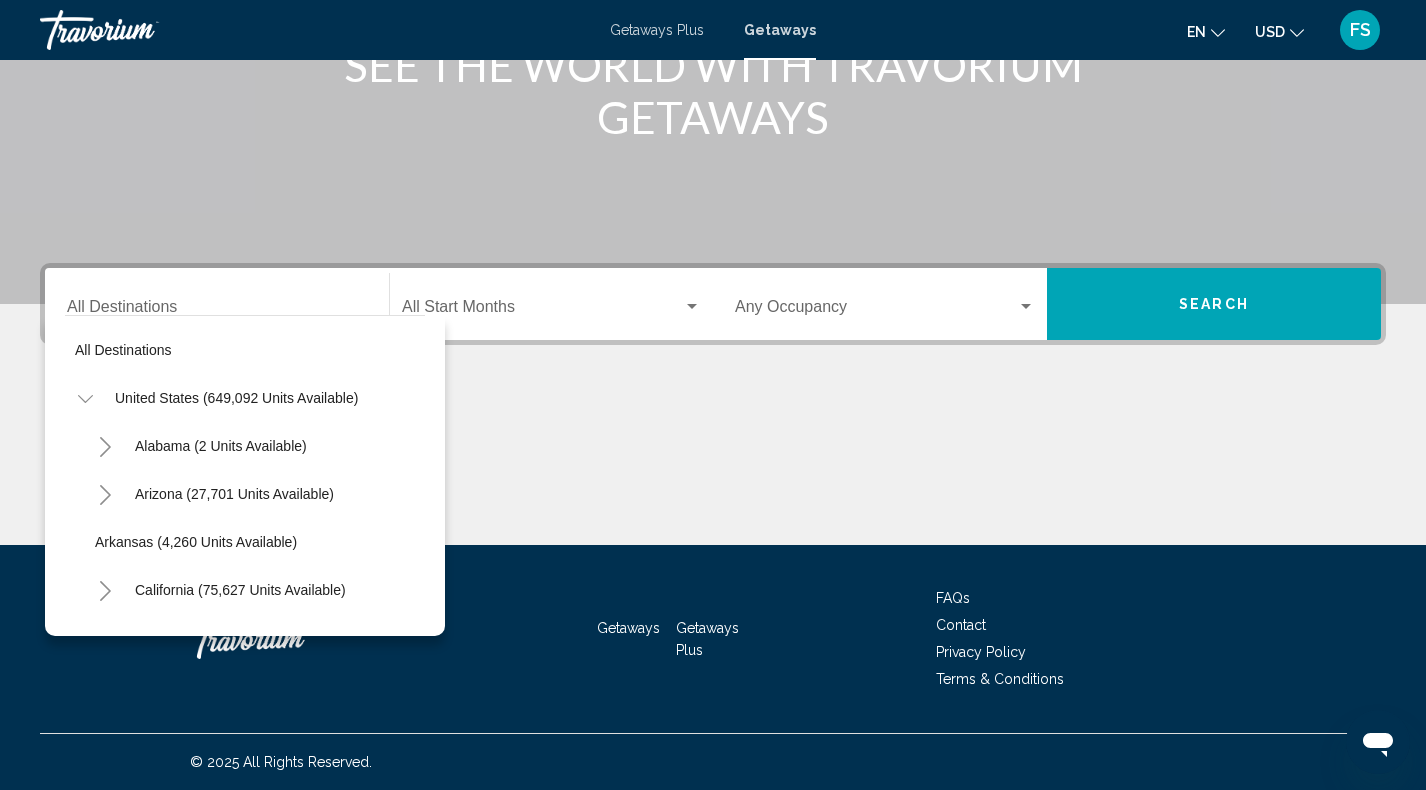 click on "Getaways" at bounding box center (780, 30) 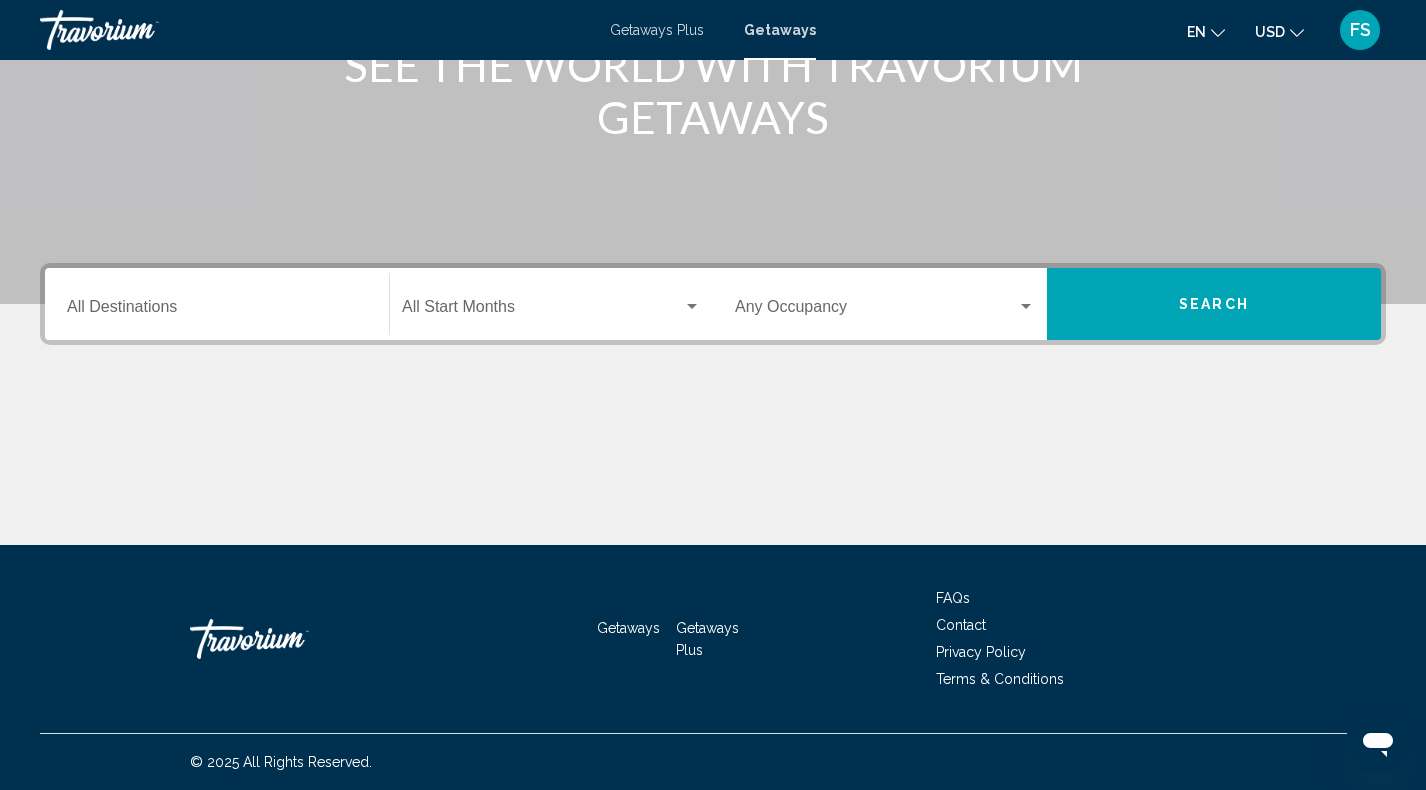 click on "Getaways" at bounding box center (780, 30) 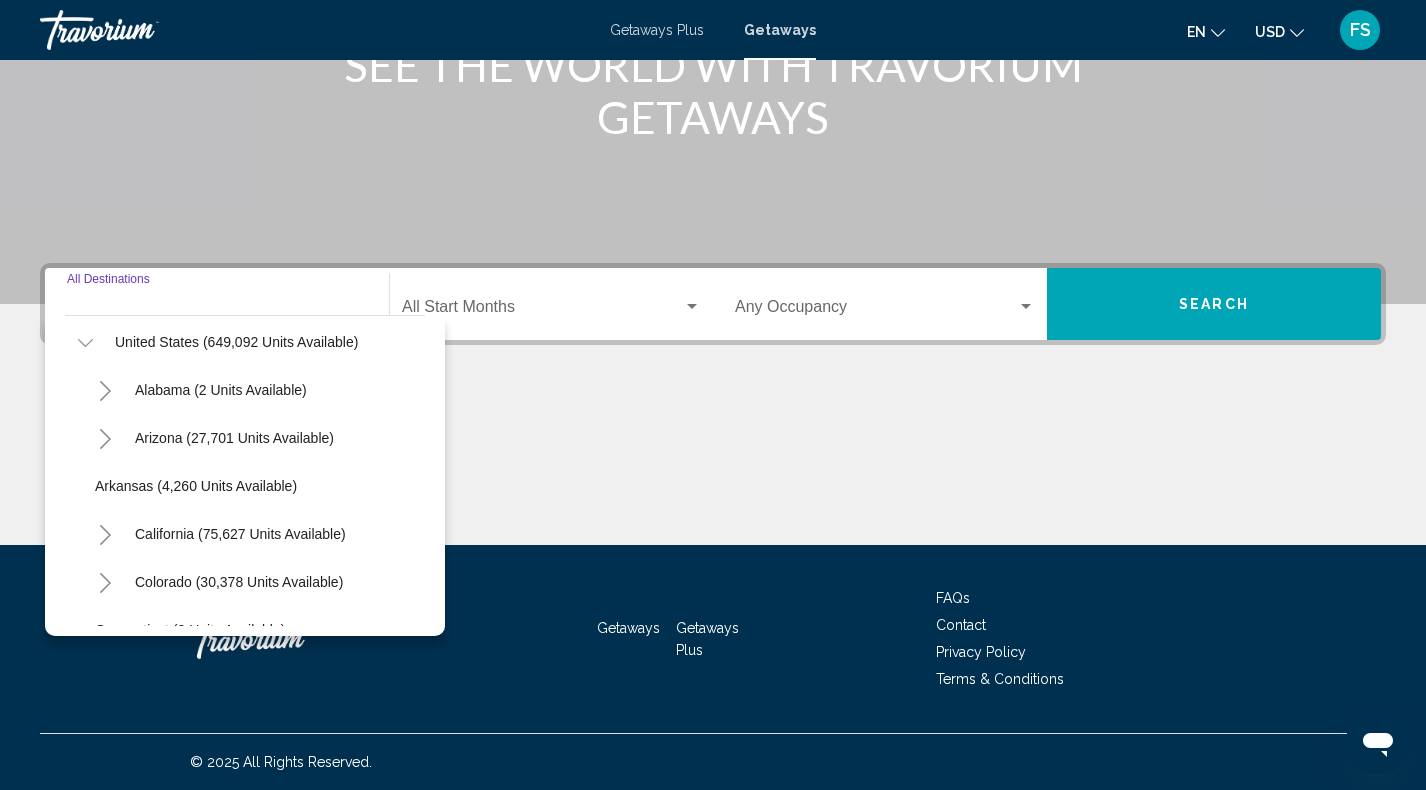 scroll, scrollTop: 58, scrollLeft: 0, axis: vertical 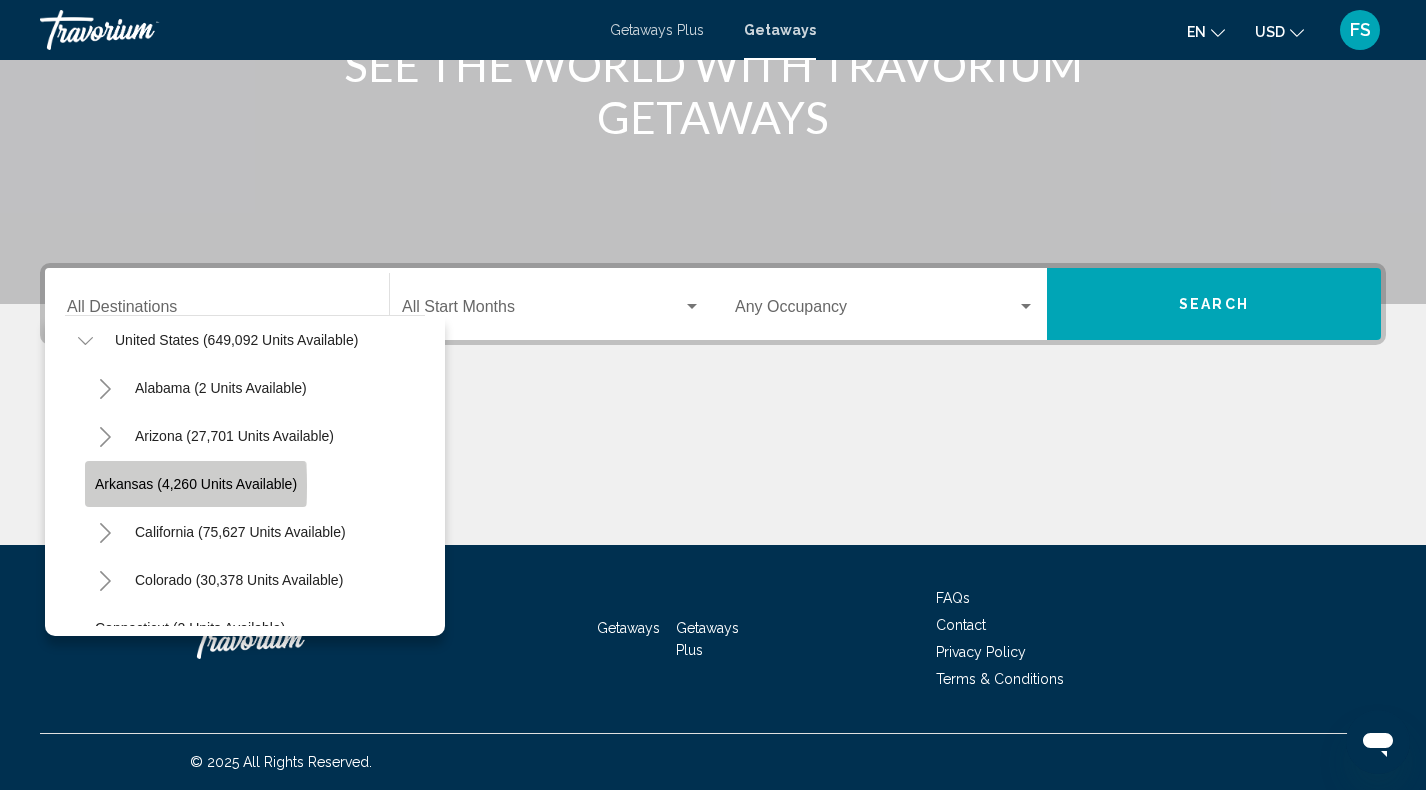 click on "Arkansas (4,260 units available)" 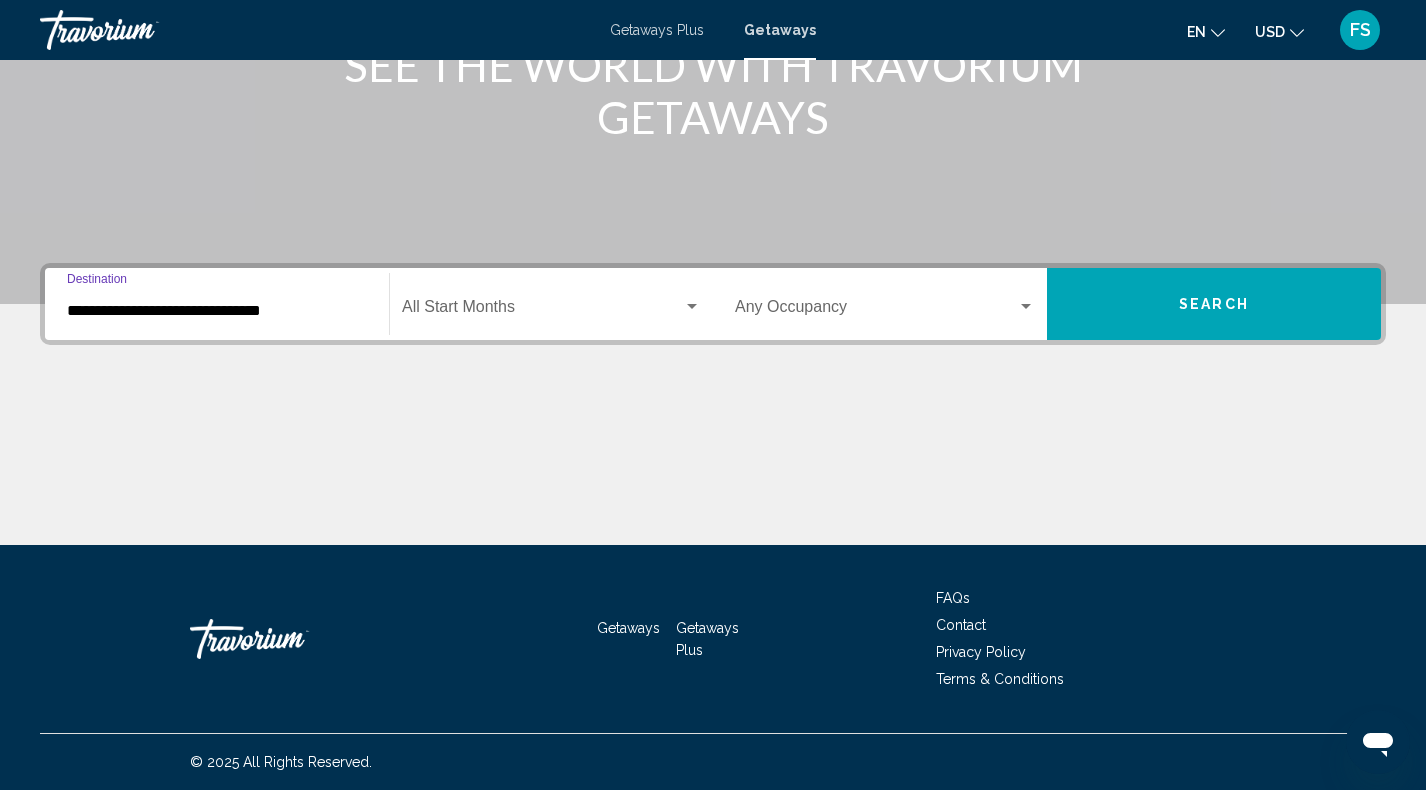 click at bounding box center (542, 311) 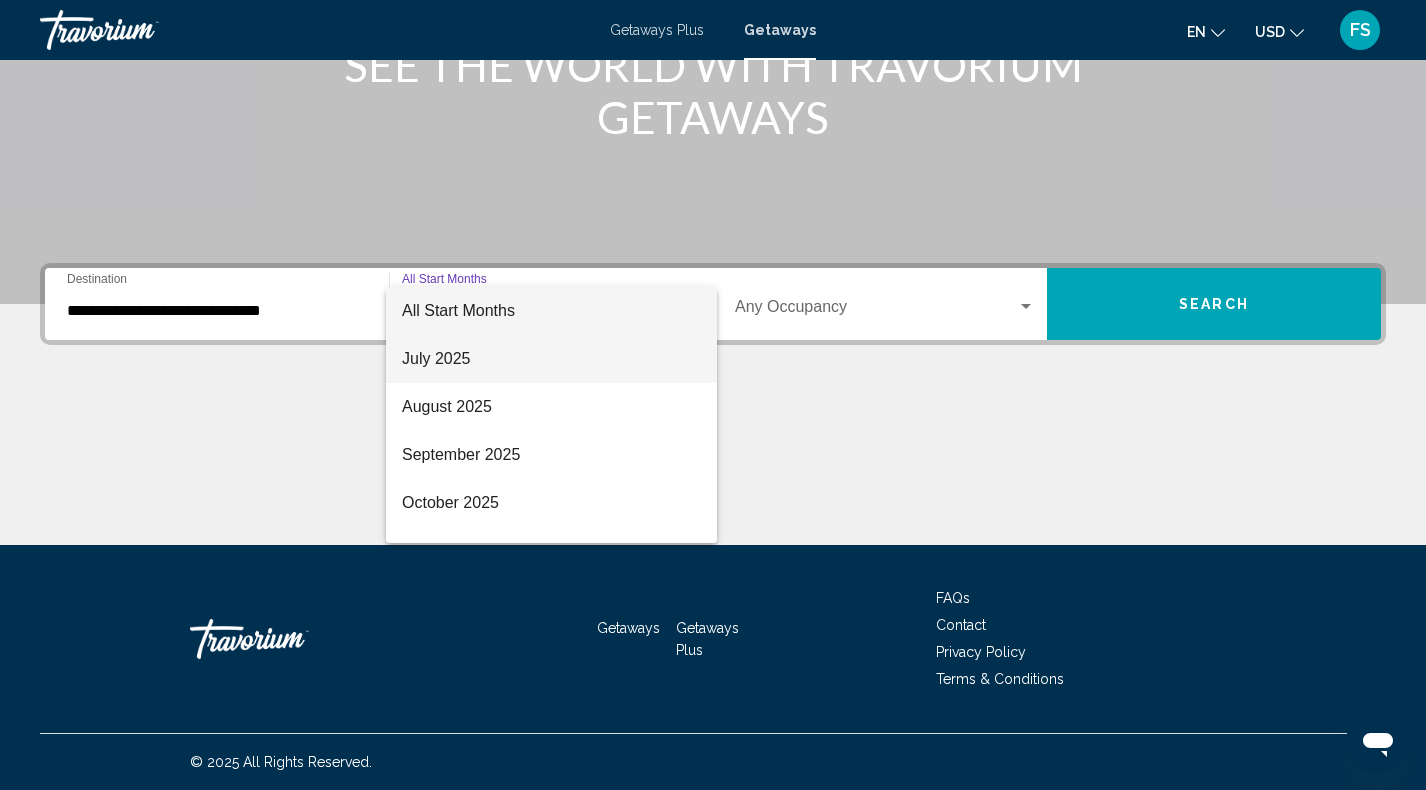 click on "July 2025" at bounding box center [551, 359] 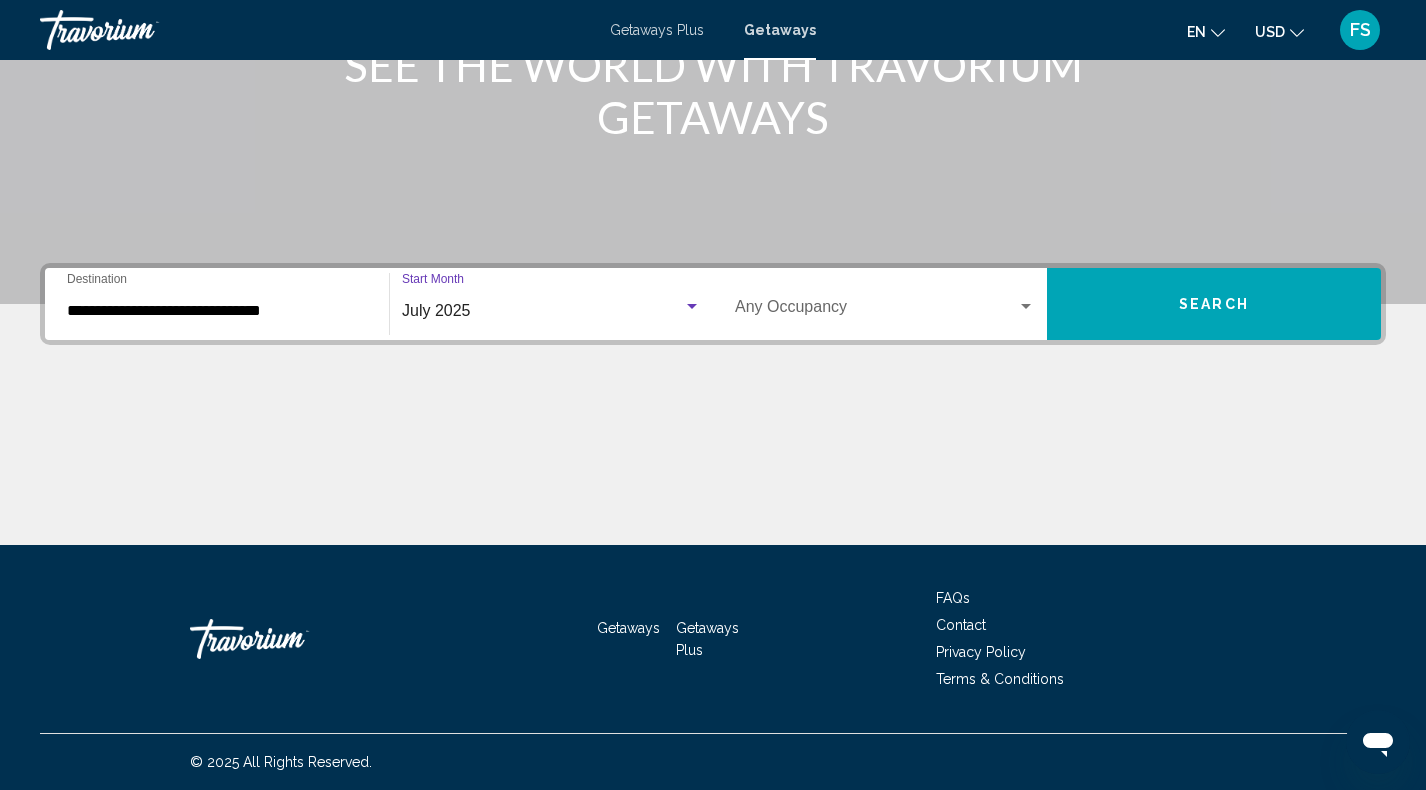 click at bounding box center (876, 311) 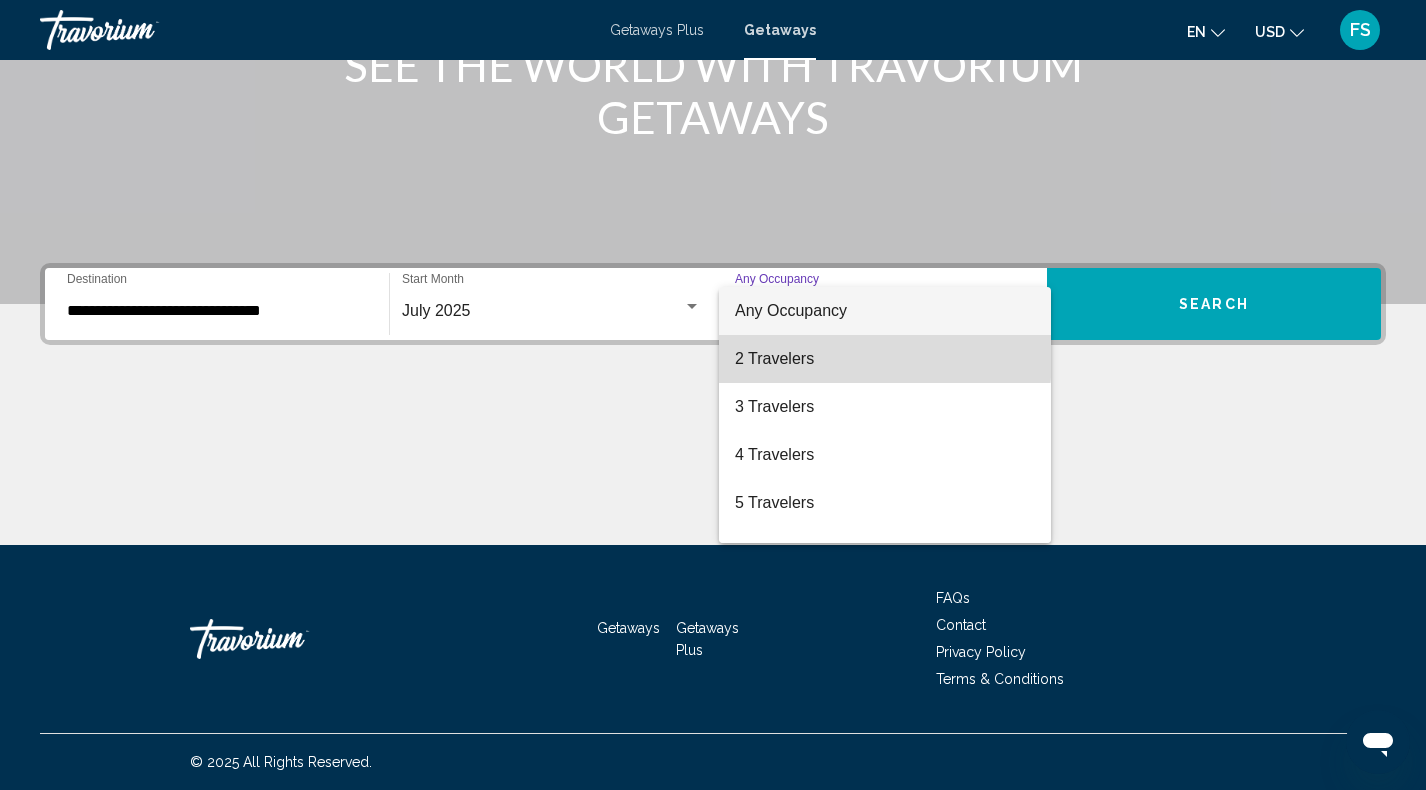 click on "2 Travelers" at bounding box center [885, 359] 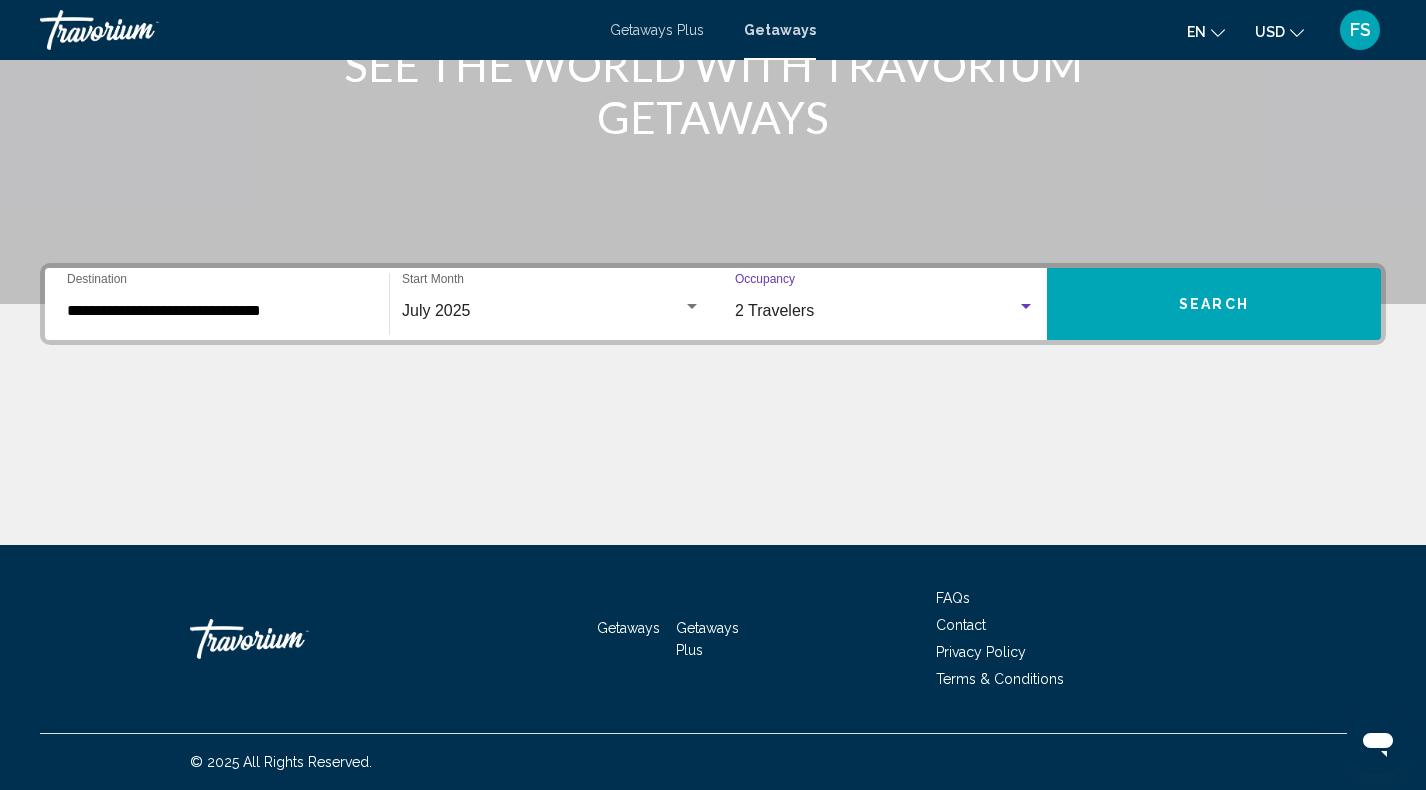 click on "2 Travelers" at bounding box center (876, 311) 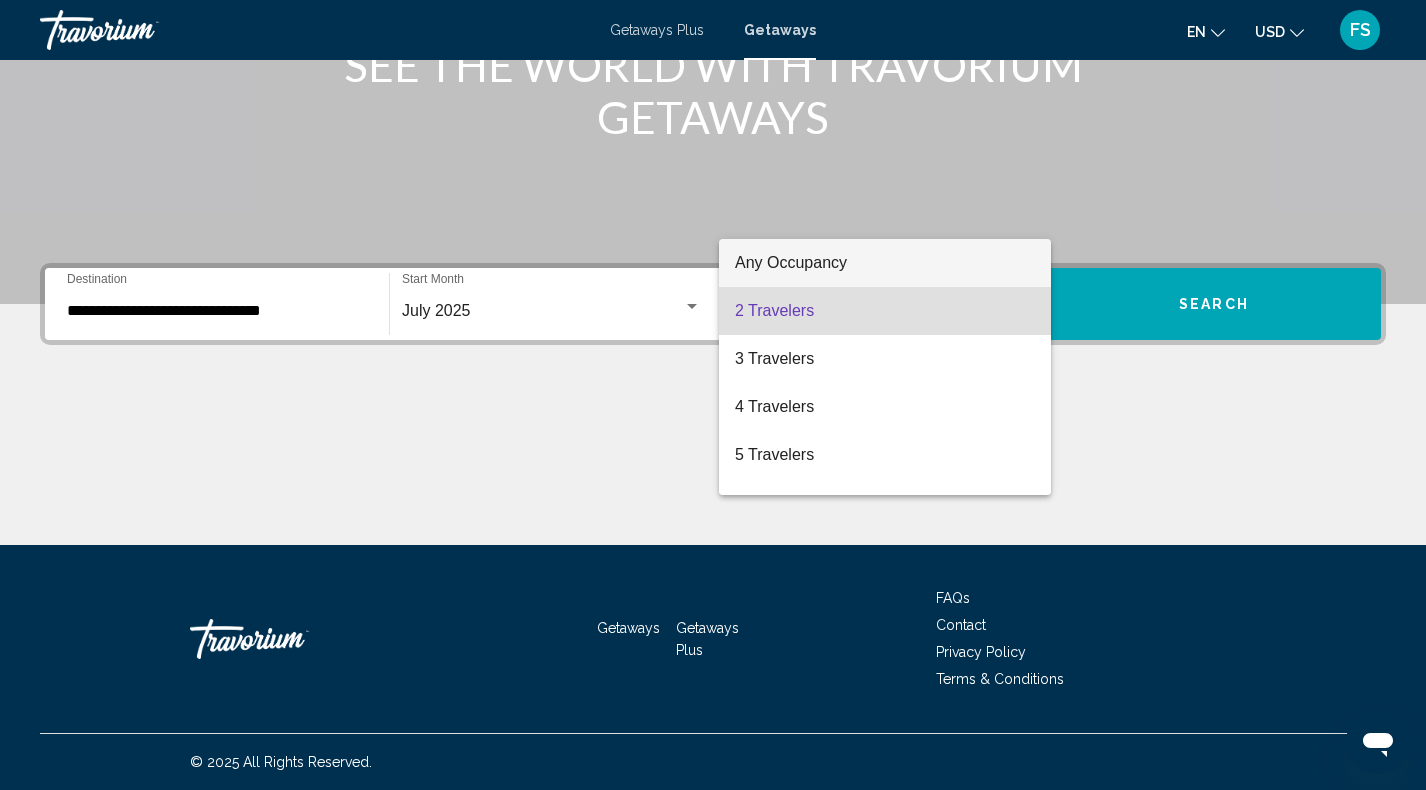 click on "Any Occupancy" at bounding box center [791, 262] 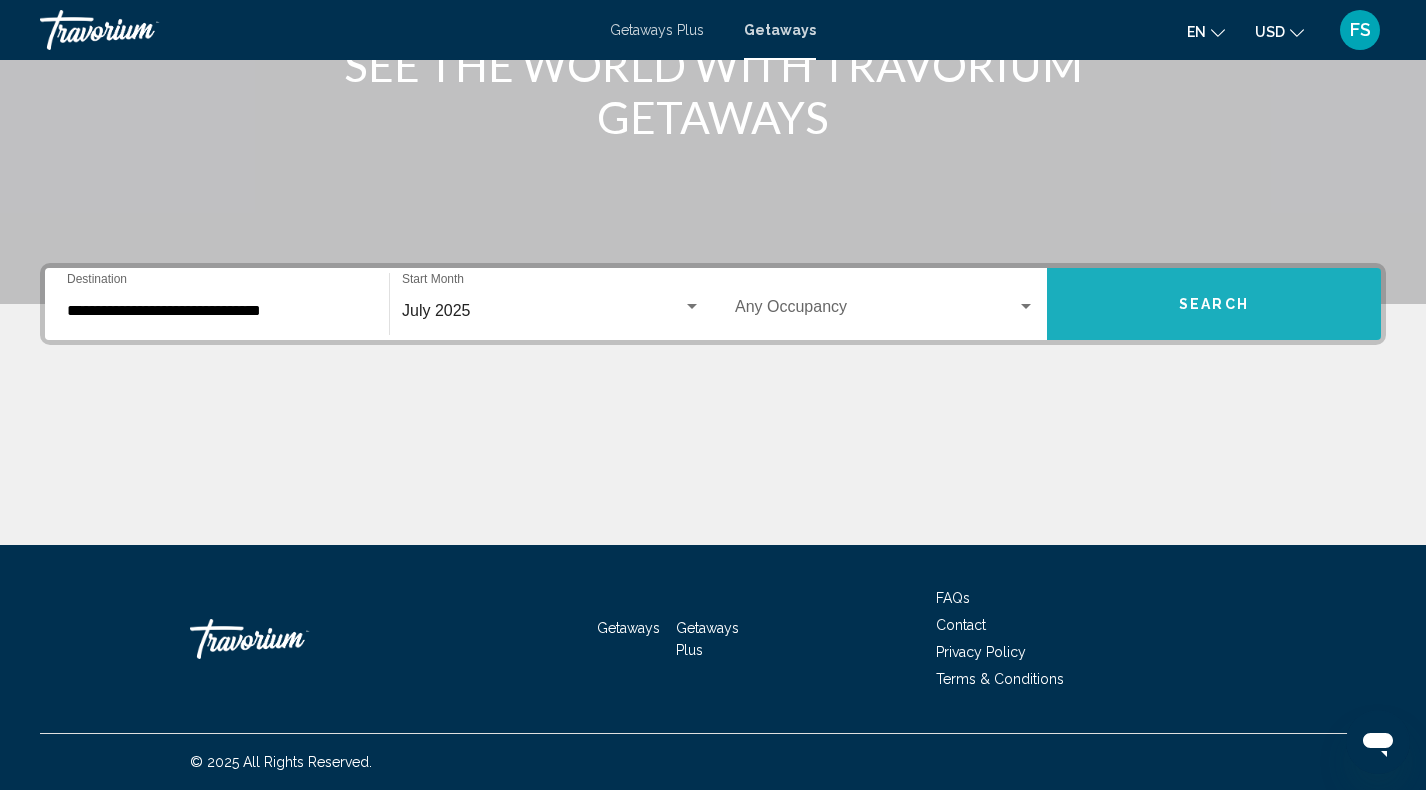 click on "Search" at bounding box center [1214, 304] 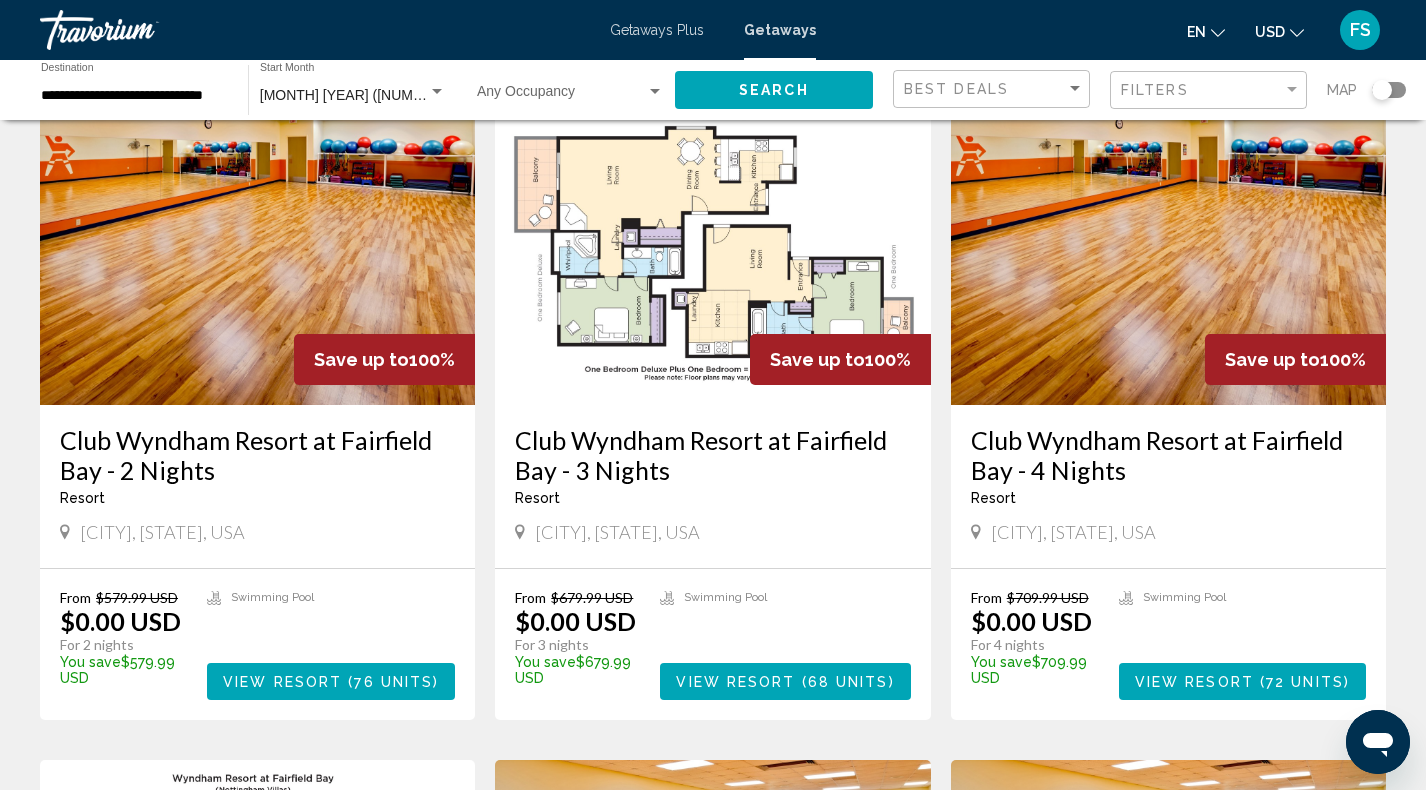 scroll, scrollTop: 0, scrollLeft: 0, axis: both 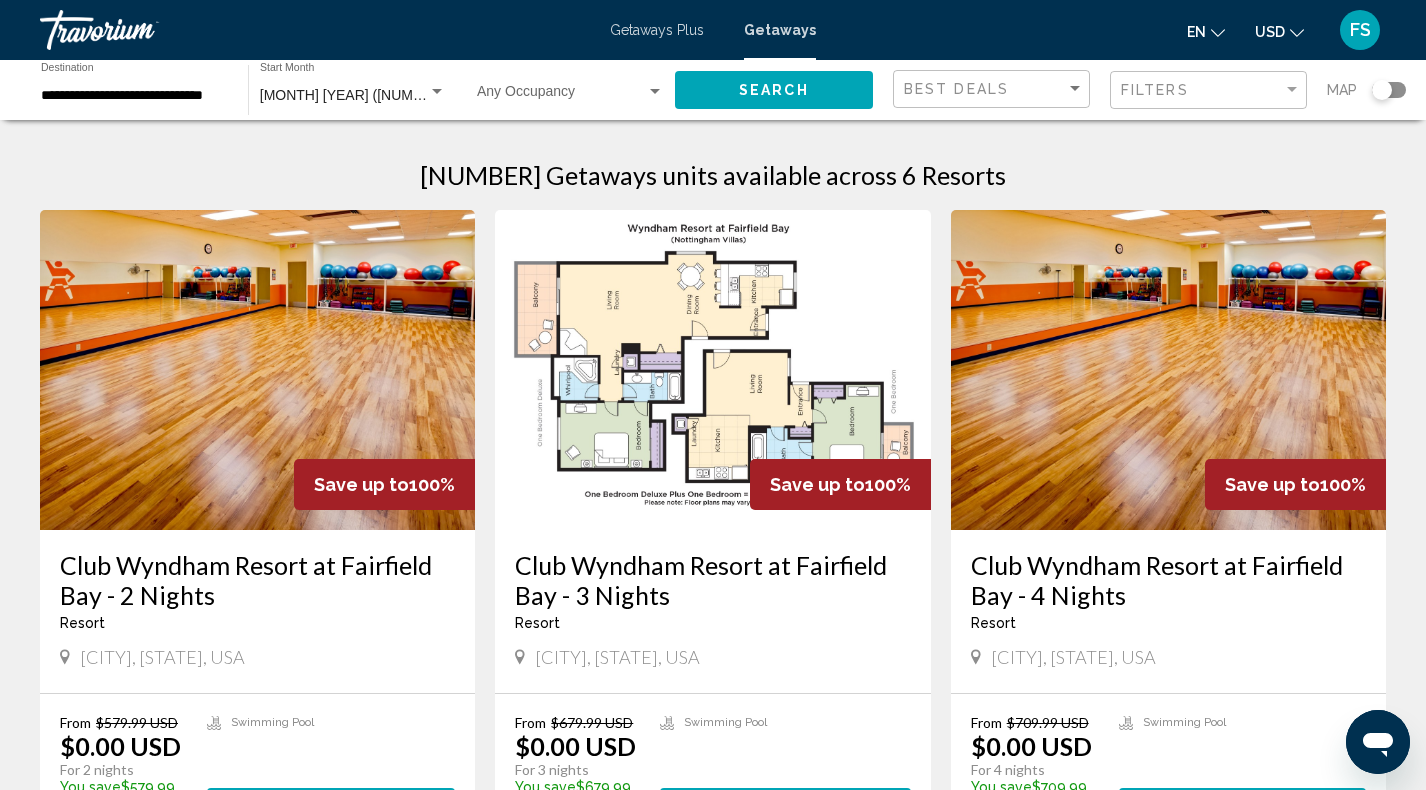 click on "July 2025 (408 units available) Start Month All Start Months" 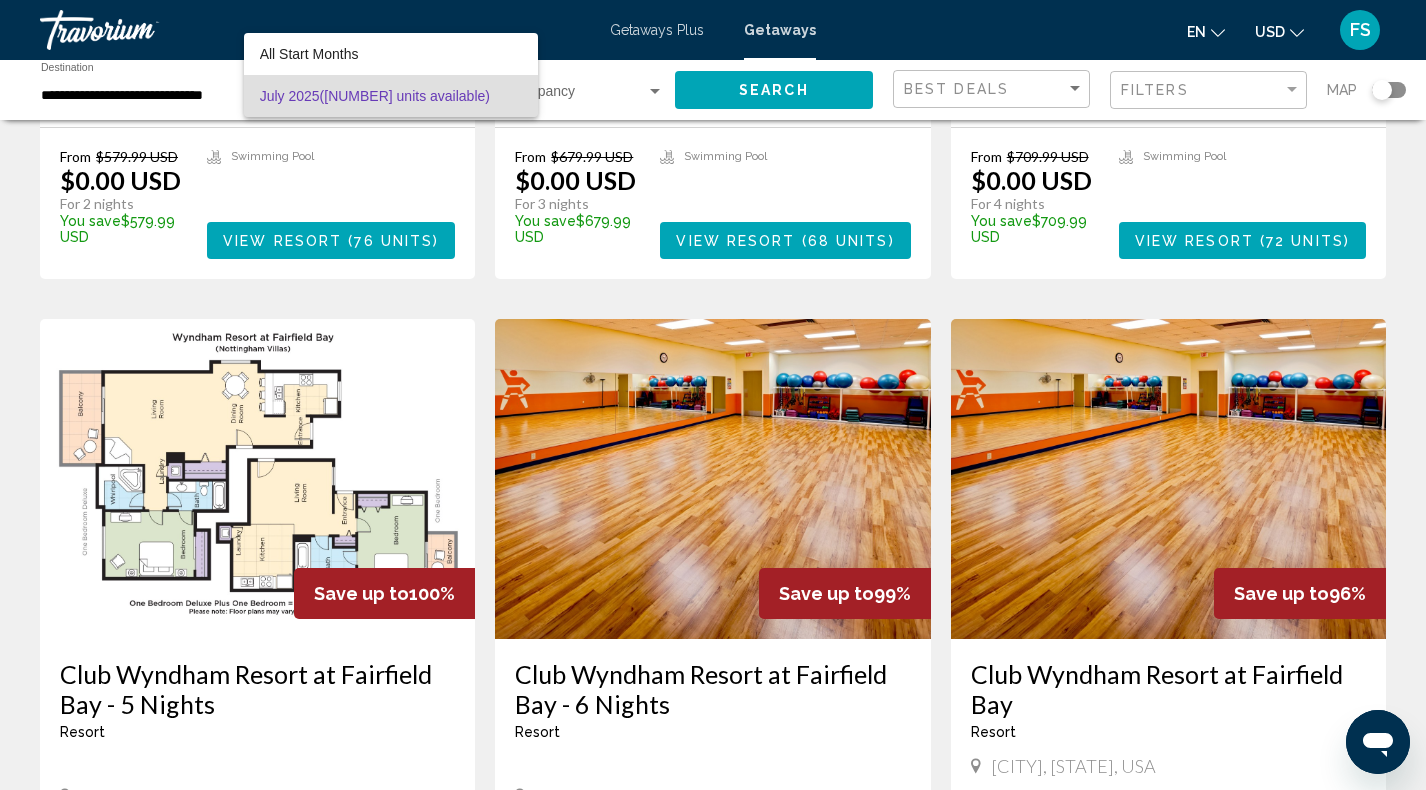 scroll, scrollTop: 0, scrollLeft: 0, axis: both 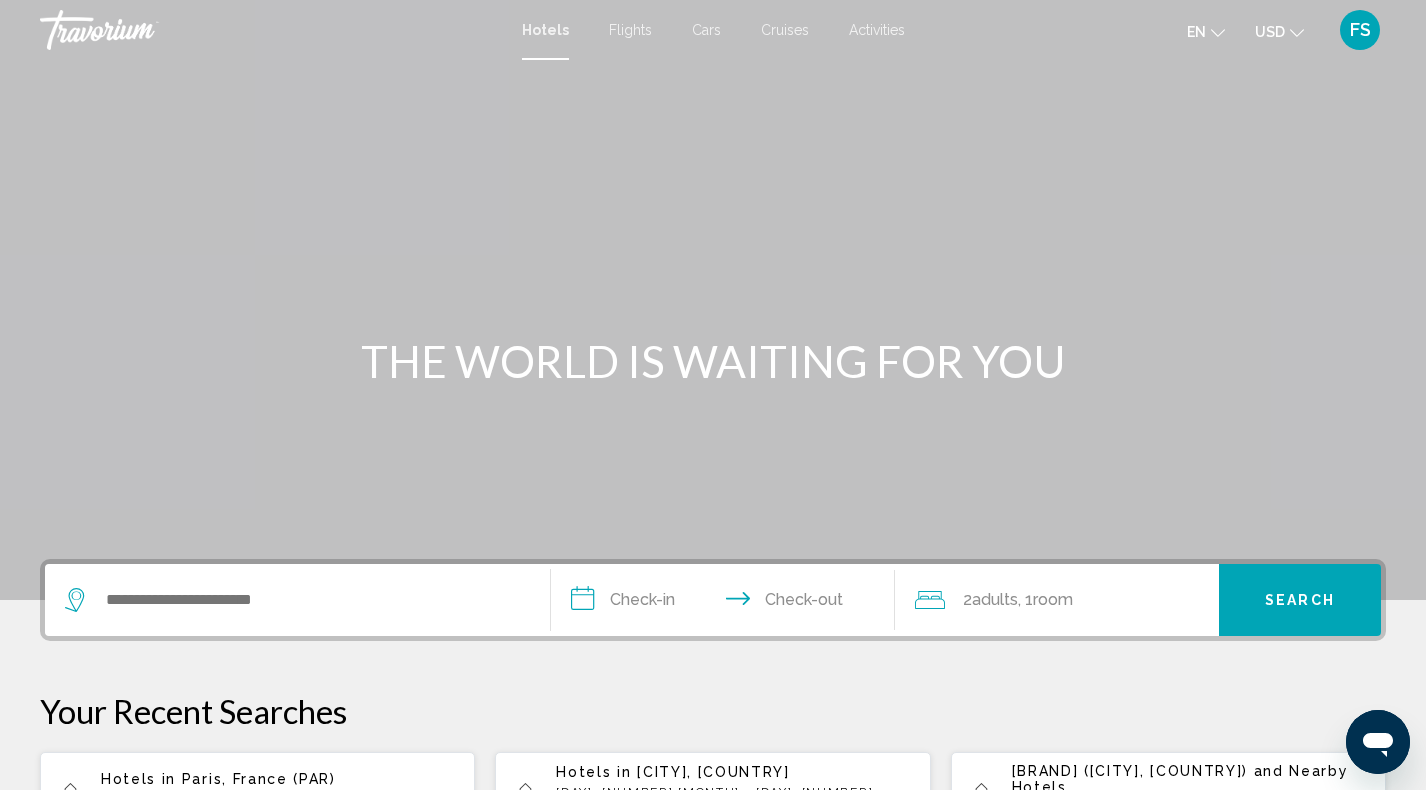 click on "Activities" at bounding box center (877, 30) 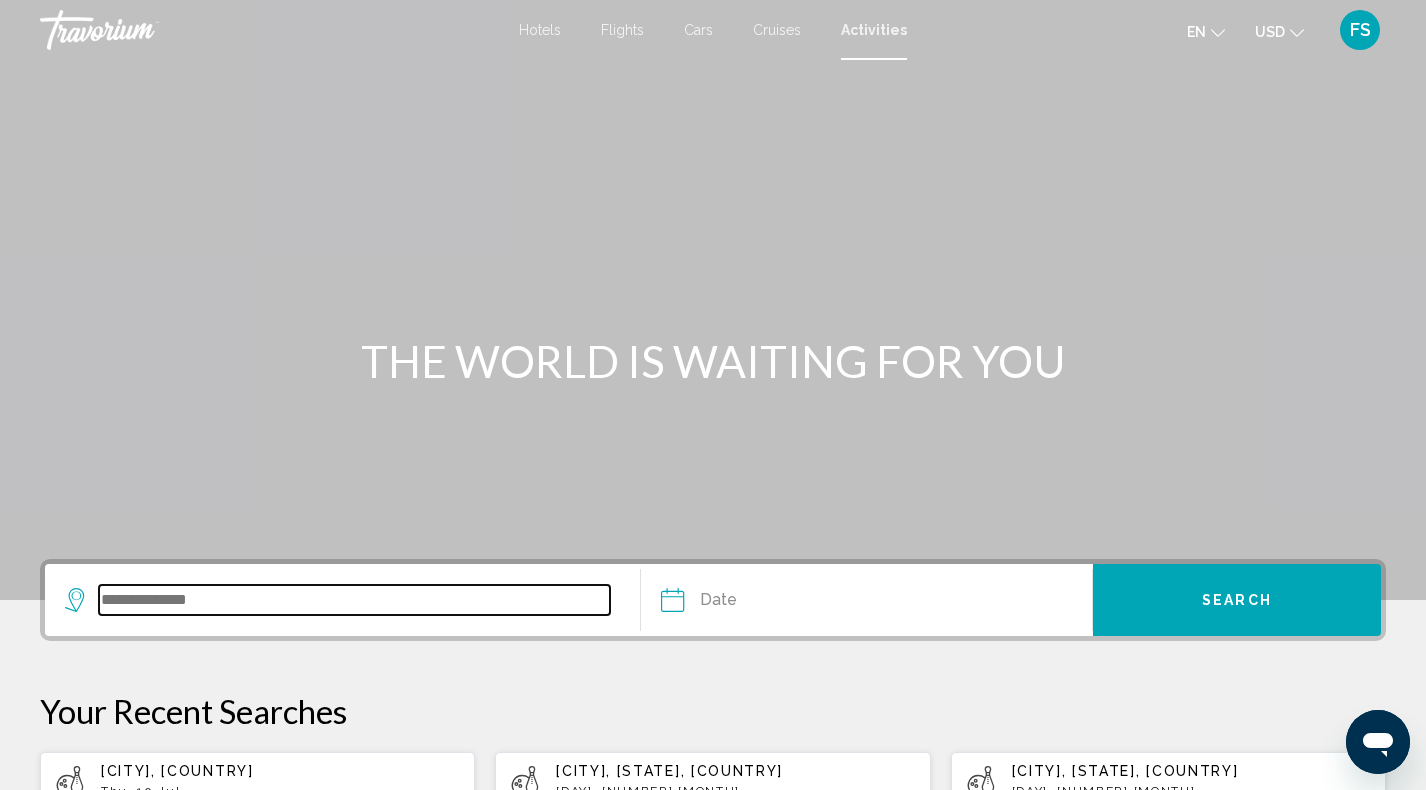 click at bounding box center (354, 600) 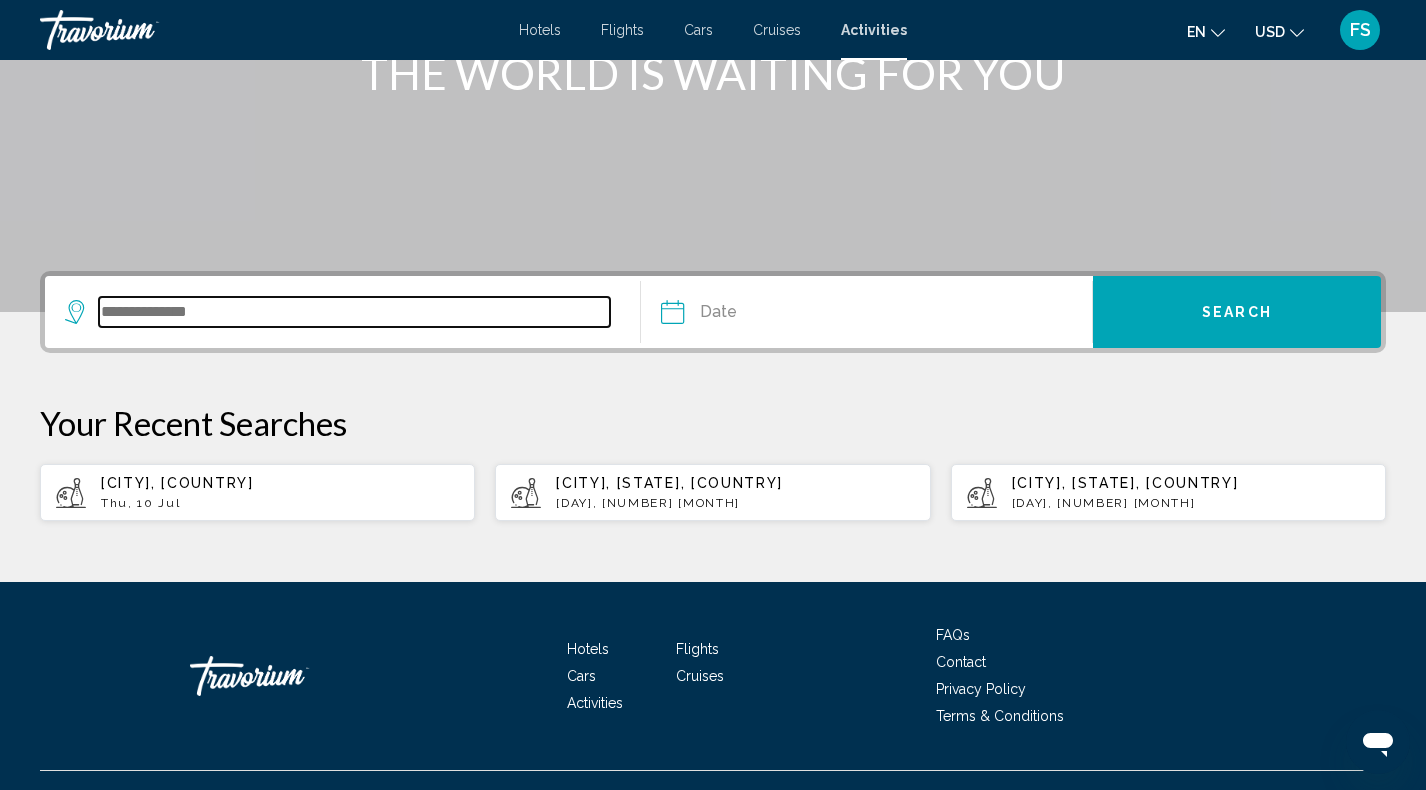 scroll, scrollTop: 325, scrollLeft: 0, axis: vertical 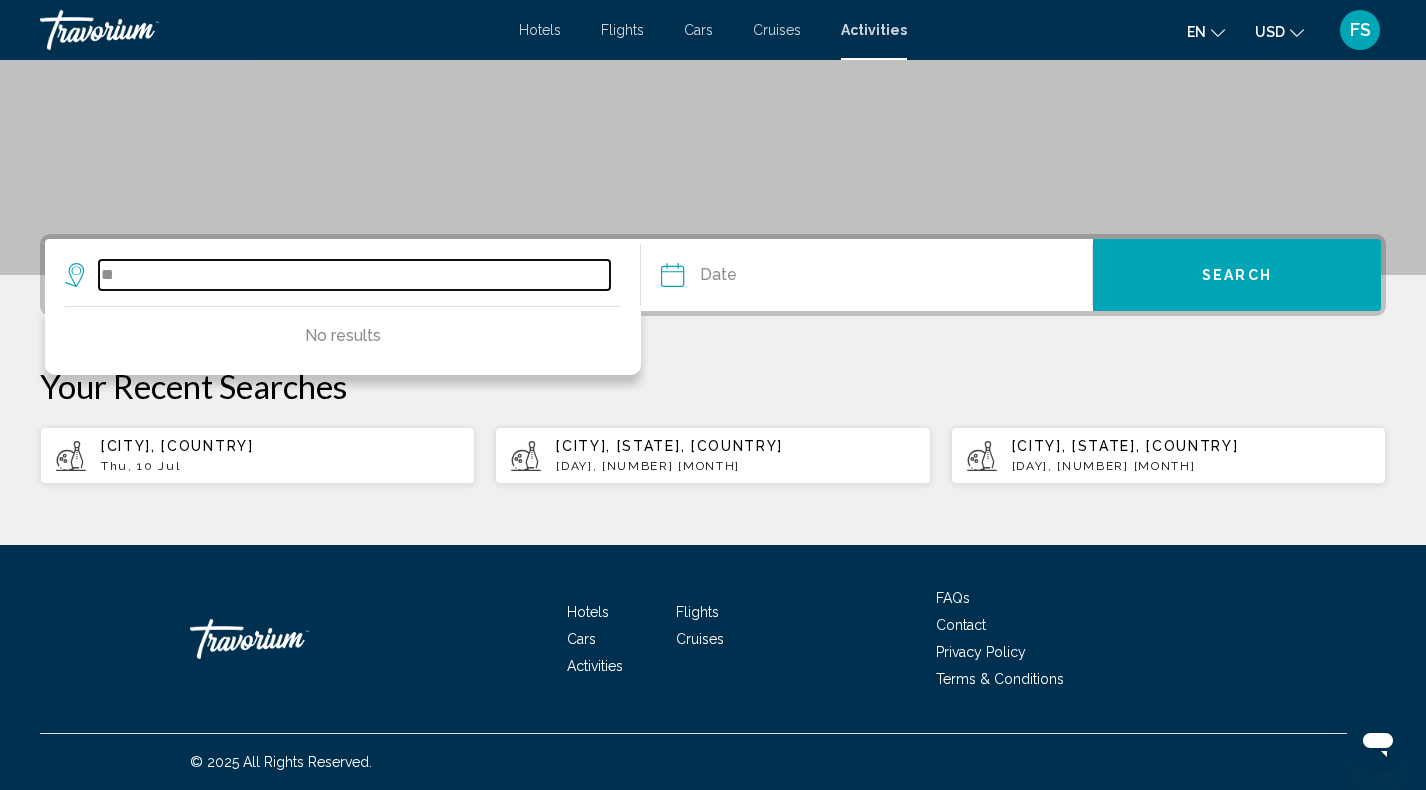type on "*" 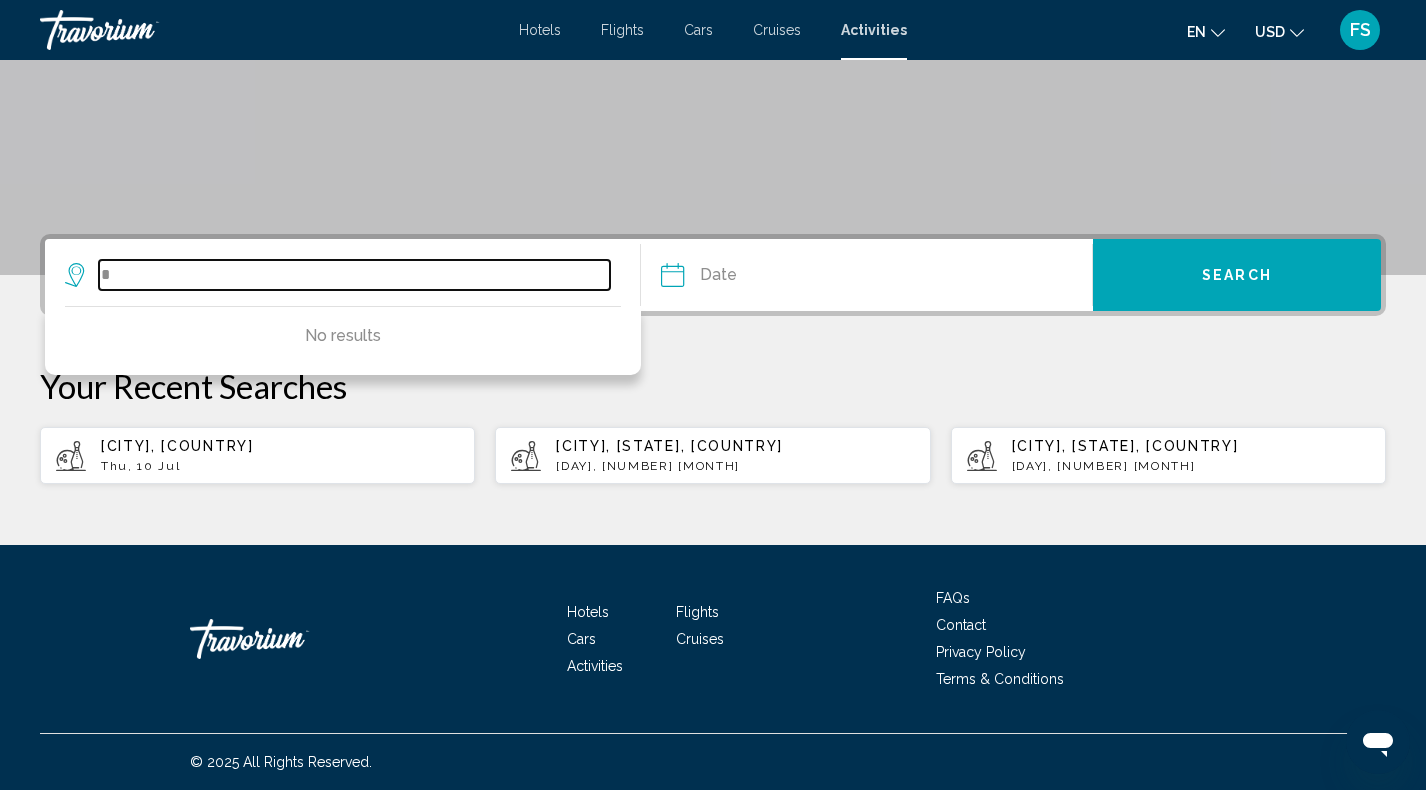 type 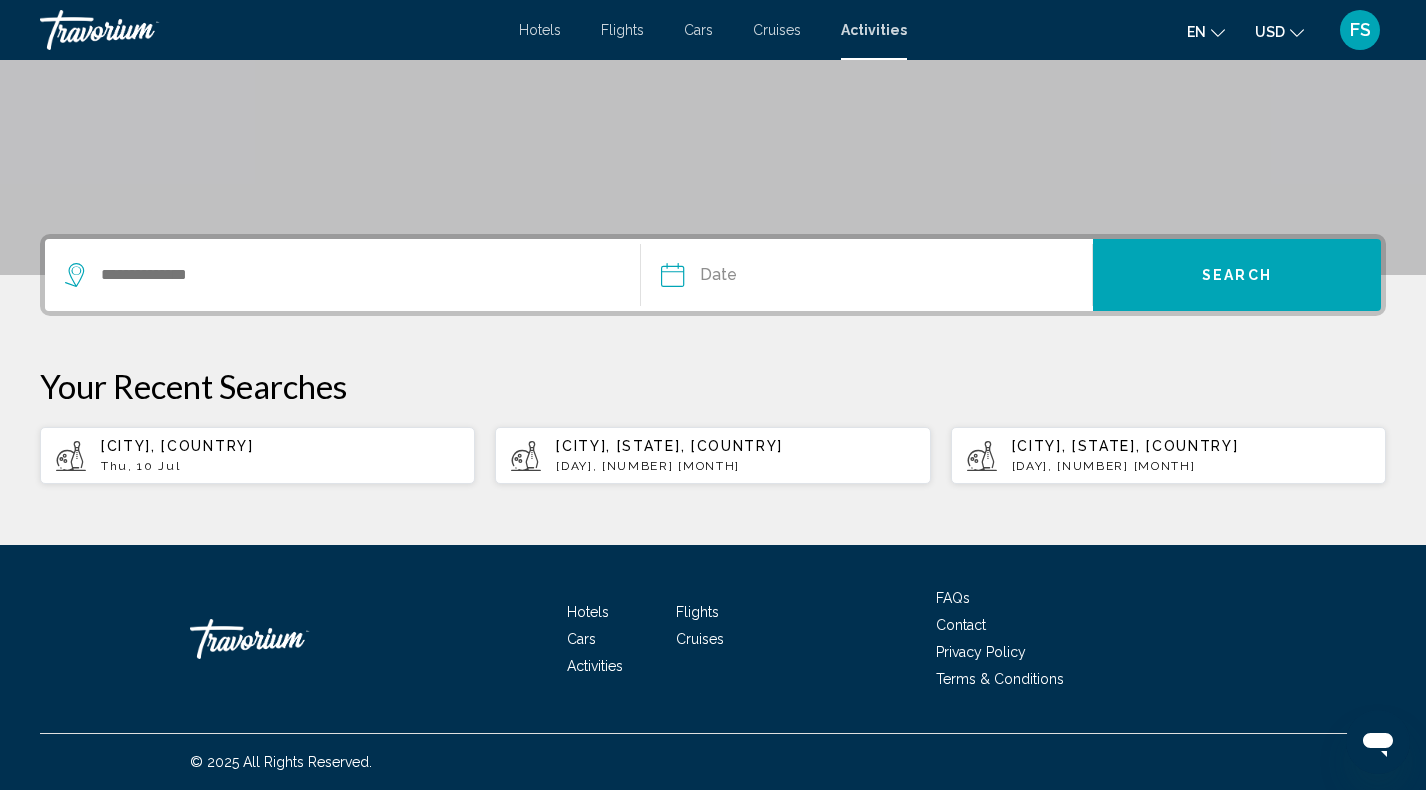click on "Hotels" at bounding box center (540, 30) 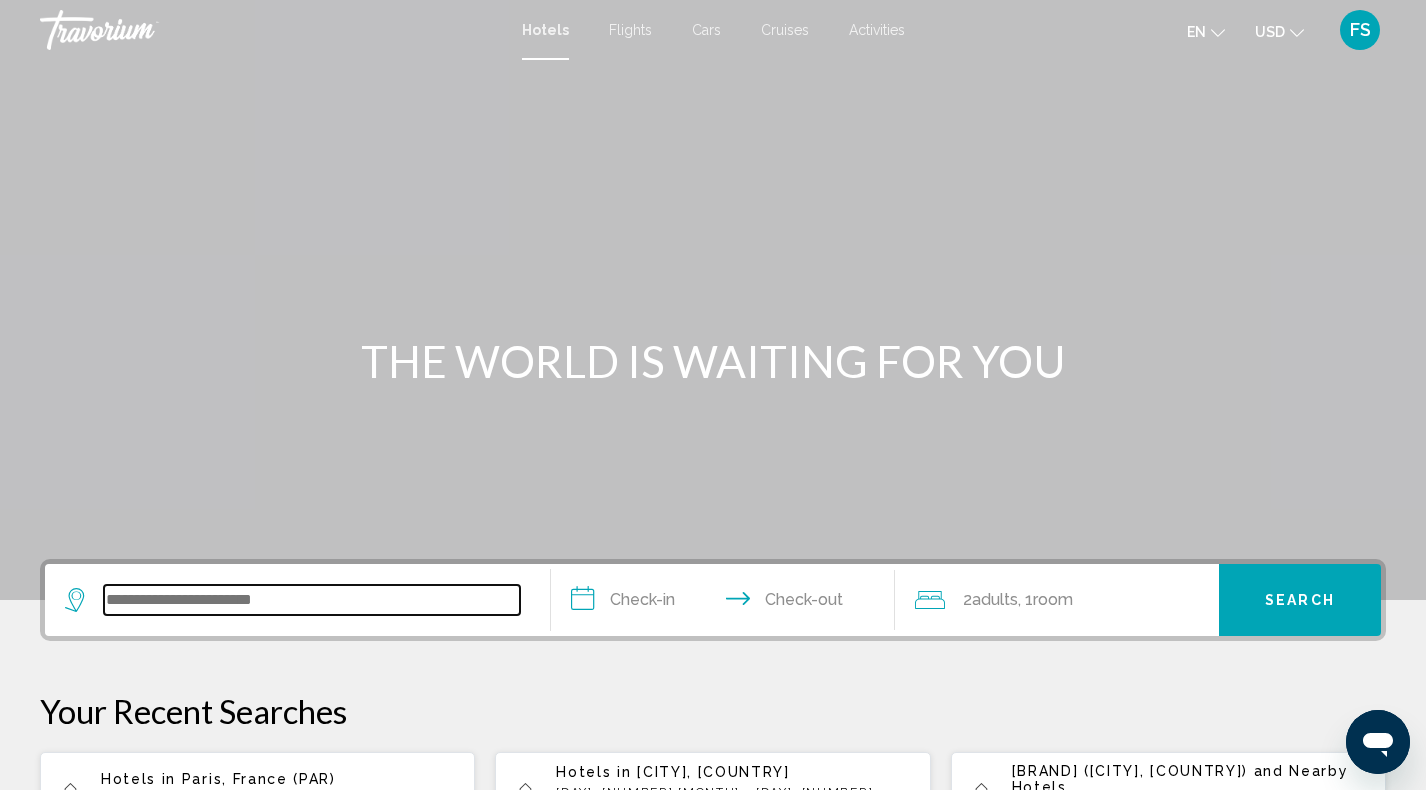 click at bounding box center [312, 600] 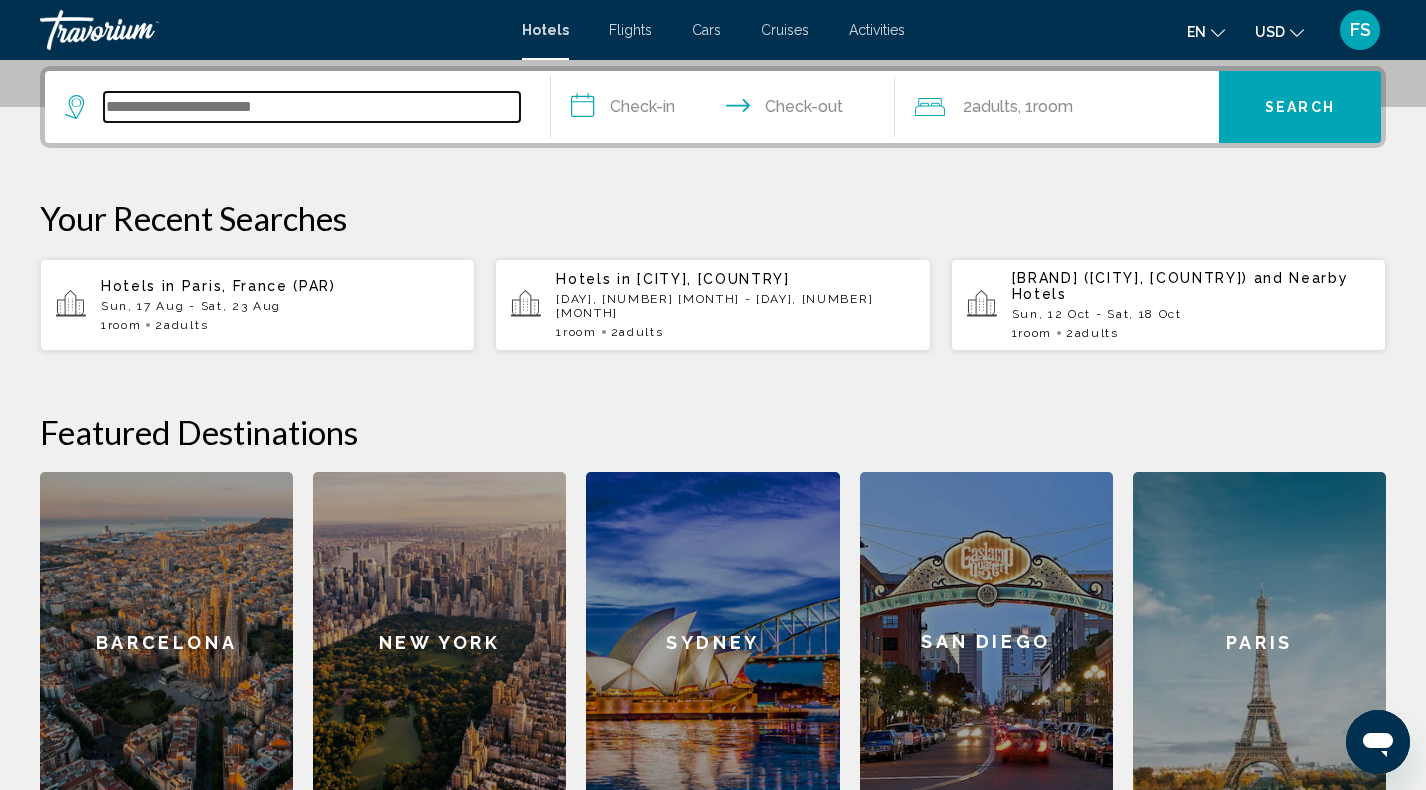 scroll, scrollTop: 494, scrollLeft: 0, axis: vertical 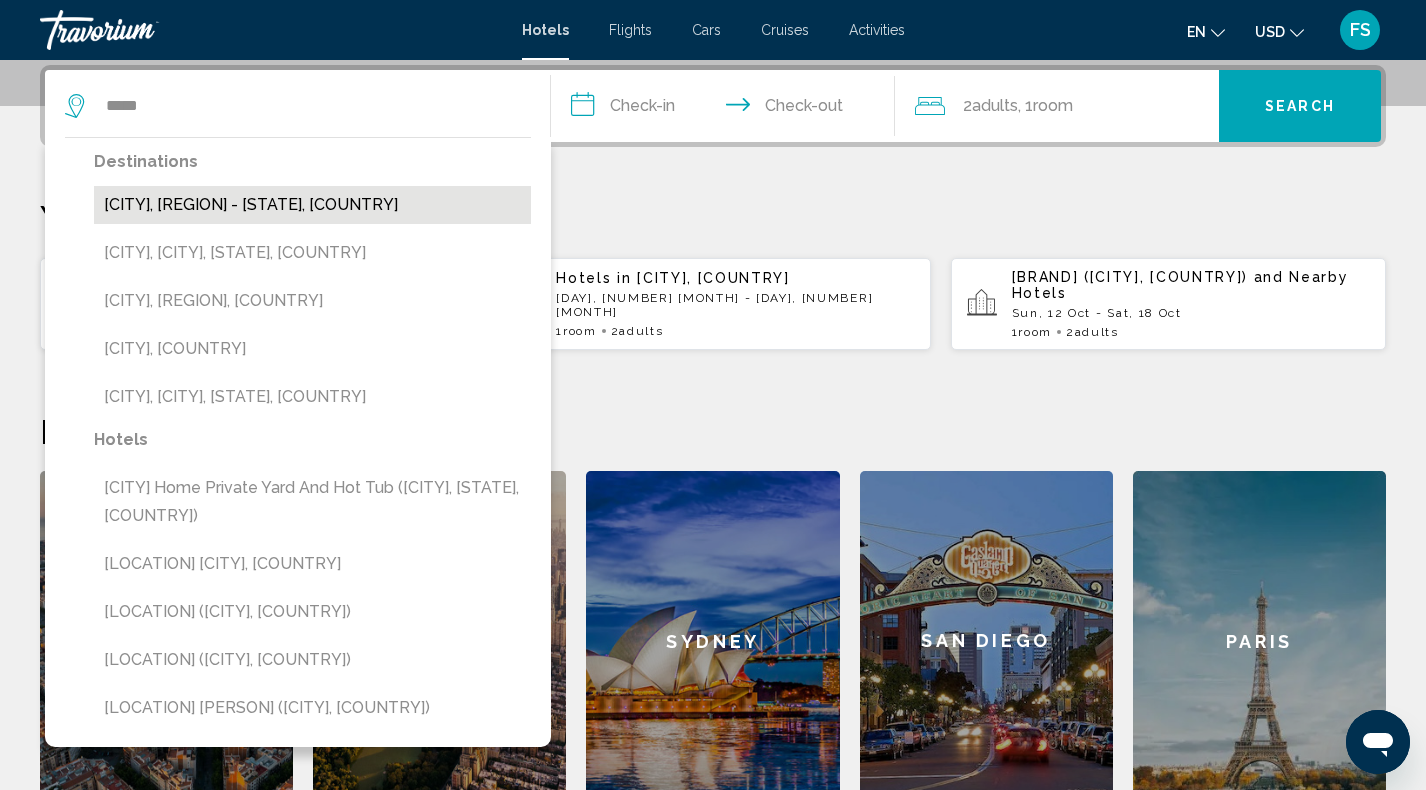 click on "Heber Springs, Northern Arkansas - Ozarks, AR, United States" at bounding box center [312, 205] 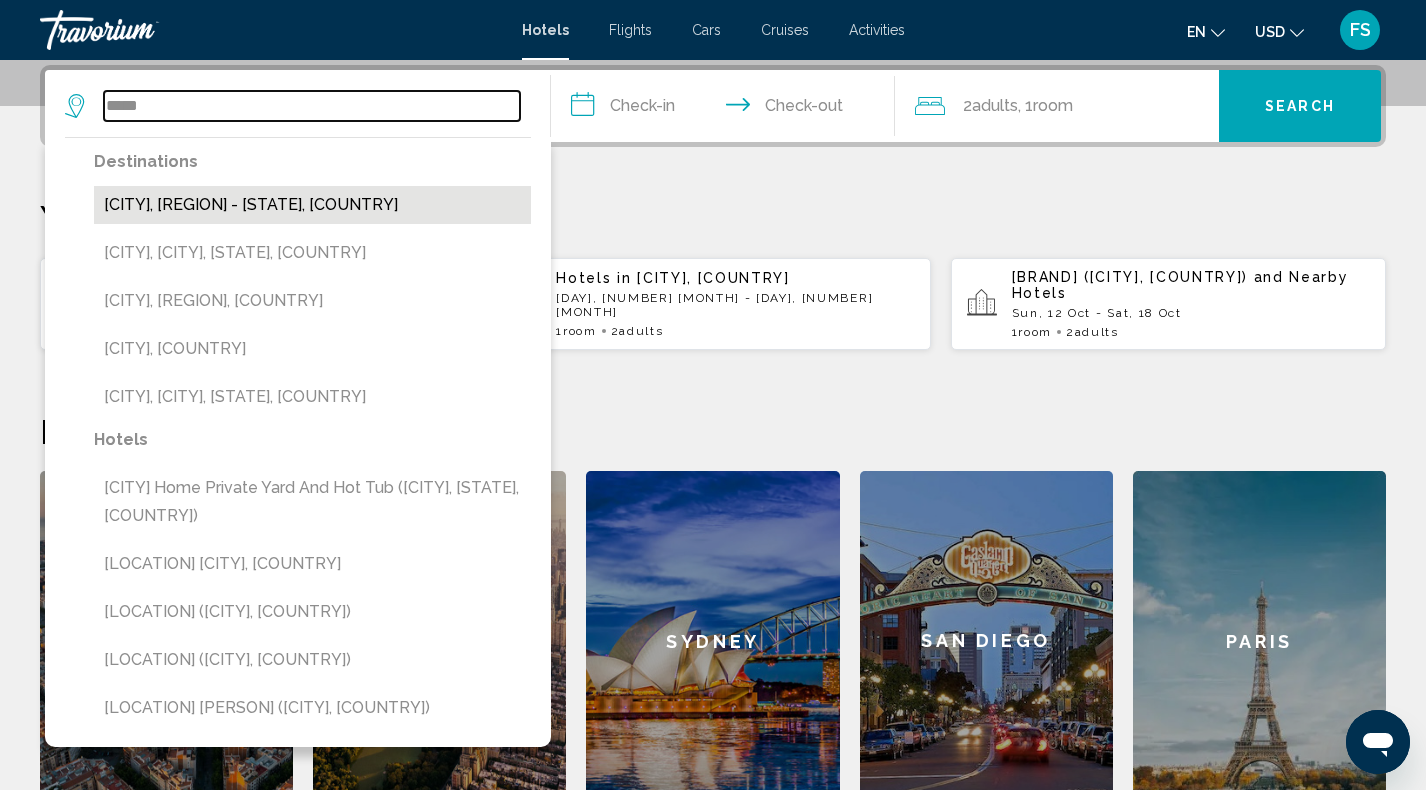 type on "**********" 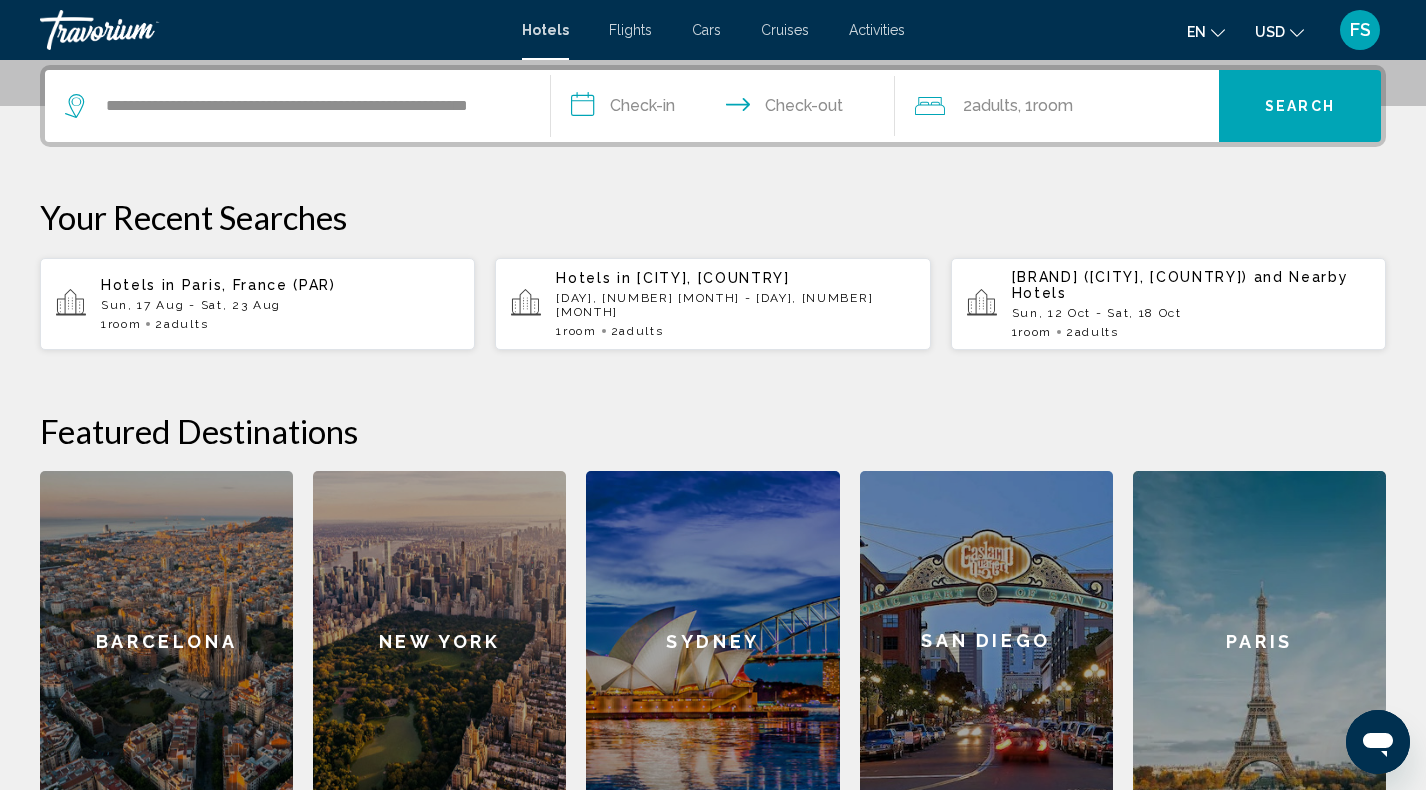 click on "**********" at bounding box center [727, 109] 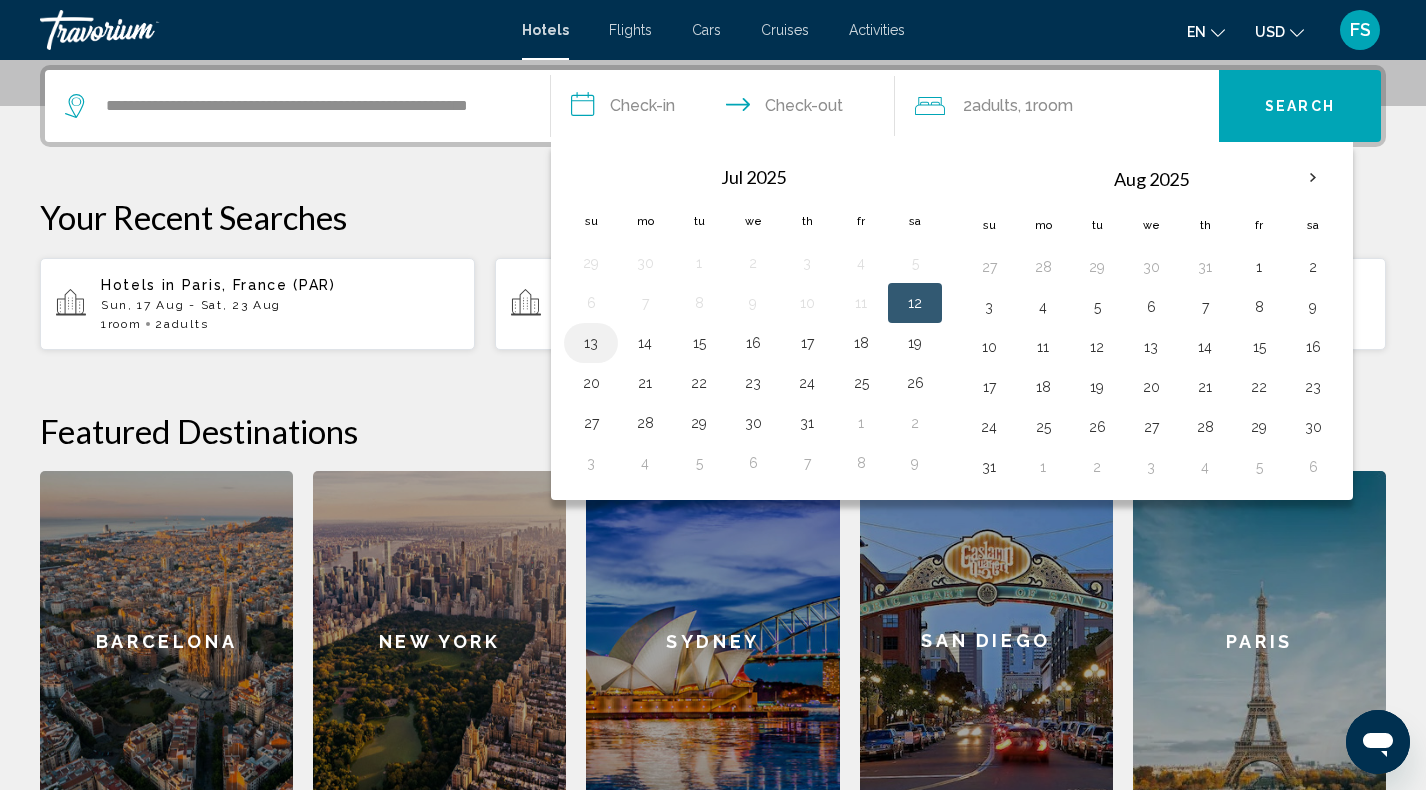 click on "13" at bounding box center [591, 343] 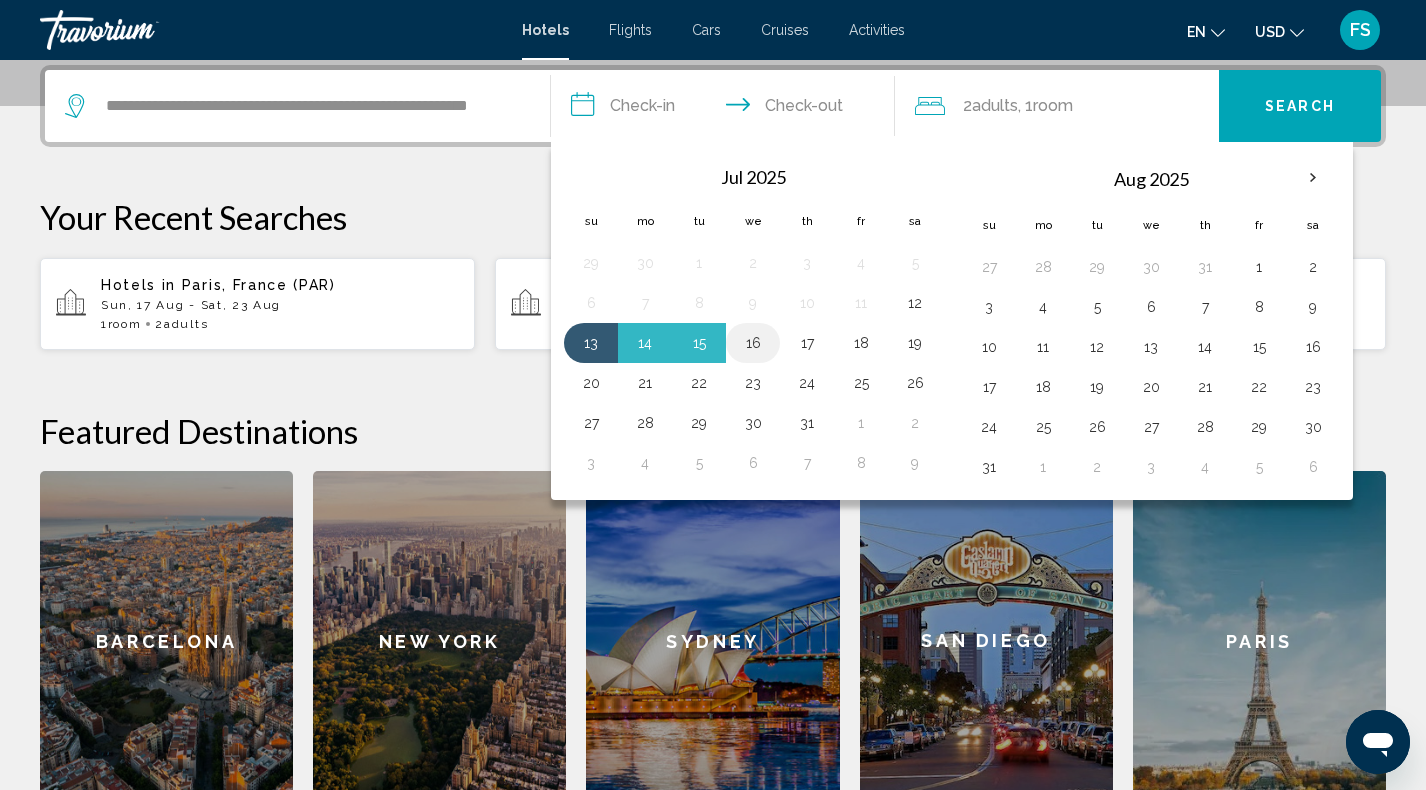 click on "16" at bounding box center [753, 343] 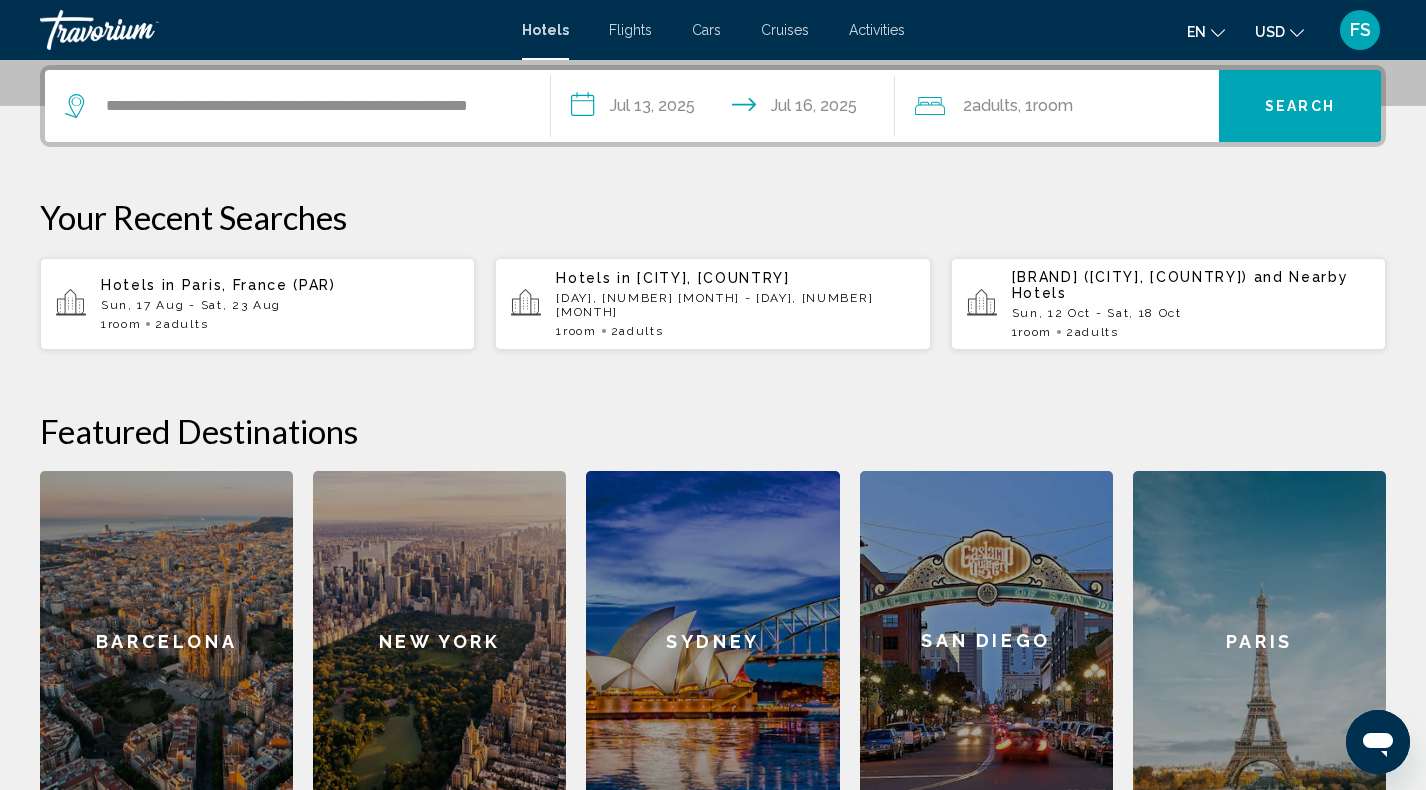 click on "2  Adult Adults , 1  Room rooms" 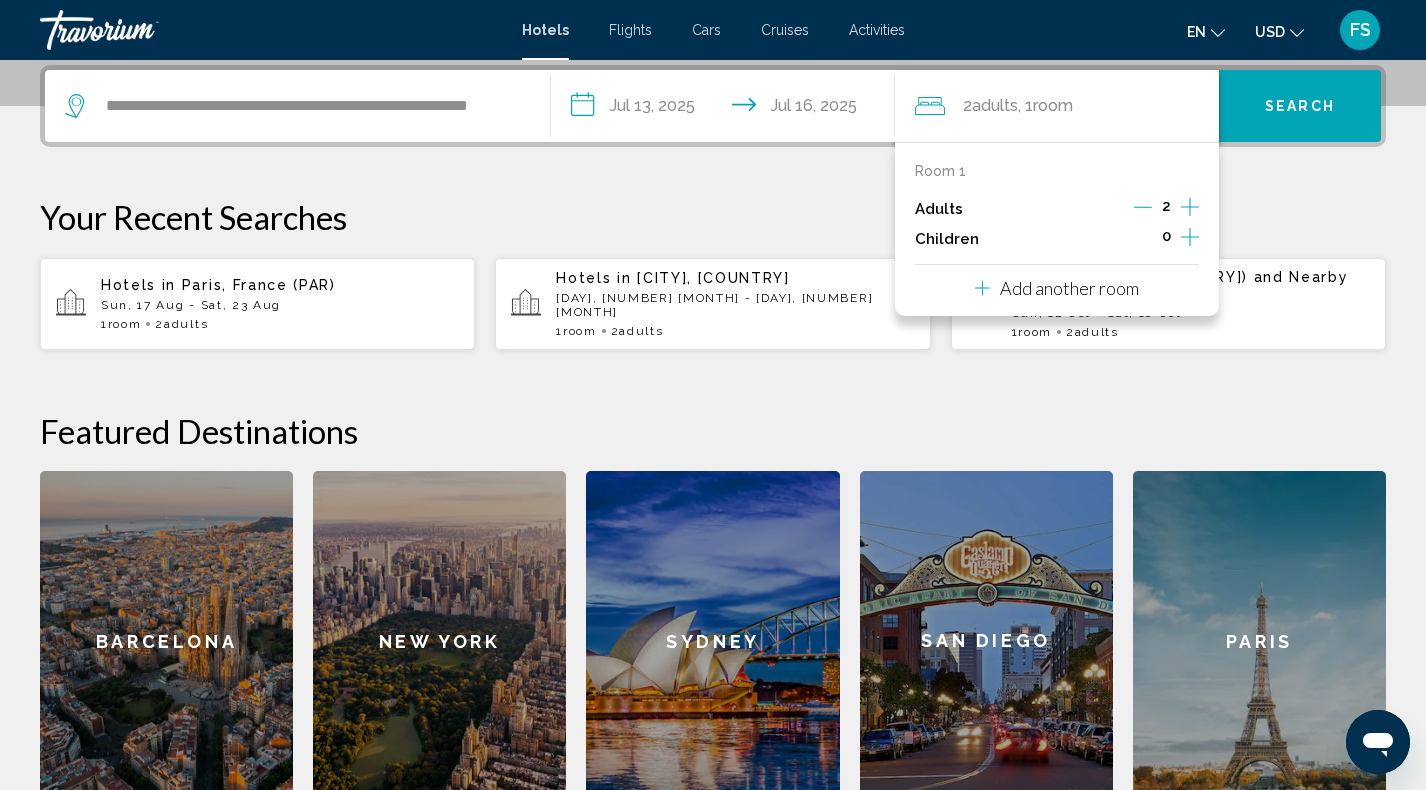 click 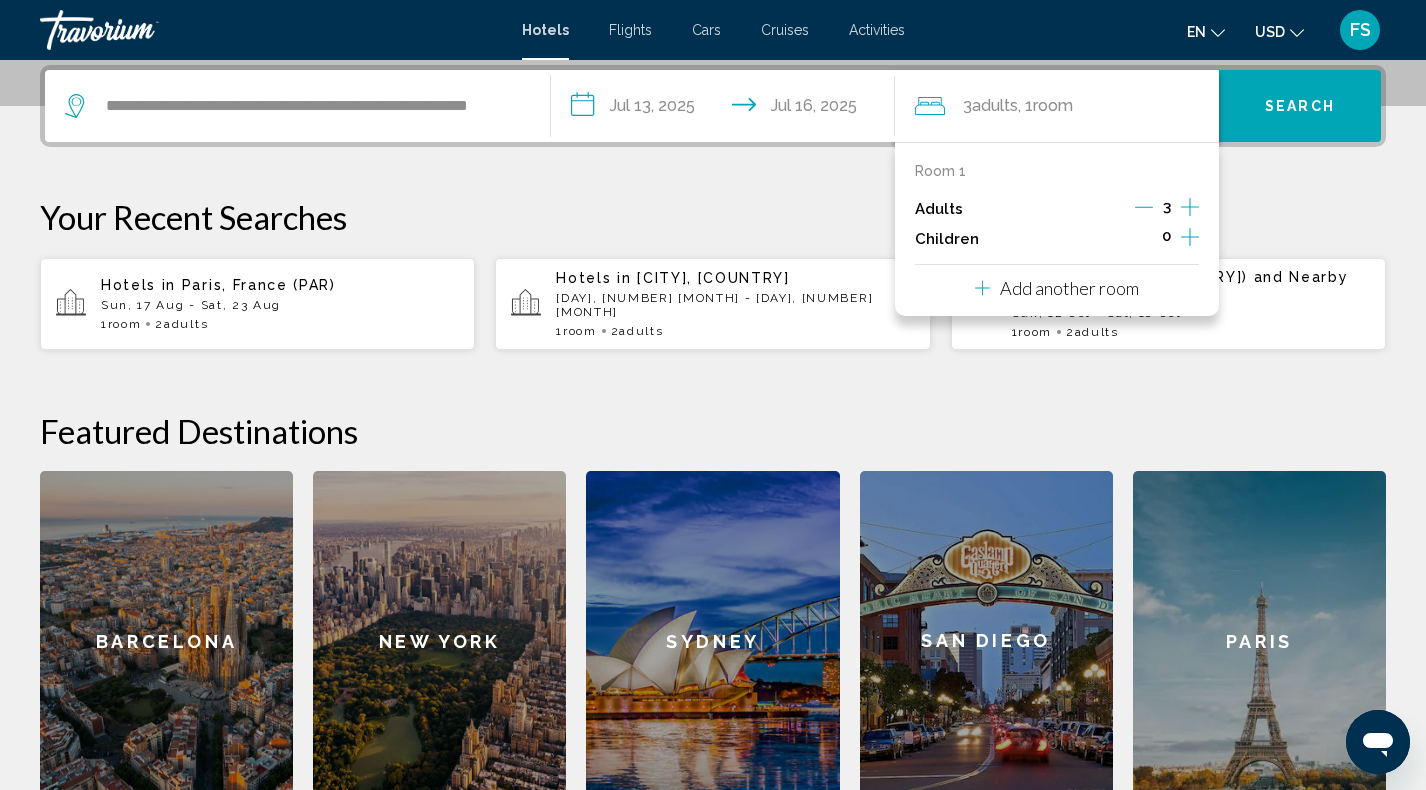click 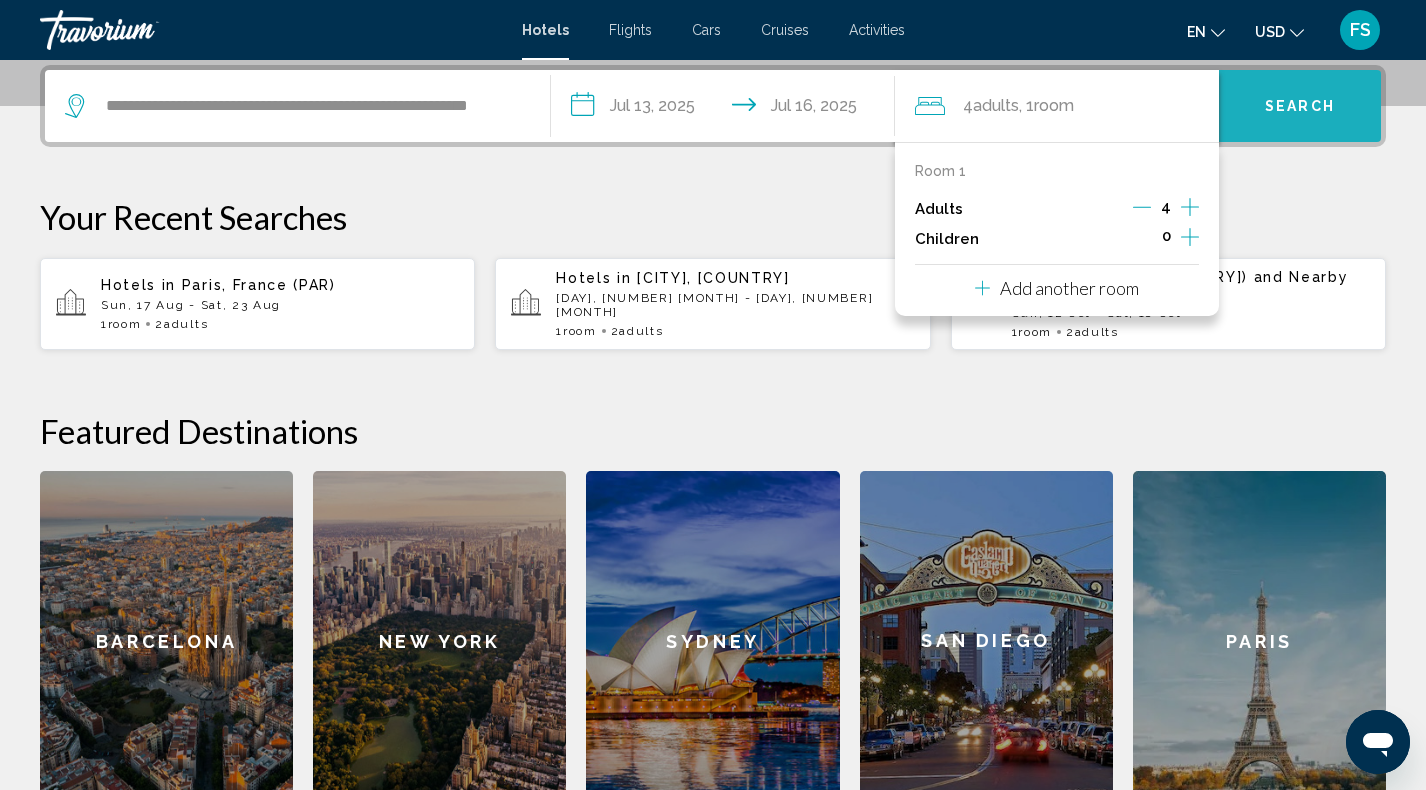 click on "Search" at bounding box center [1300, 106] 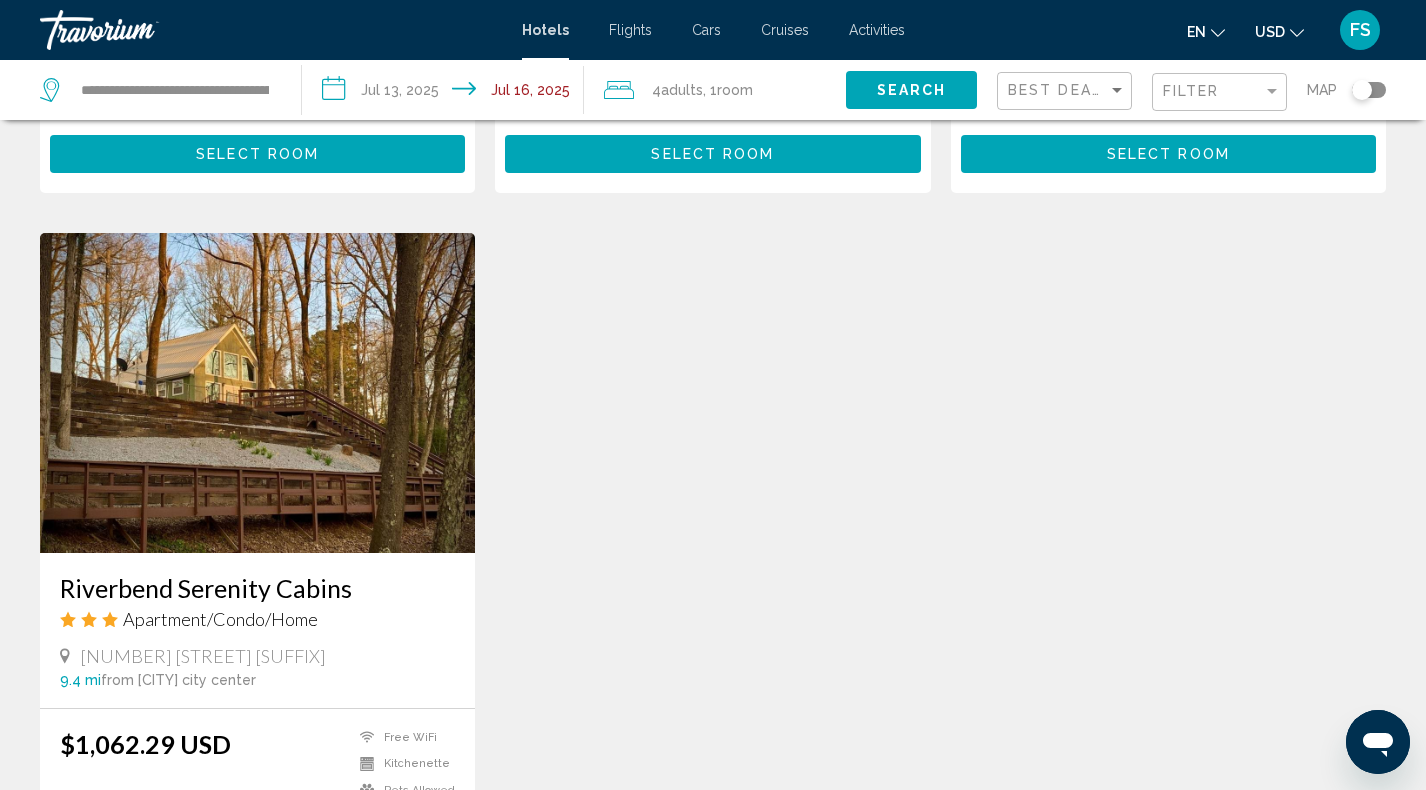 scroll, scrollTop: 700, scrollLeft: 0, axis: vertical 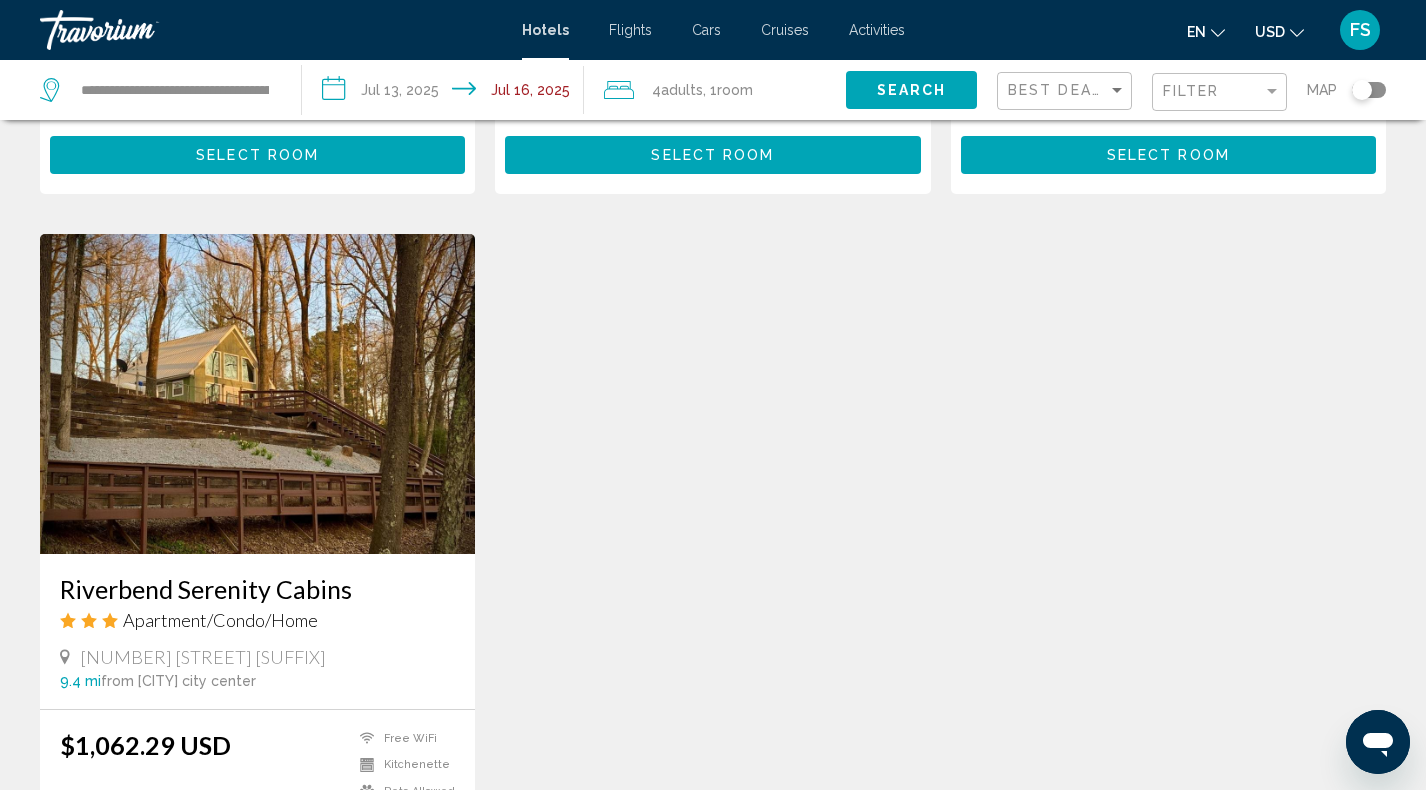 click at bounding box center (257, 394) 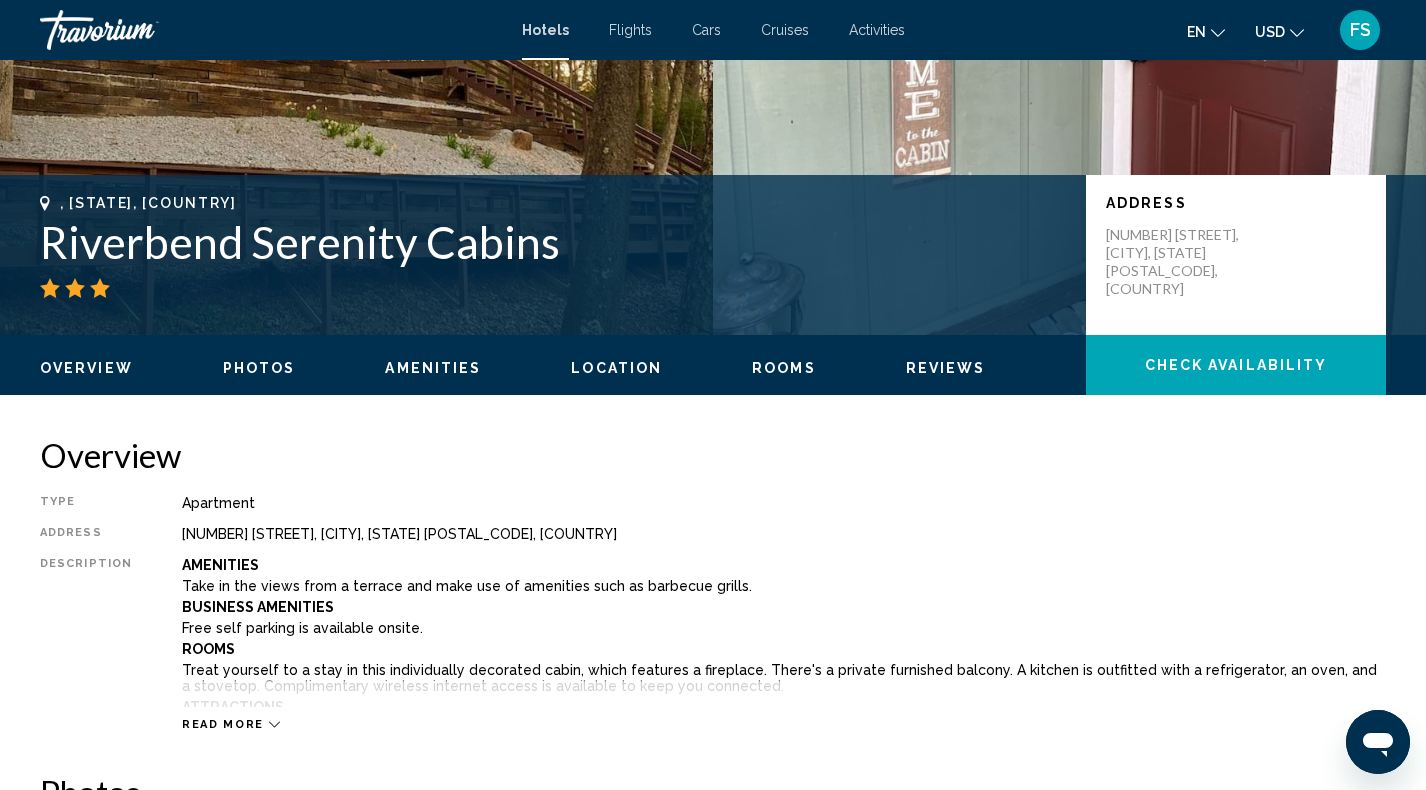 scroll, scrollTop: 339, scrollLeft: 0, axis: vertical 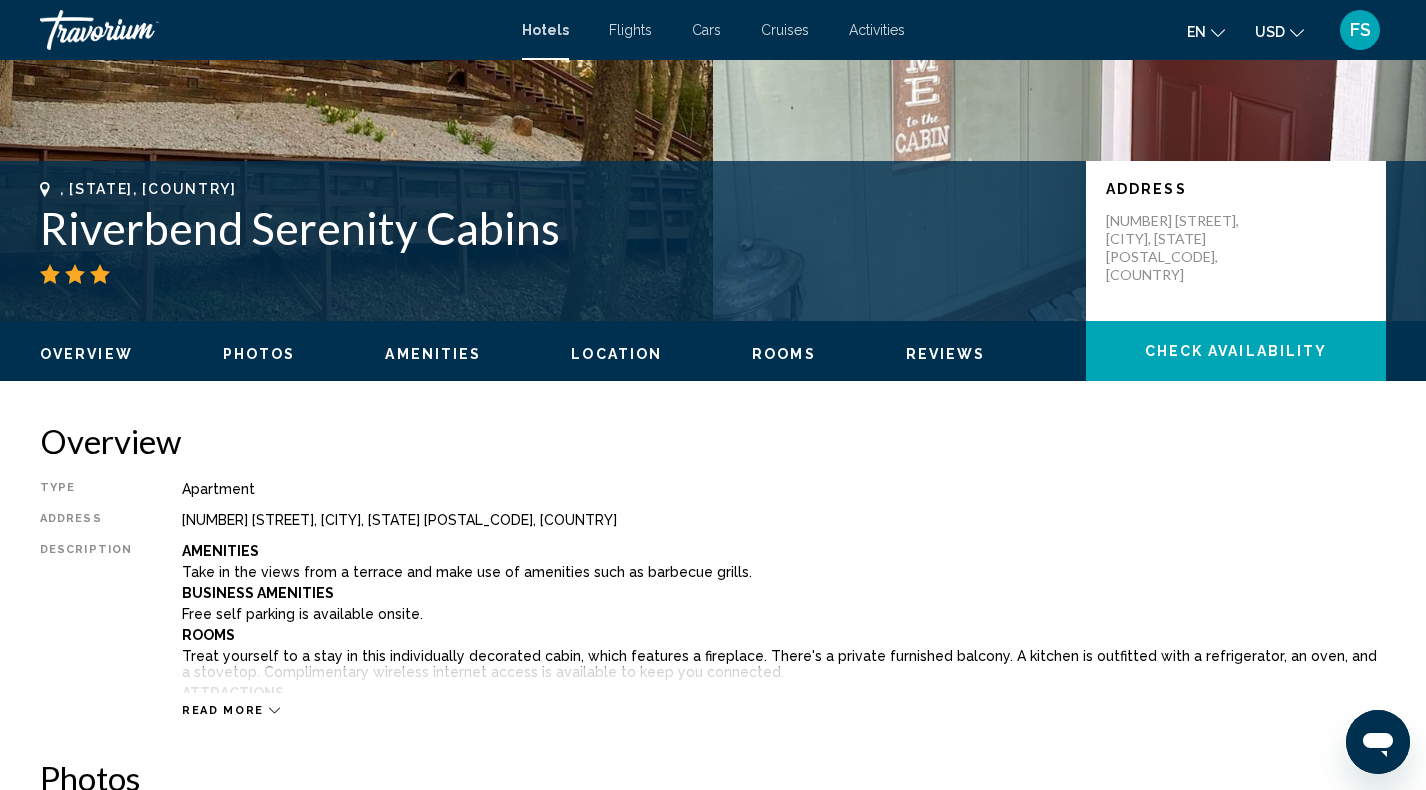 click on "Read more" at bounding box center (223, 710) 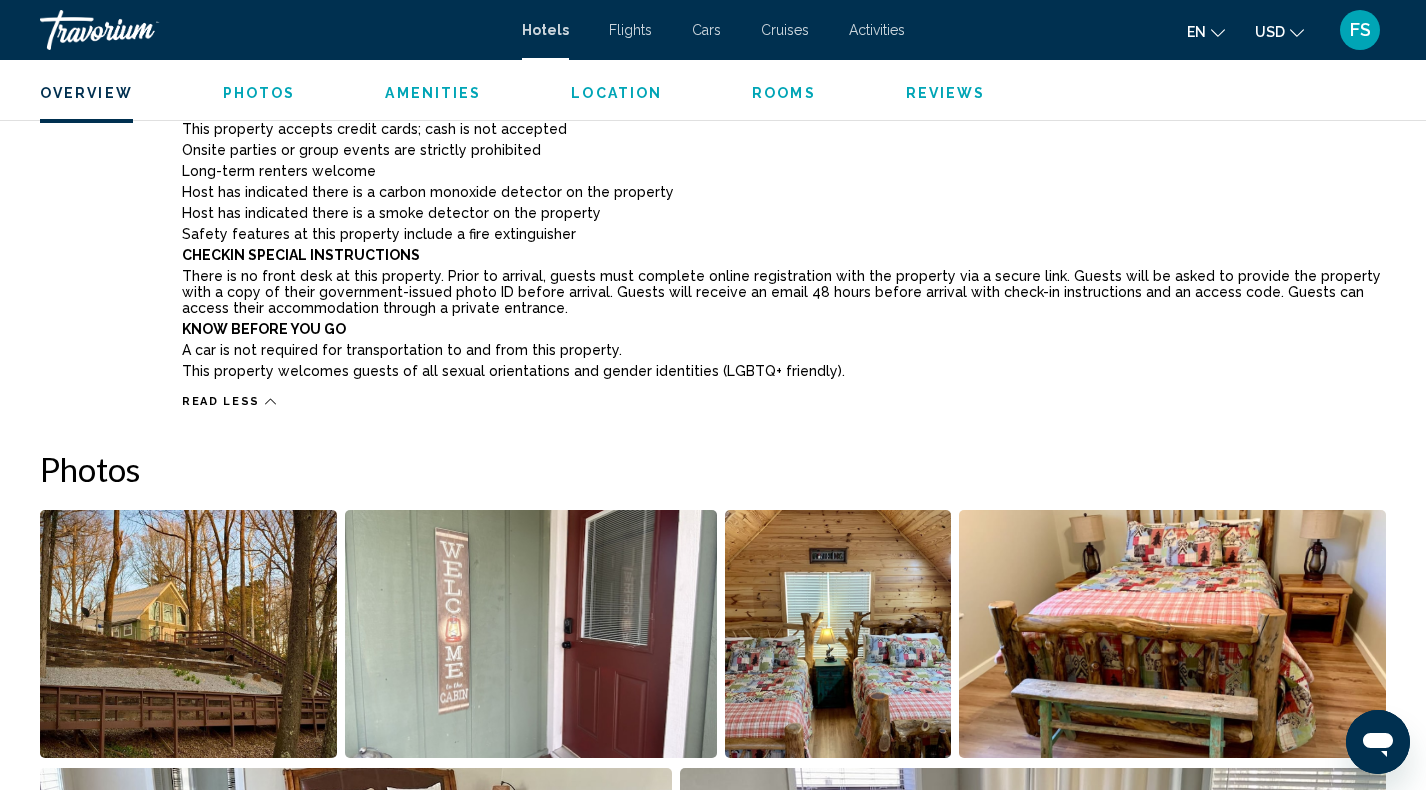 scroll, scrollTop: 1490, scrollLeft: 0, axis: vertical 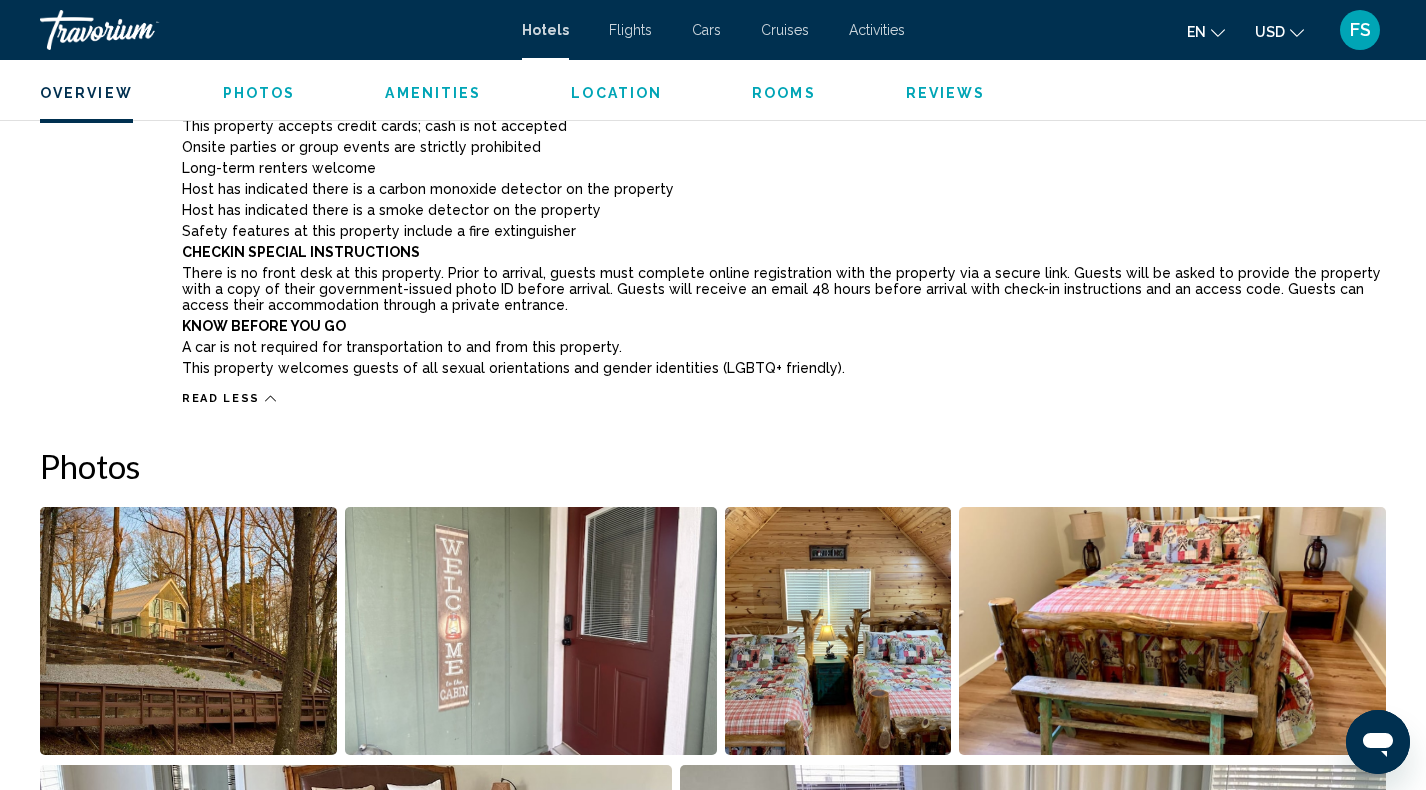 click at bounding box center [188, 631] 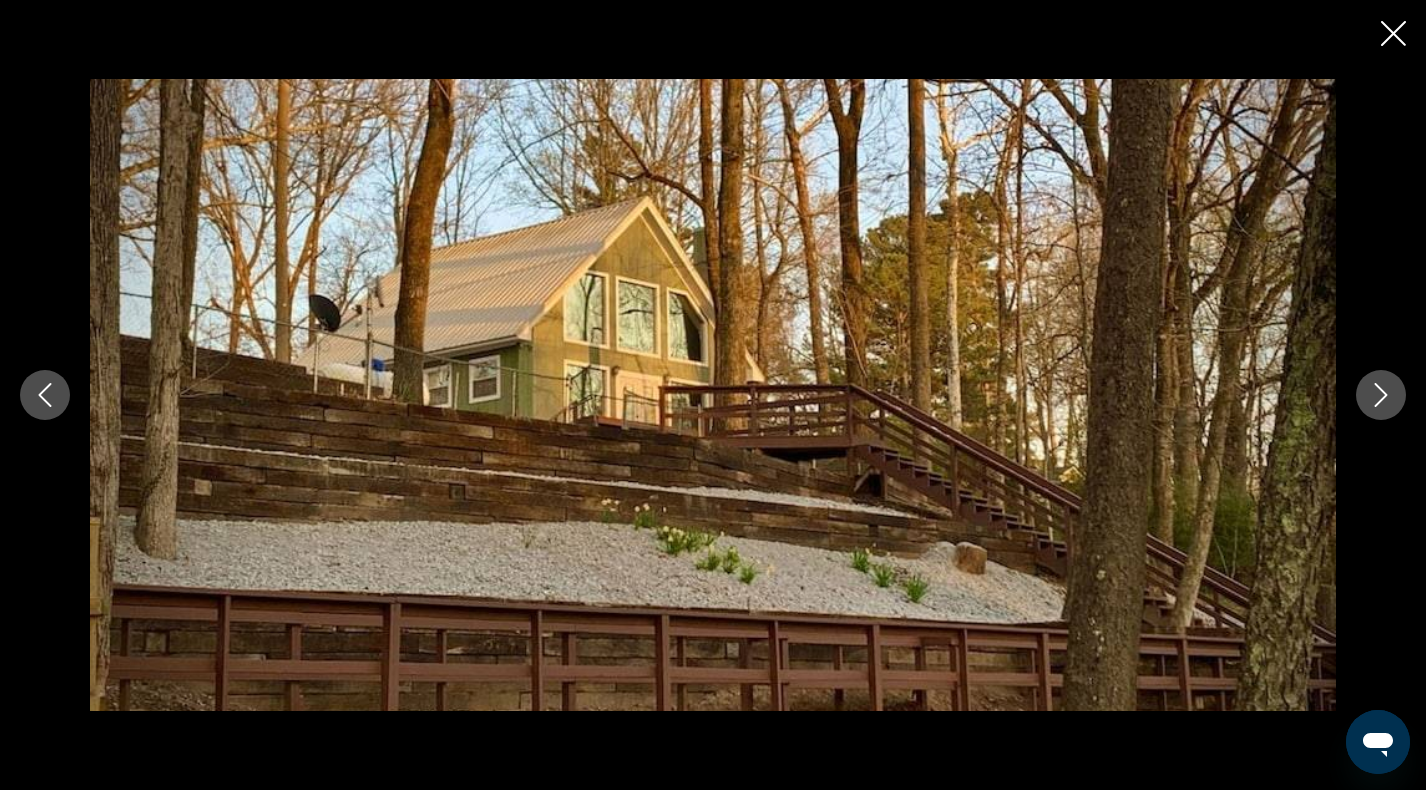 click 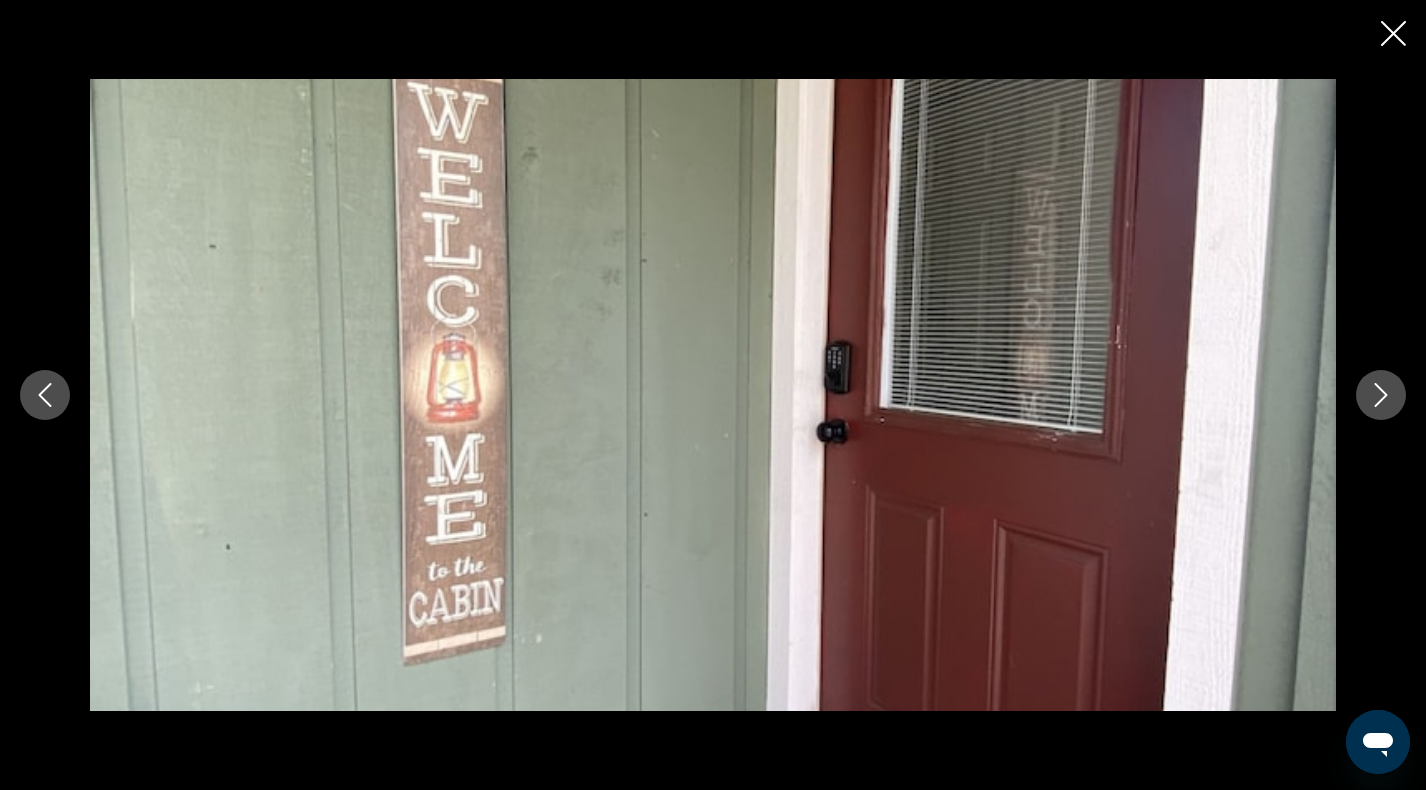 click 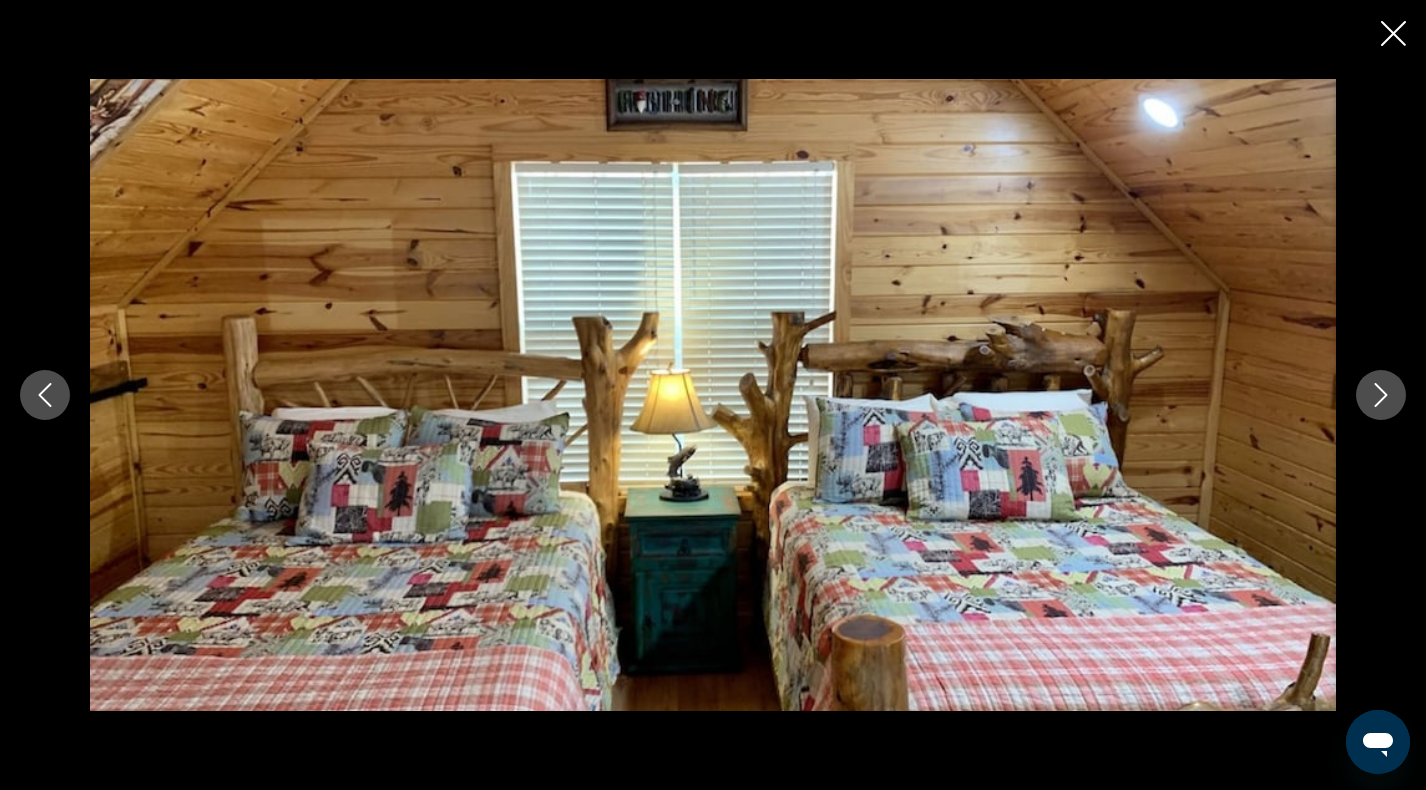 click 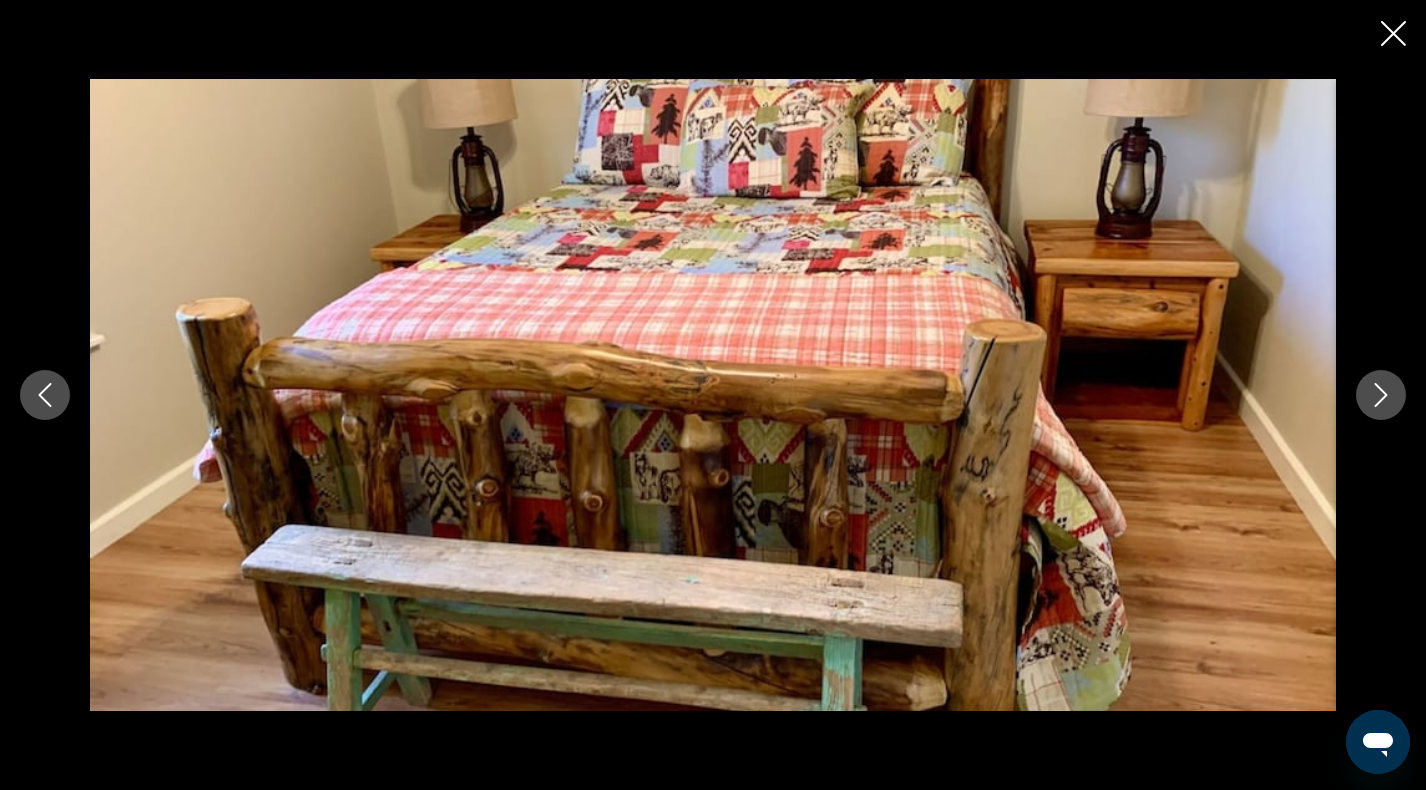 click 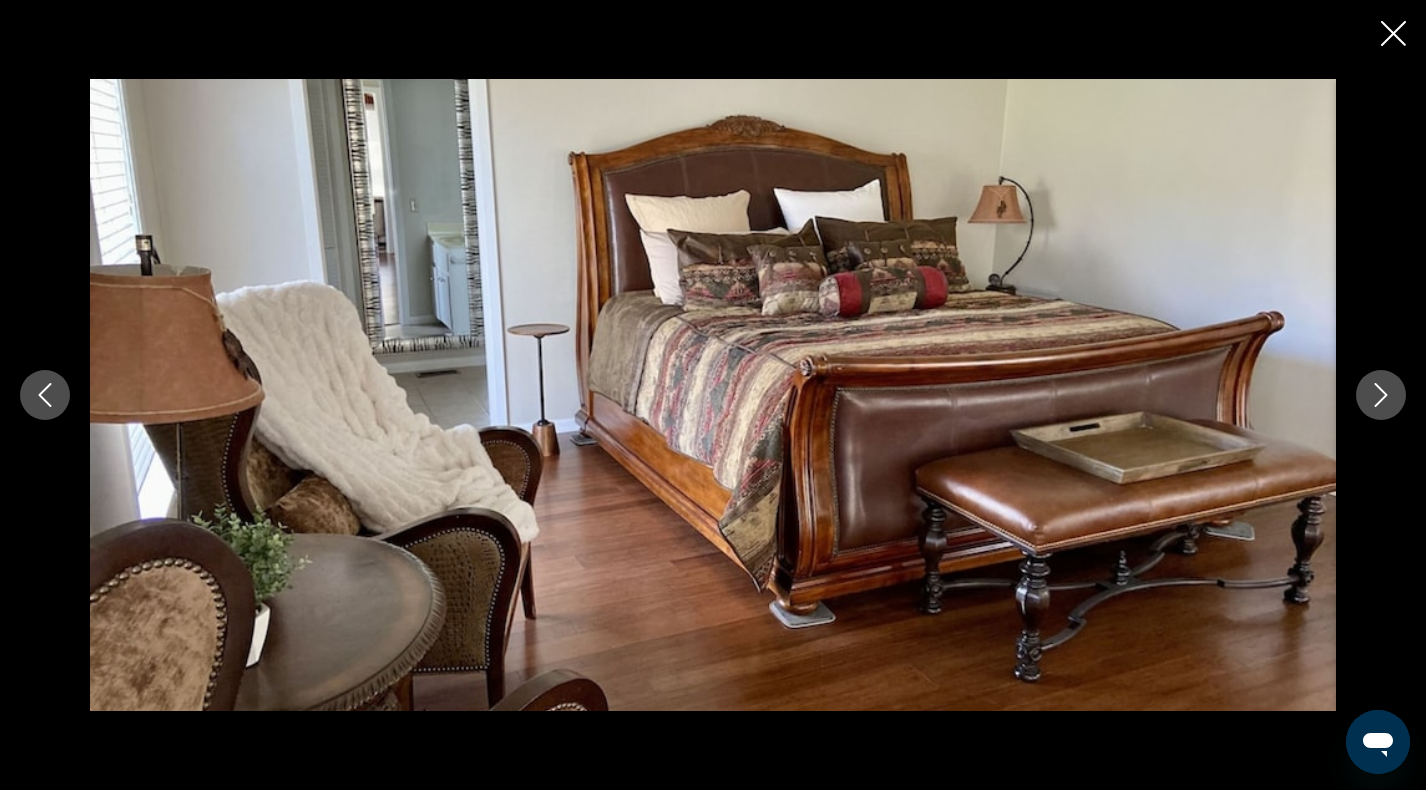 click 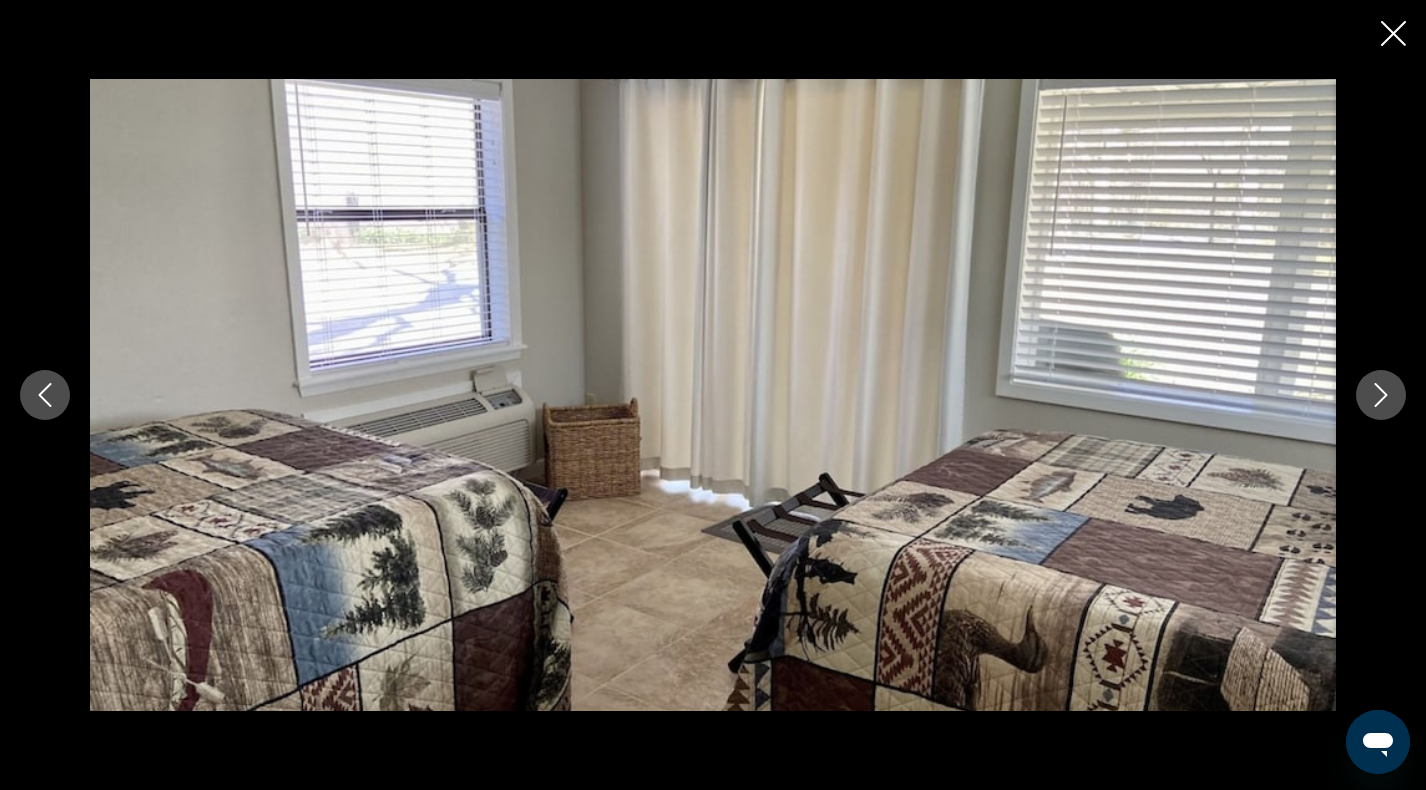 click 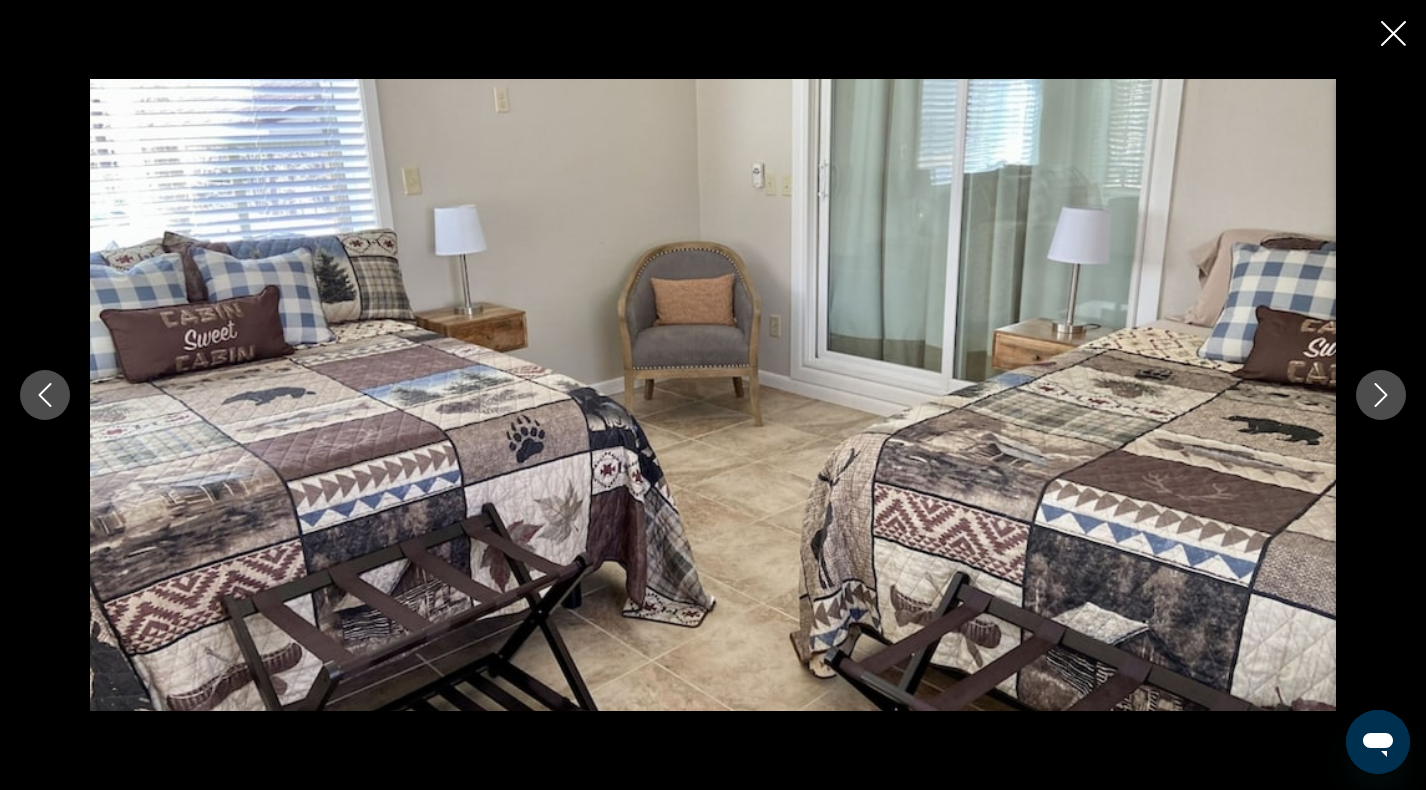 click 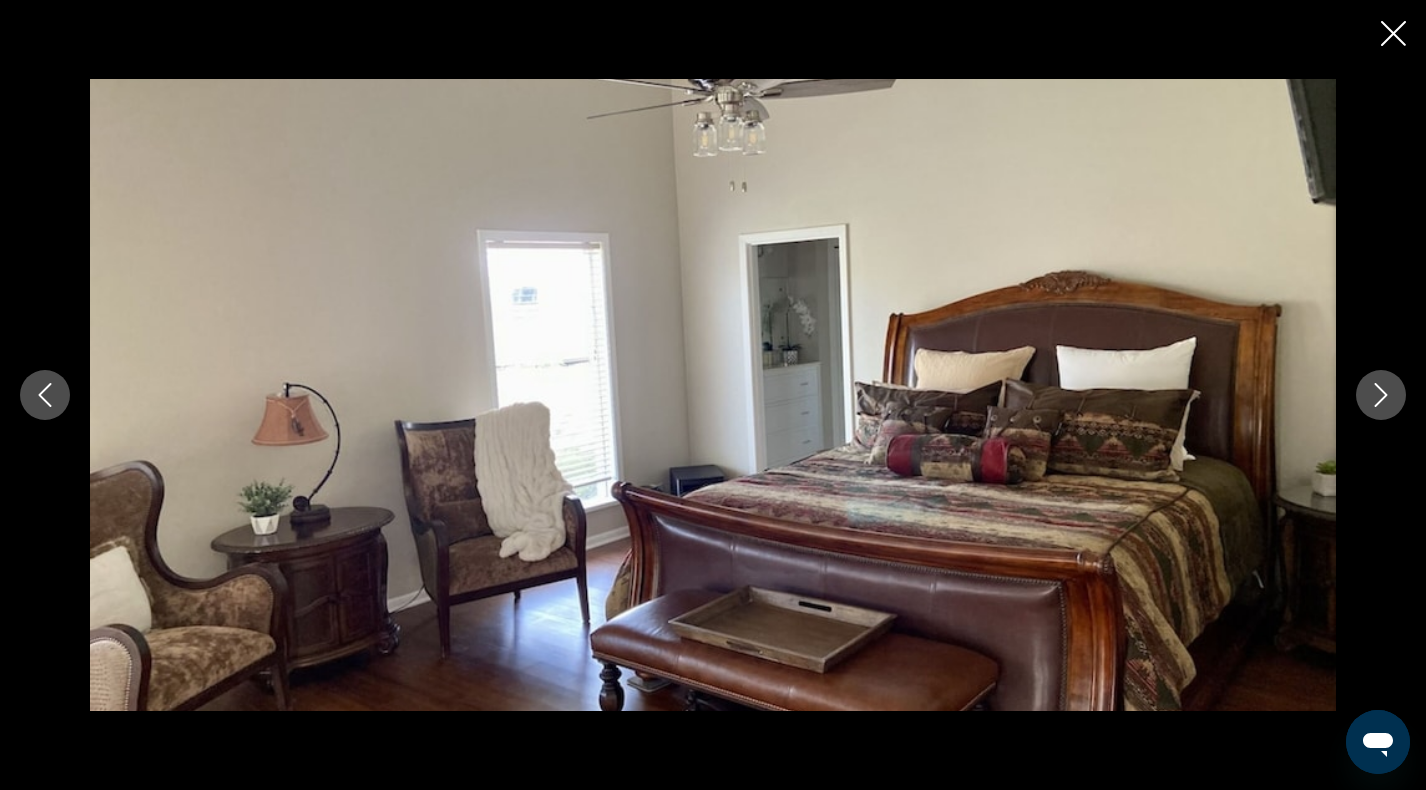 click 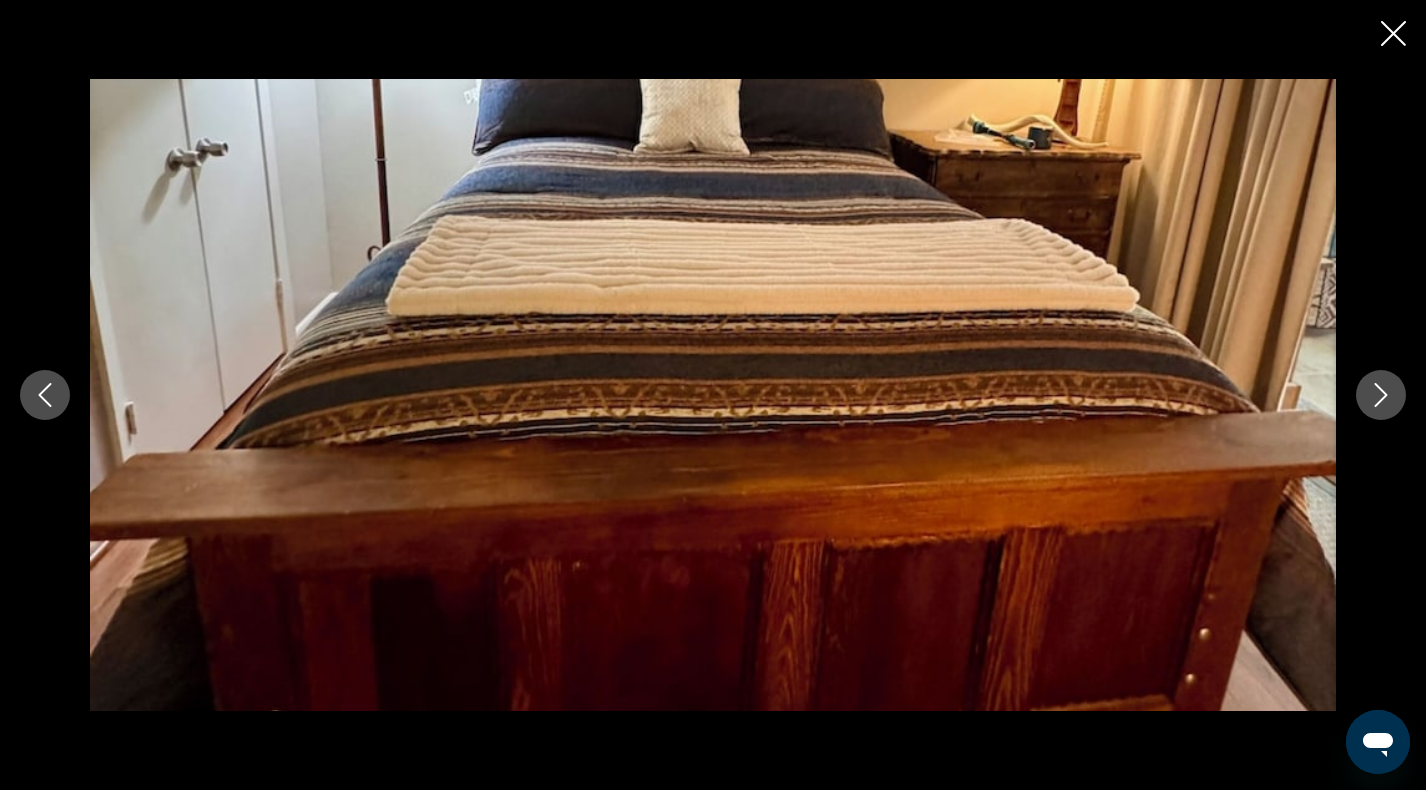 click 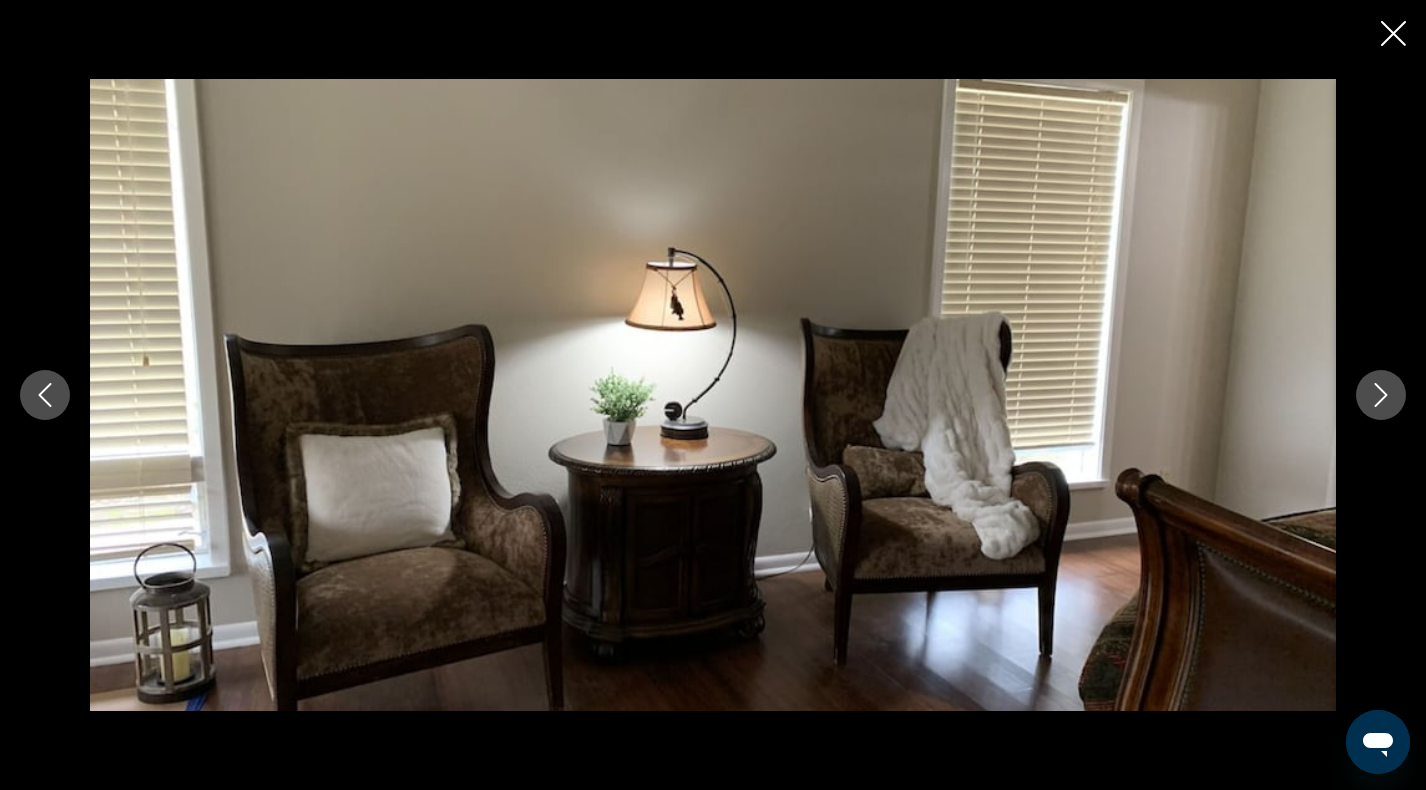 click 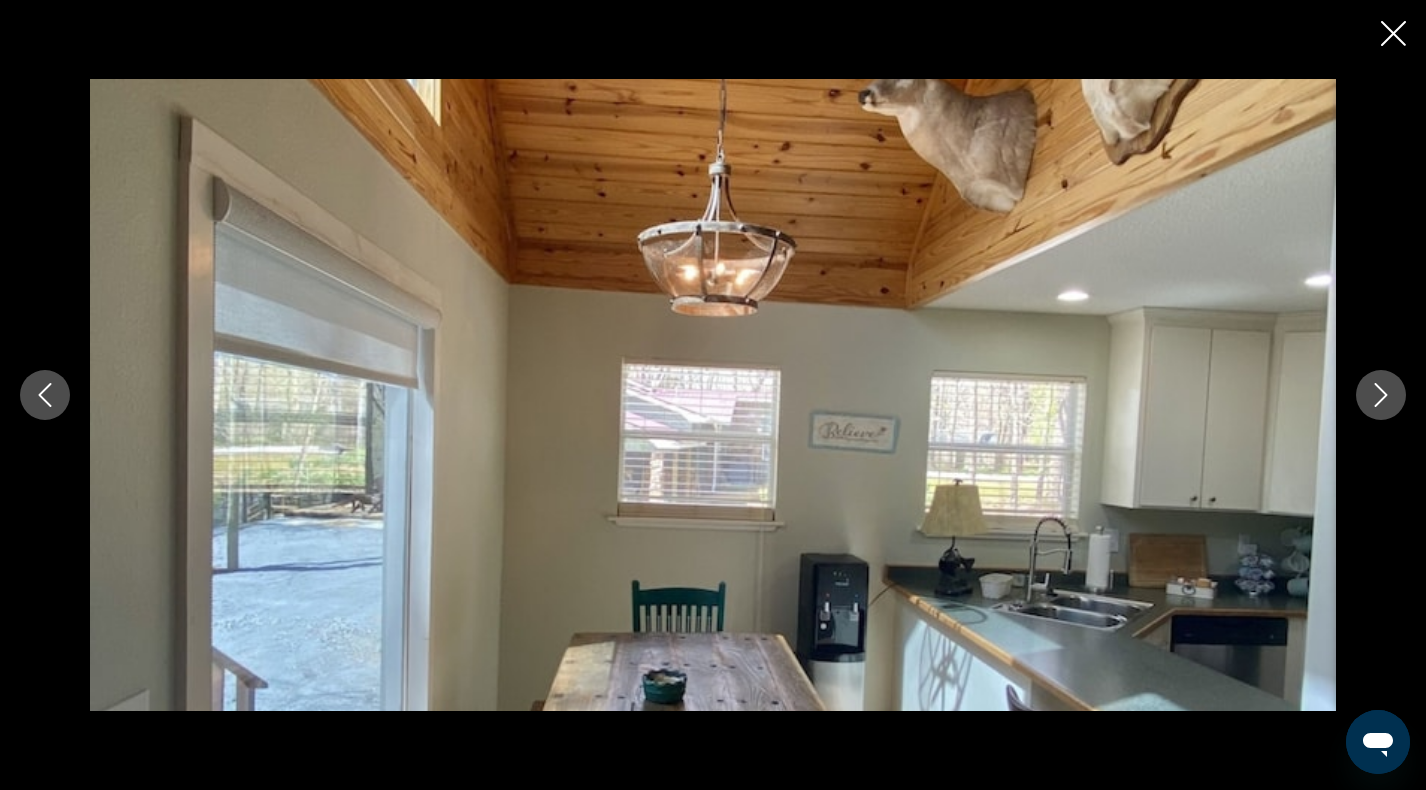 click 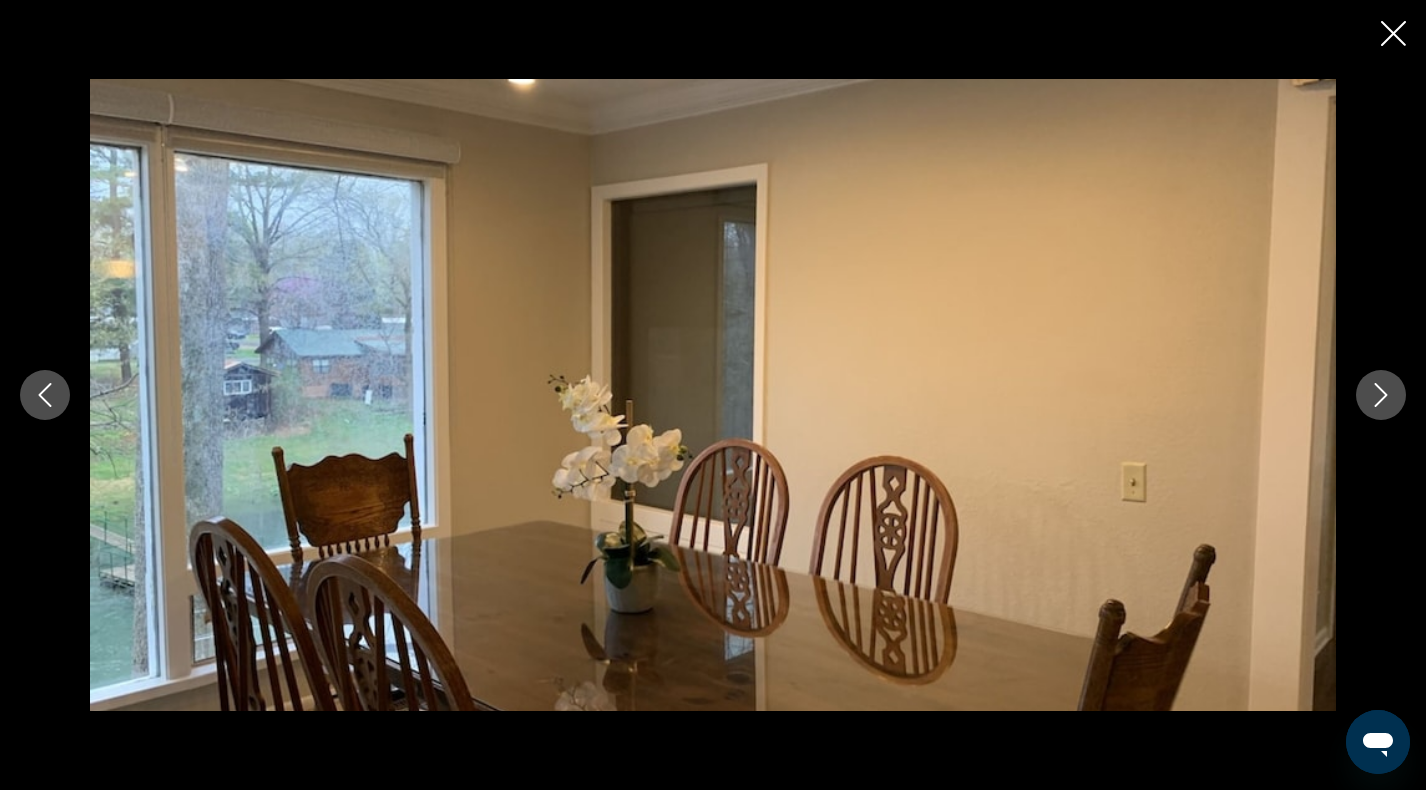 click 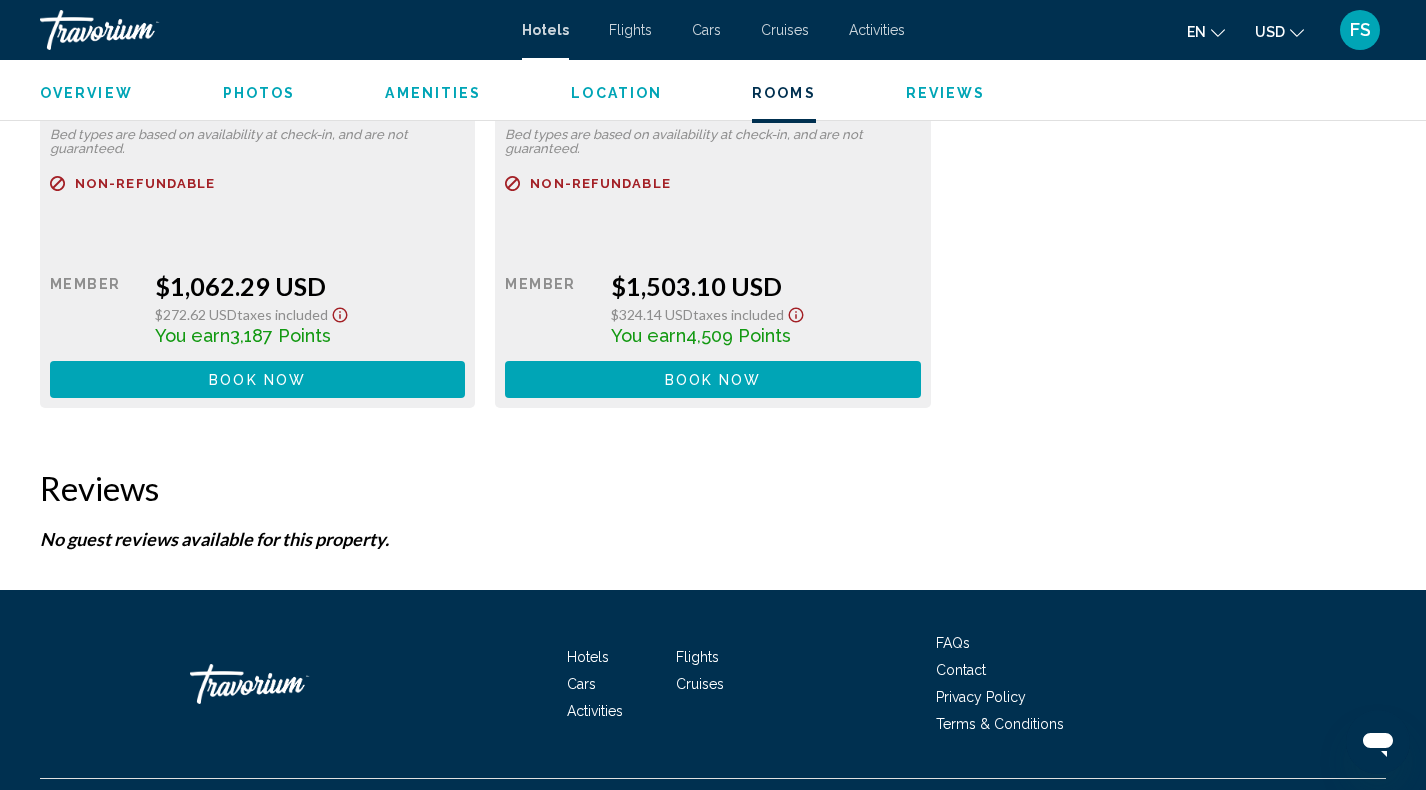 scroll, scrollTop: 3880, scrollLeft: 0, axis: vertical 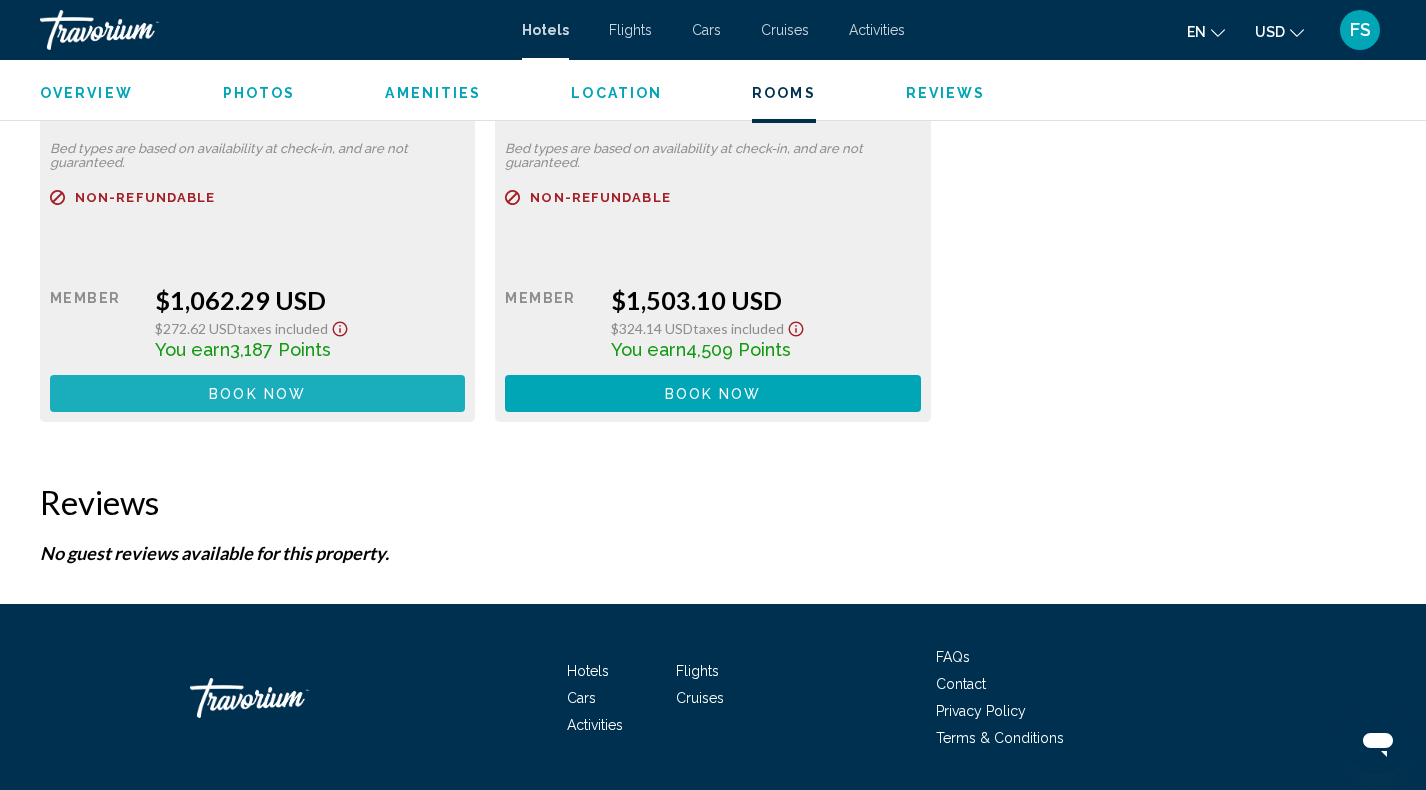 click on "Book now" at bounding box center (257, 394) 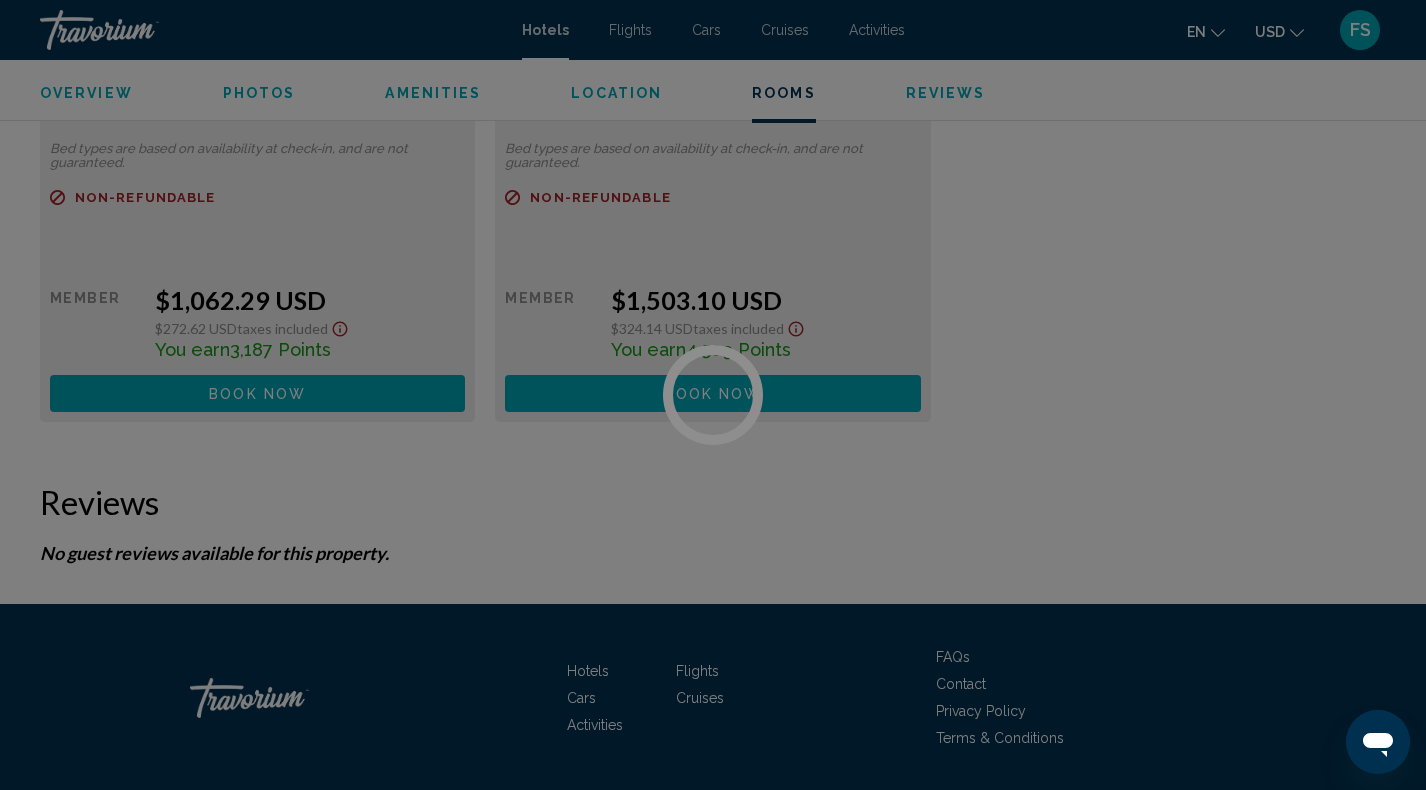scroll, scrollTop: 0, scrollLeft: 0, axis: both 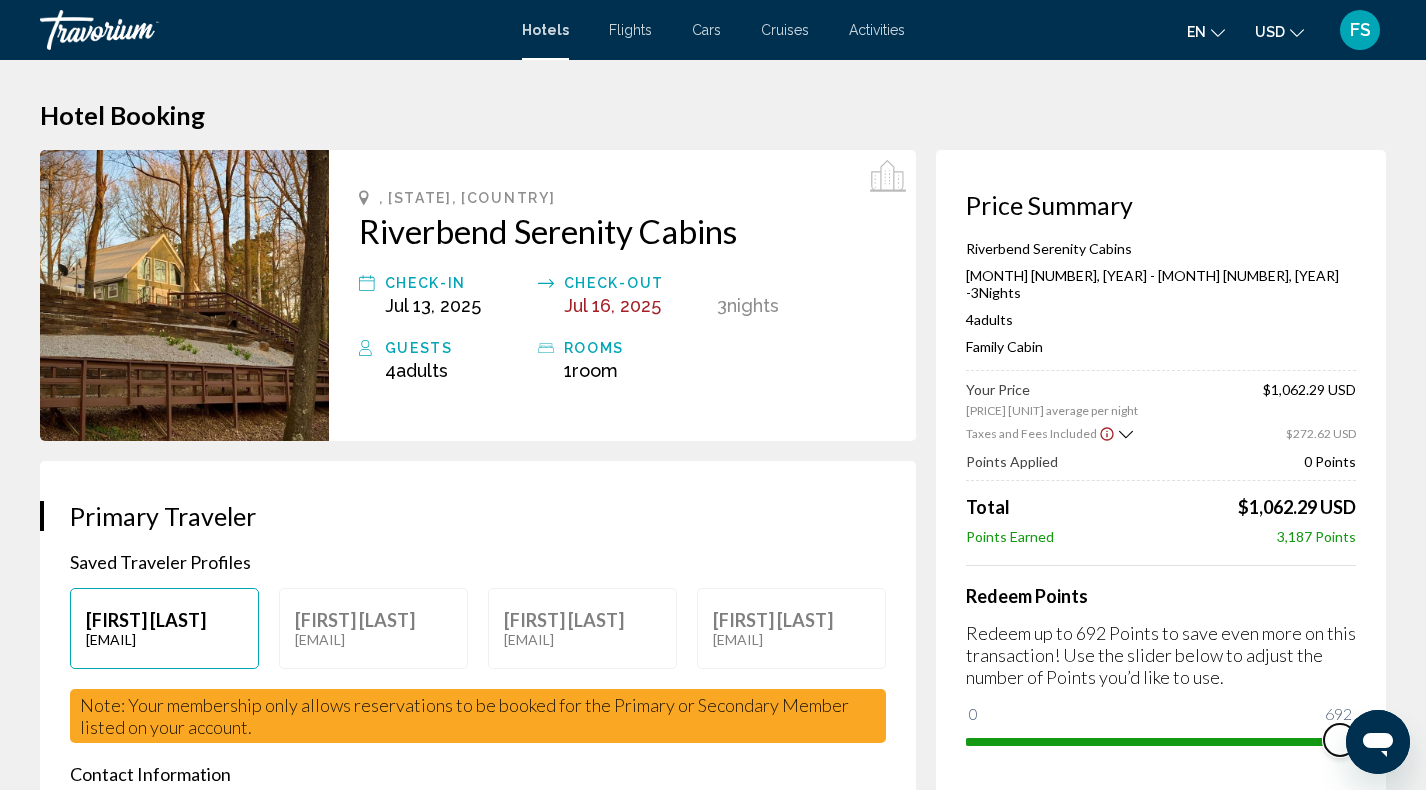 drag, startPoint x: 988, startPoint y: 701, endPoint x: 1357, endPoint y: 698, distance: 369.0122 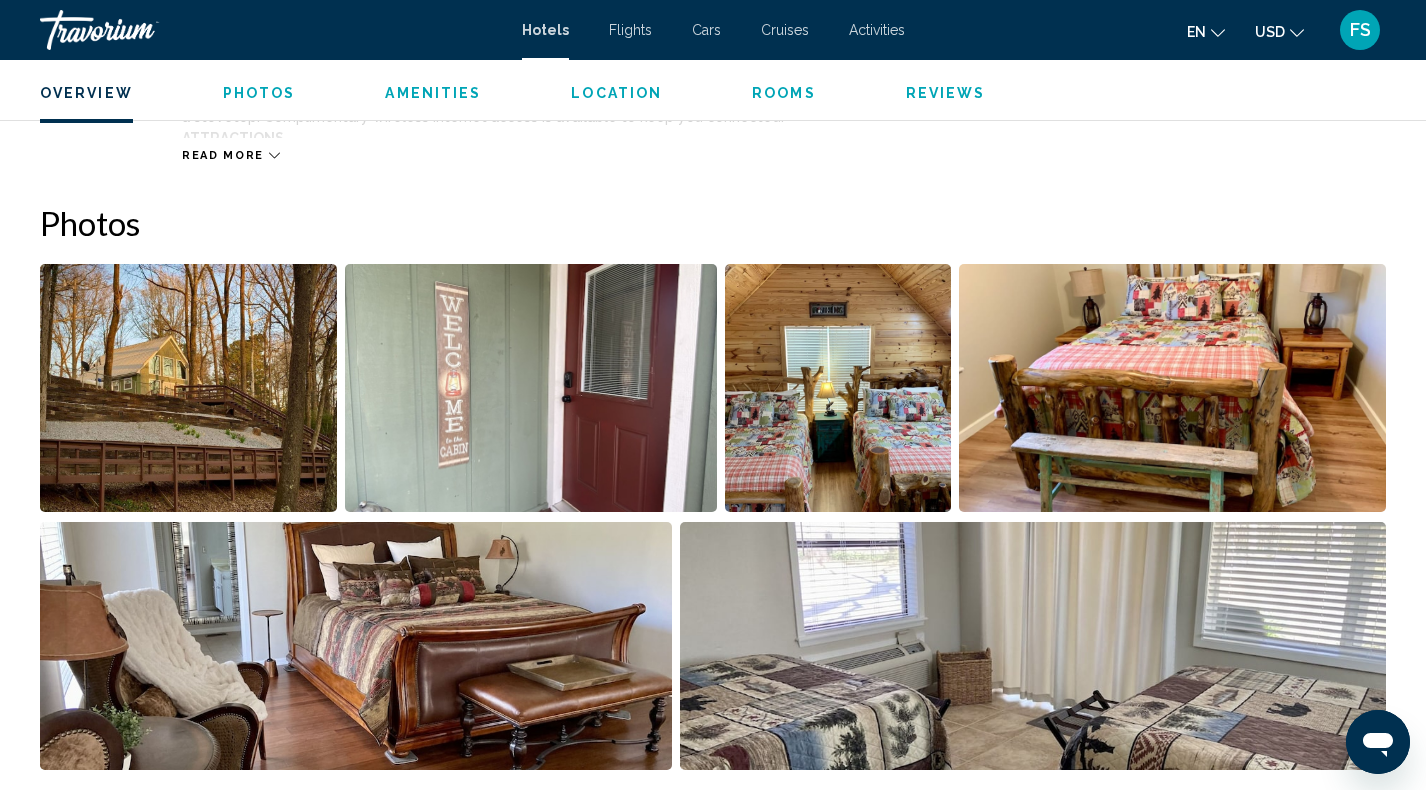 scroll, scrollTop: 901, scrollLeft: 0, axis: vertical 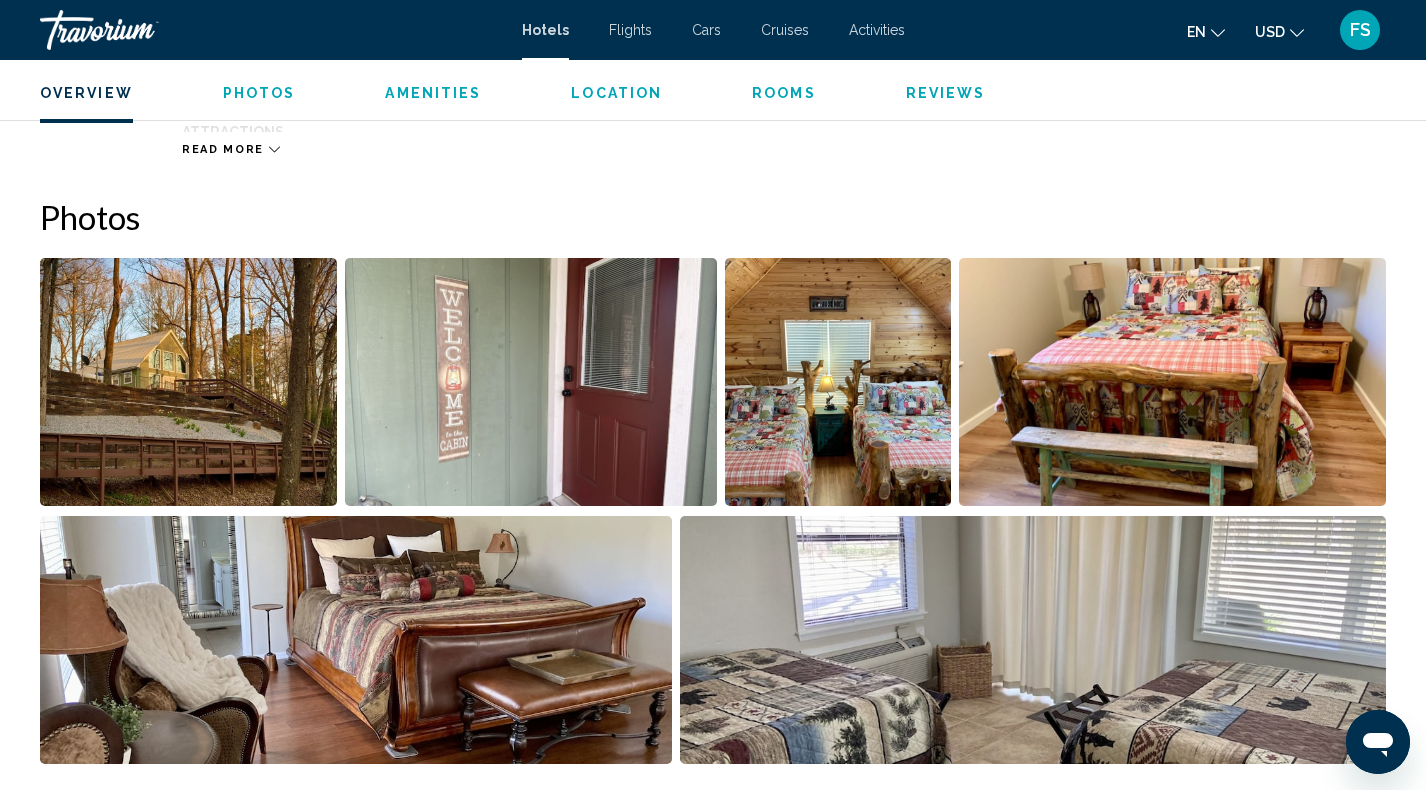 click at bounding box center [188, 382] 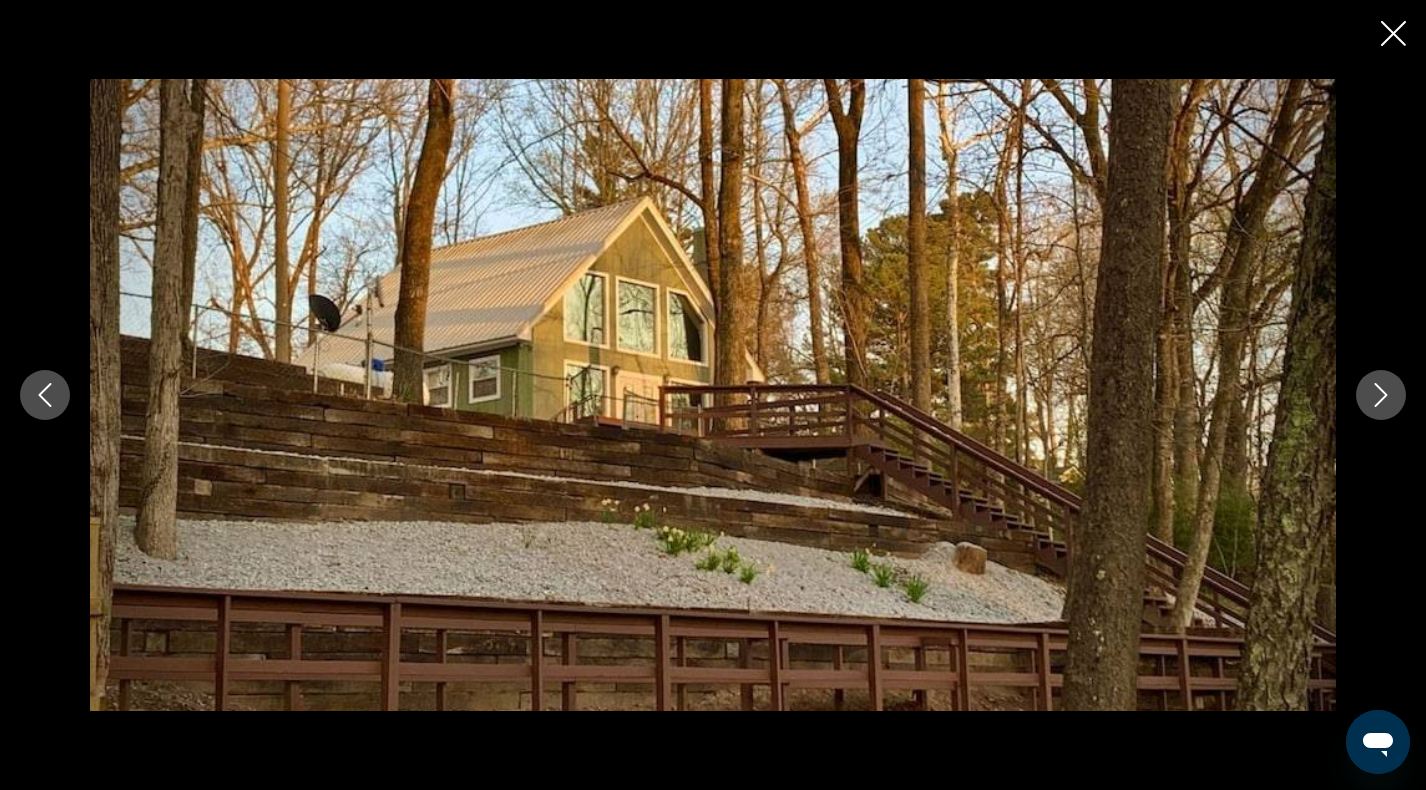click 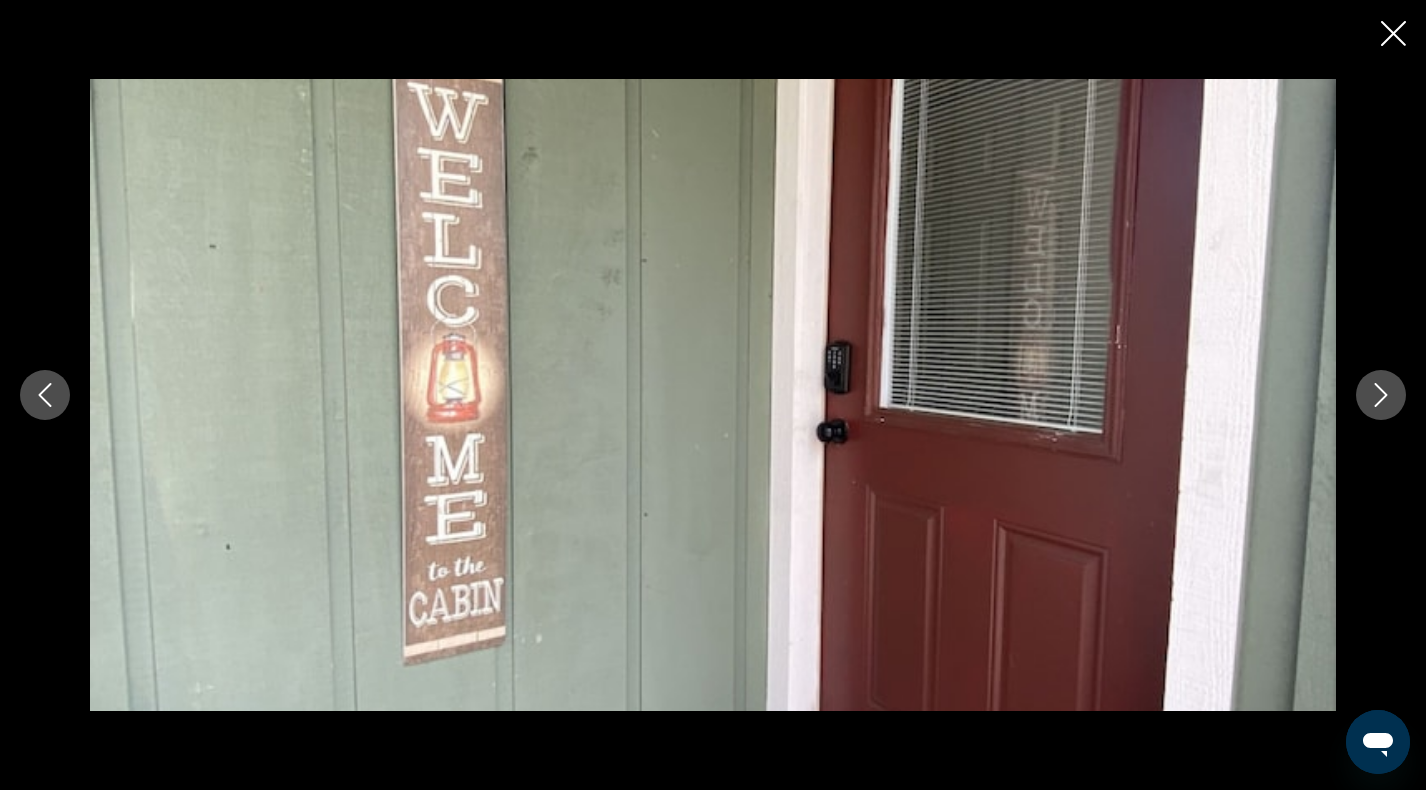 click at bounding box center [1381, 395] 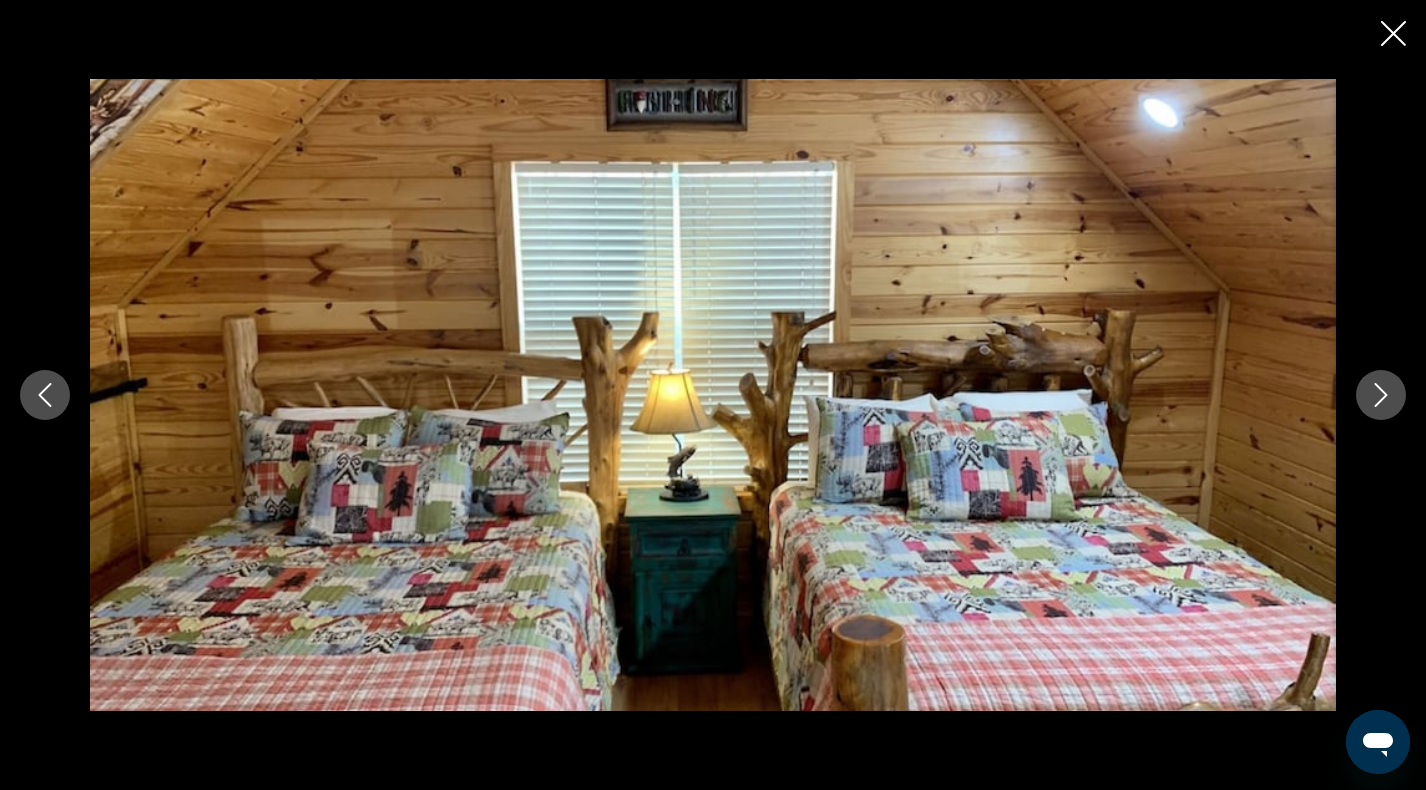 click 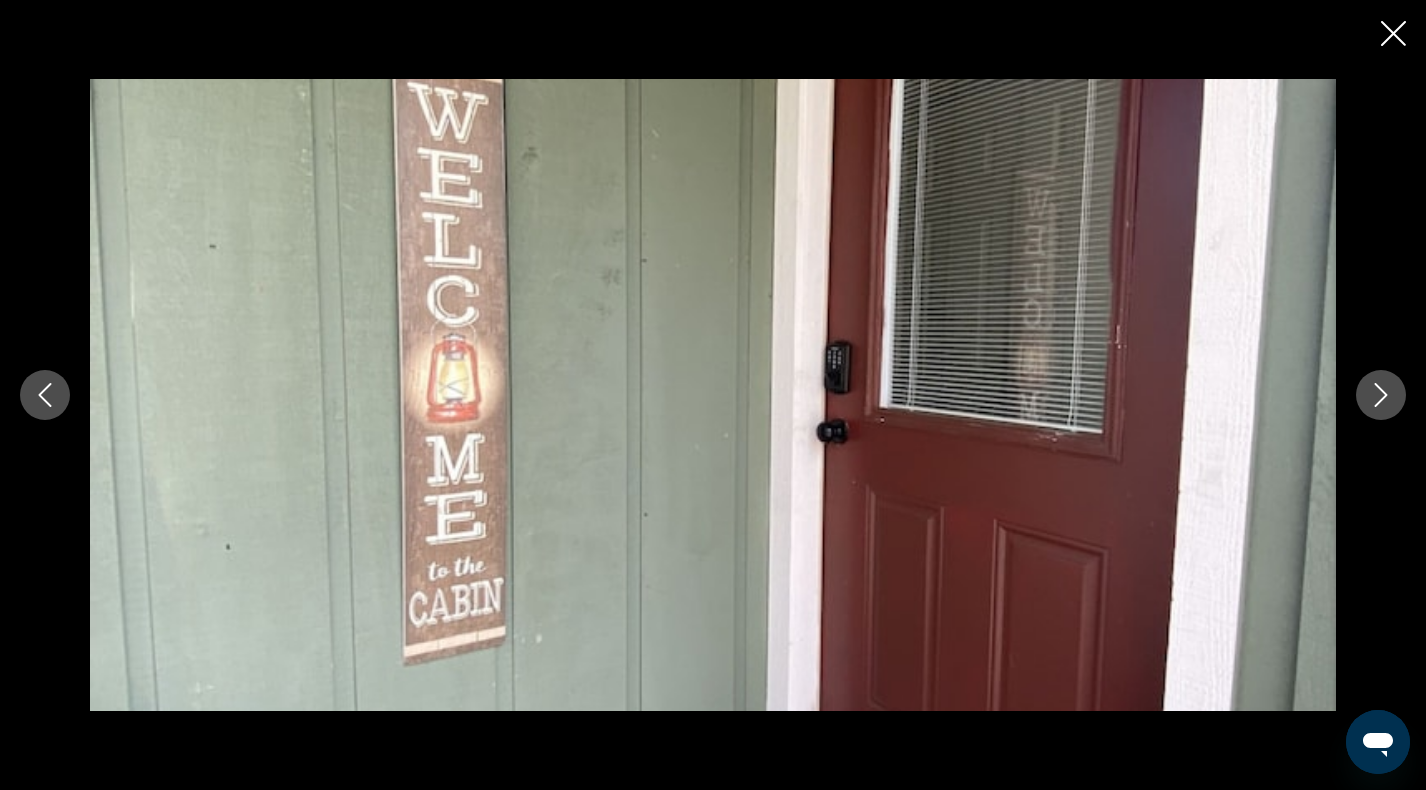 click at bounding box center (1381, 395) 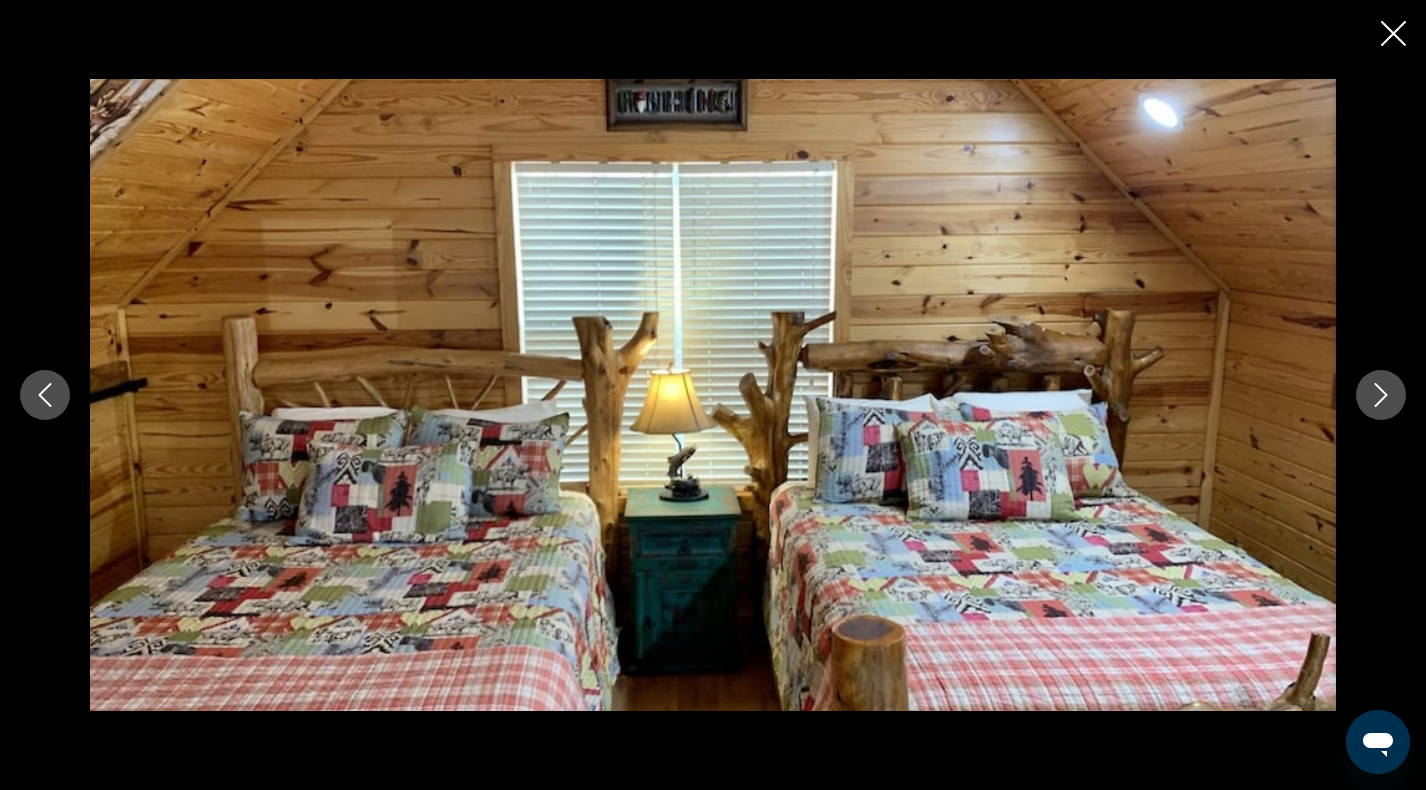 click at bounding box center [1381, 395] 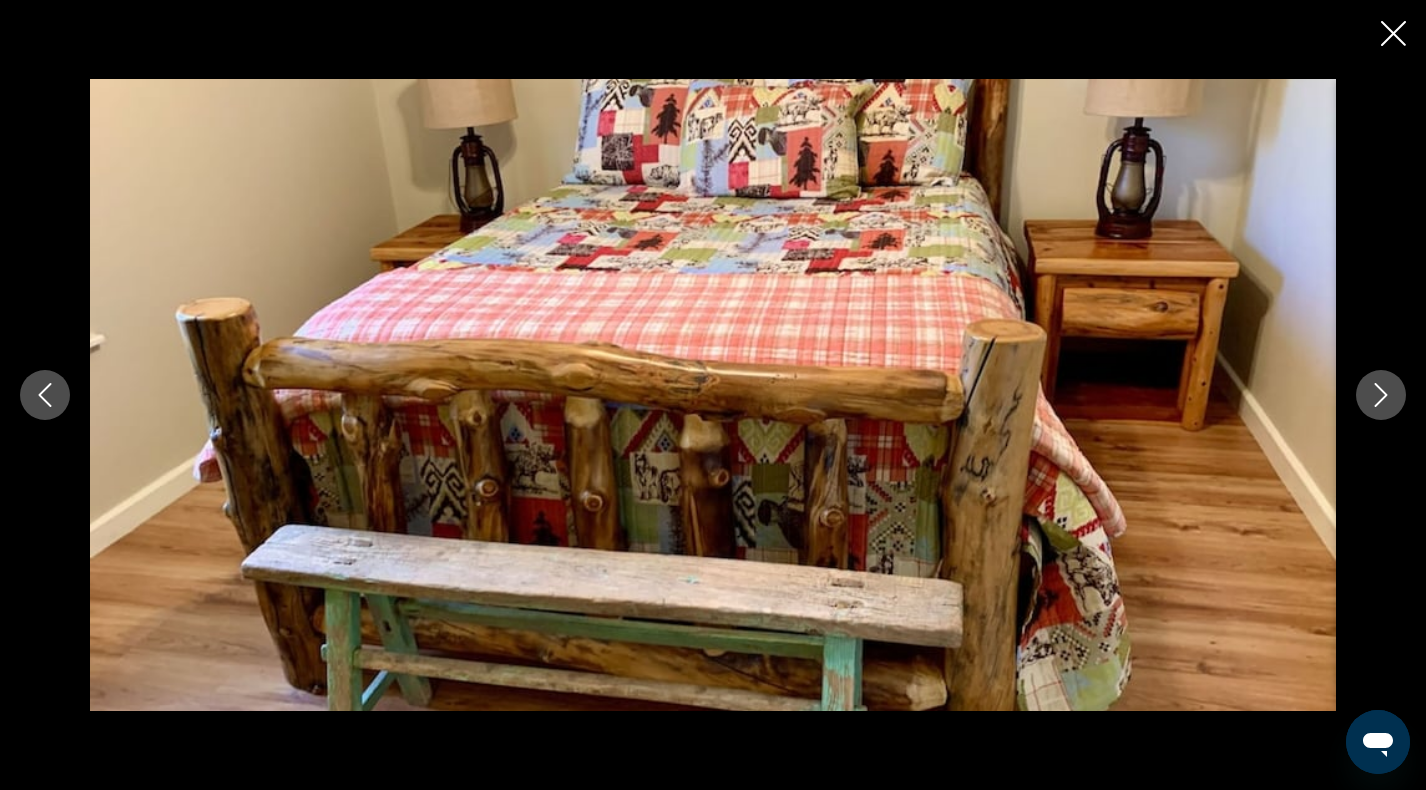 click at bounding box center [1381, 395] 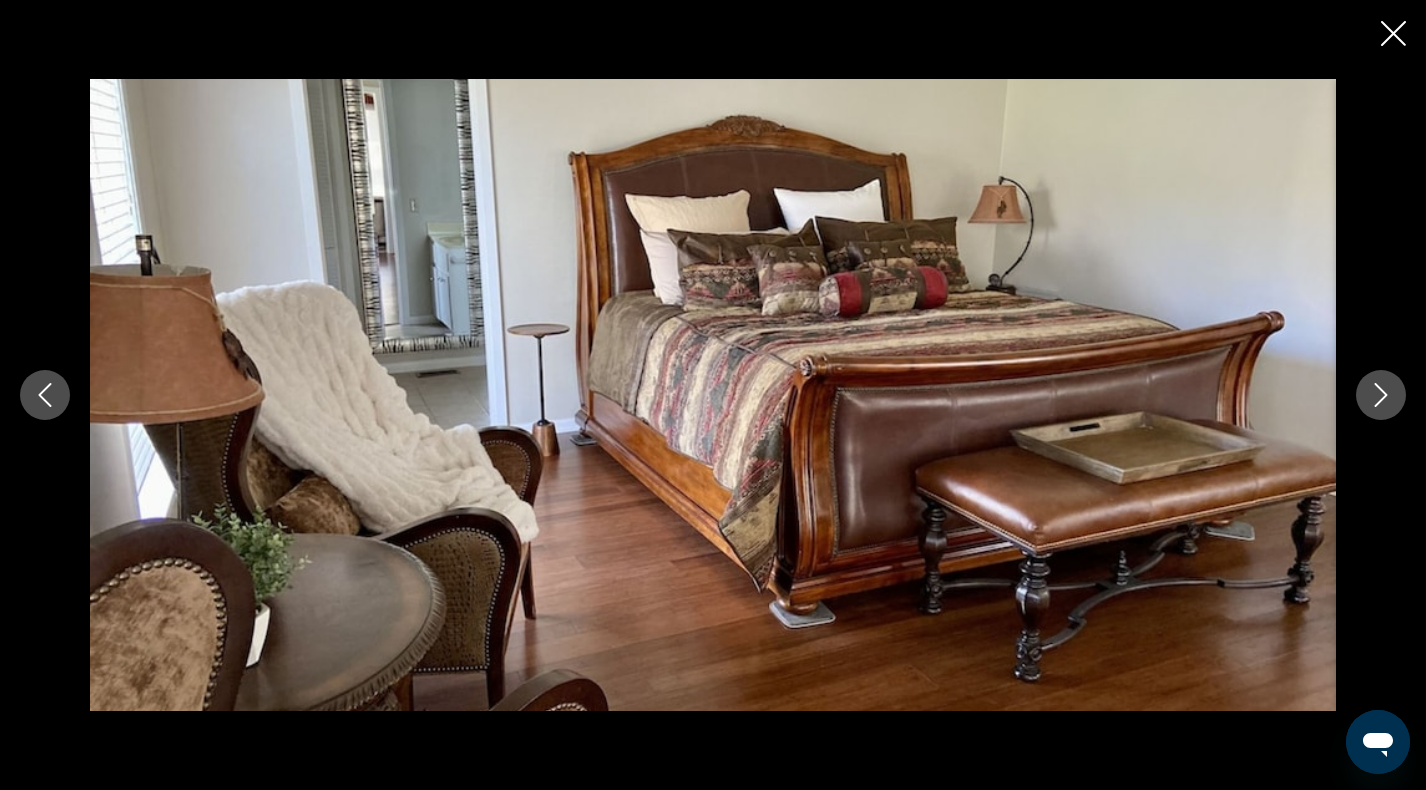 click at bounding box center [1381, 395] 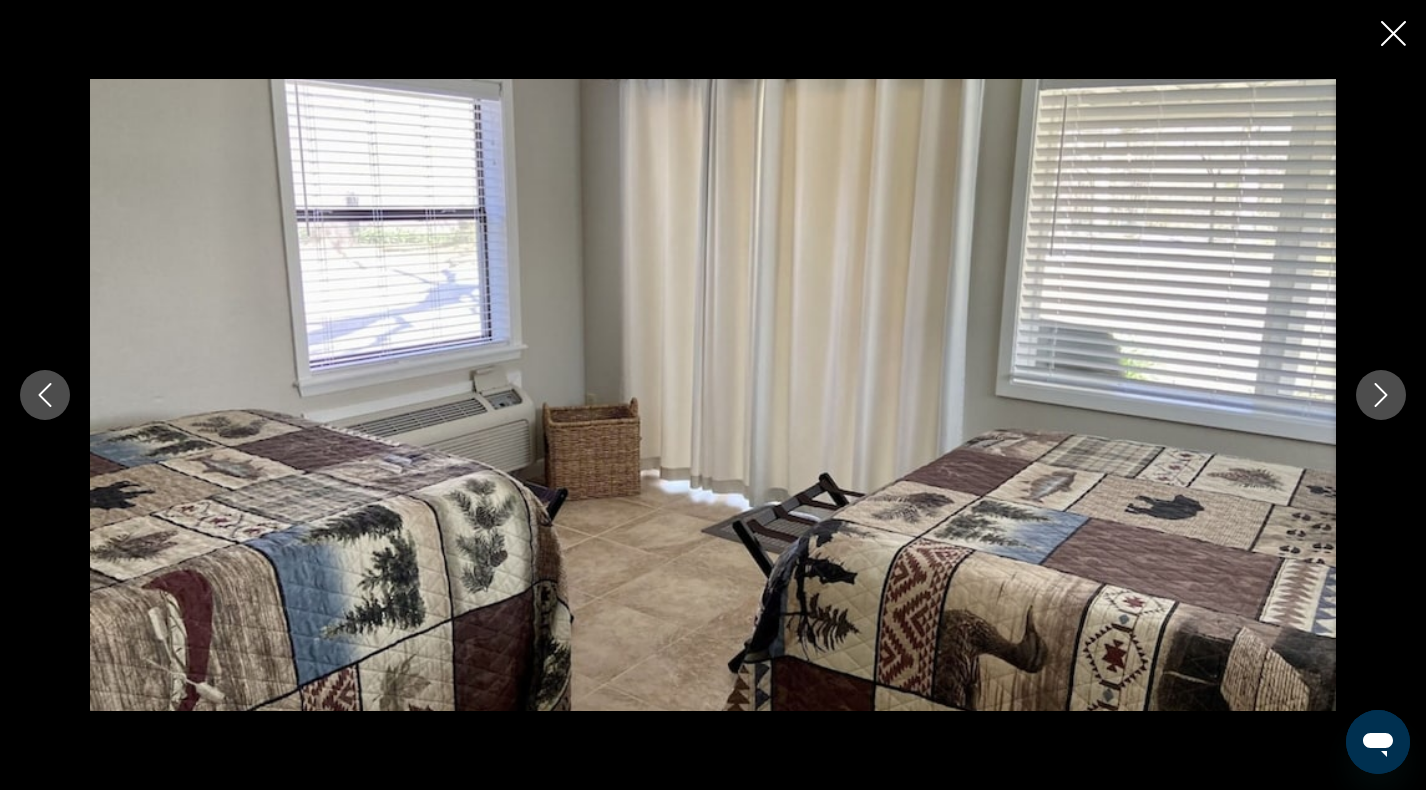 click at bounding box center (1381, 395) 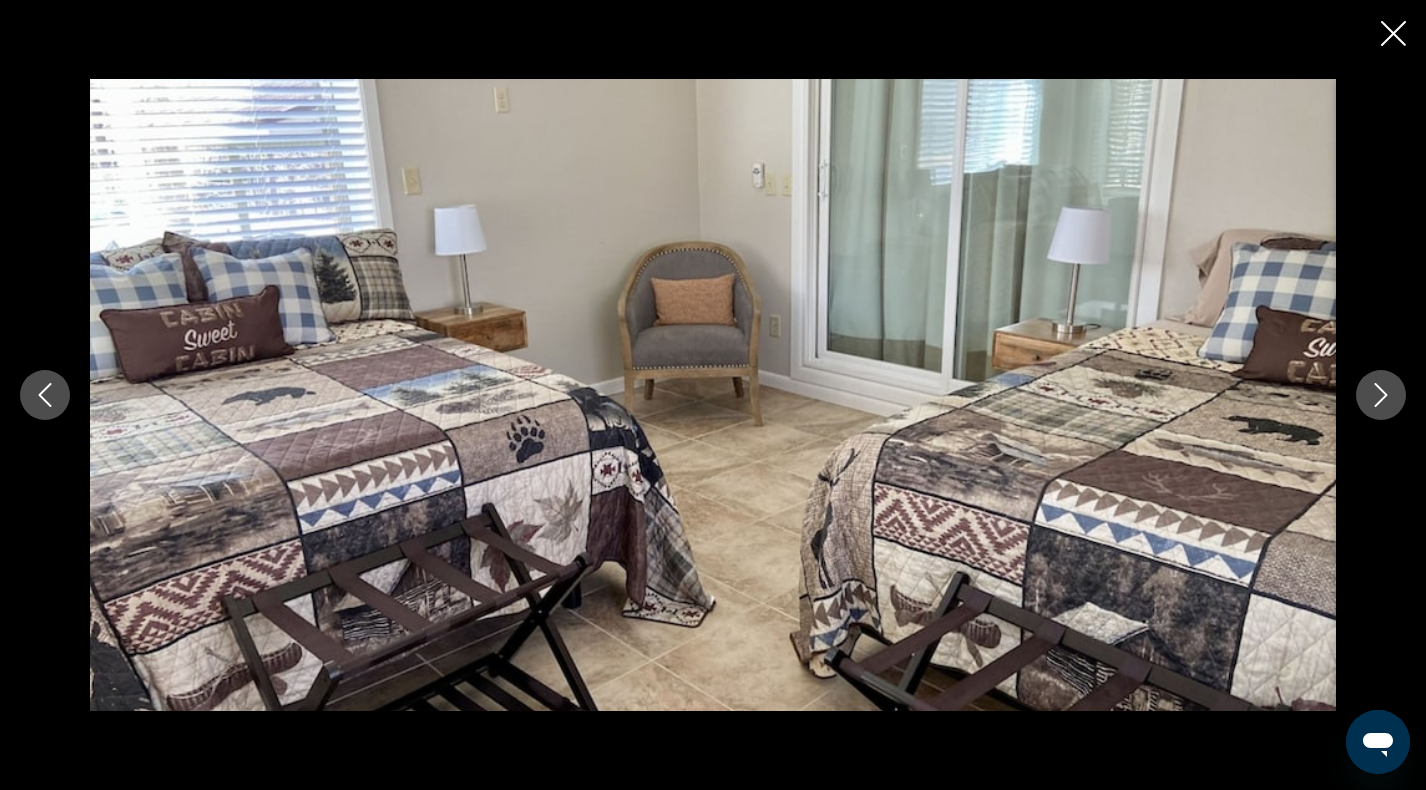 click at bounding box center [1381, 395] 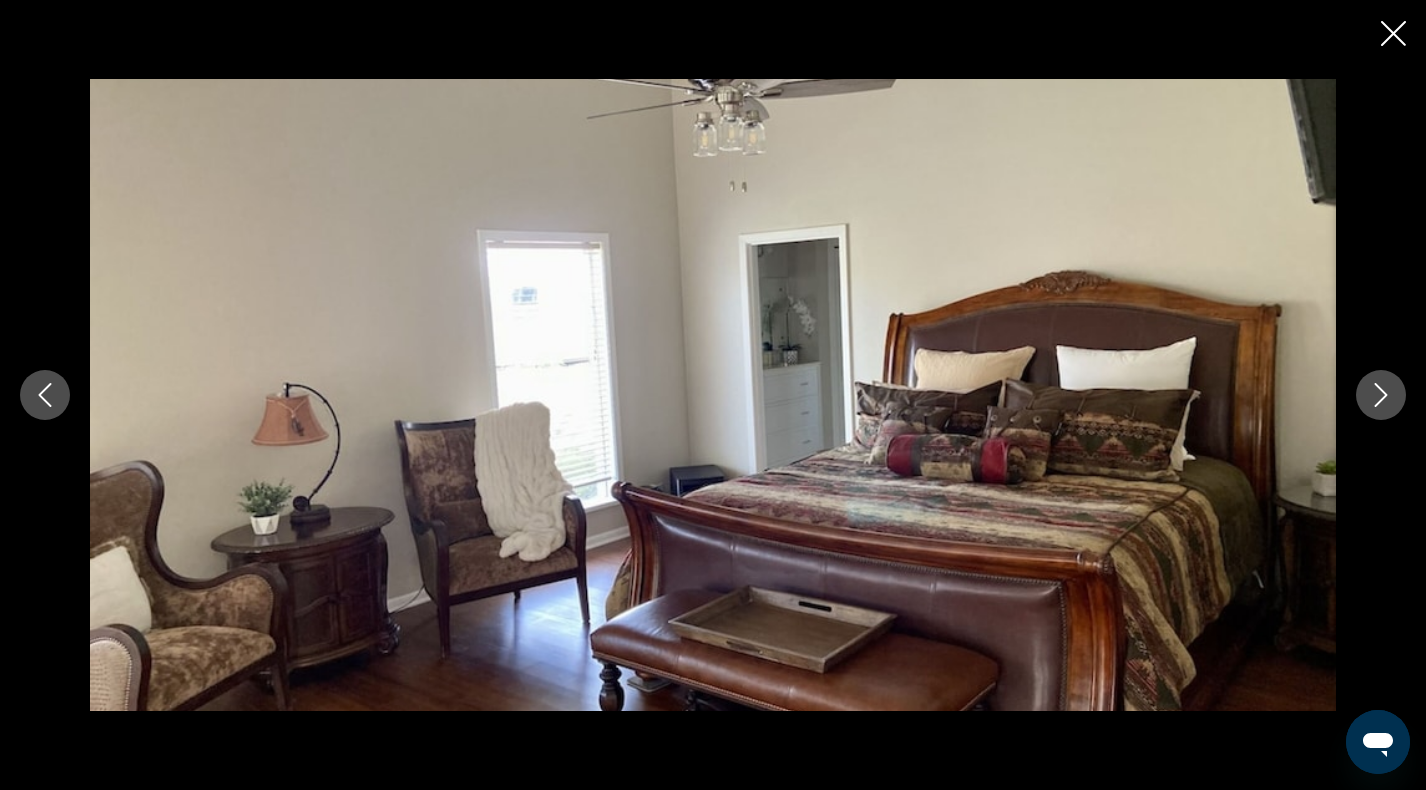 click at bounding box center [1381, 395] 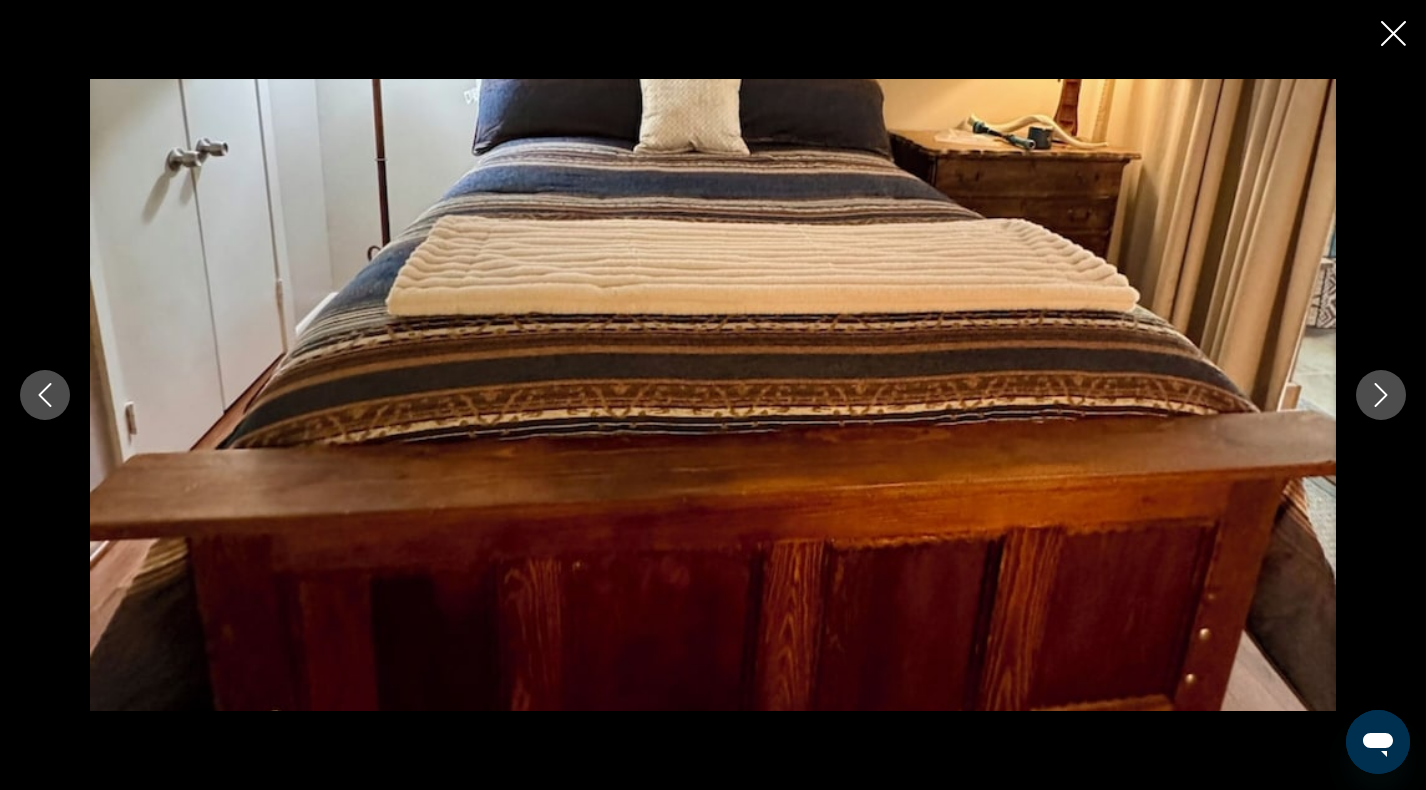 click at bounding box center (1381, 395) 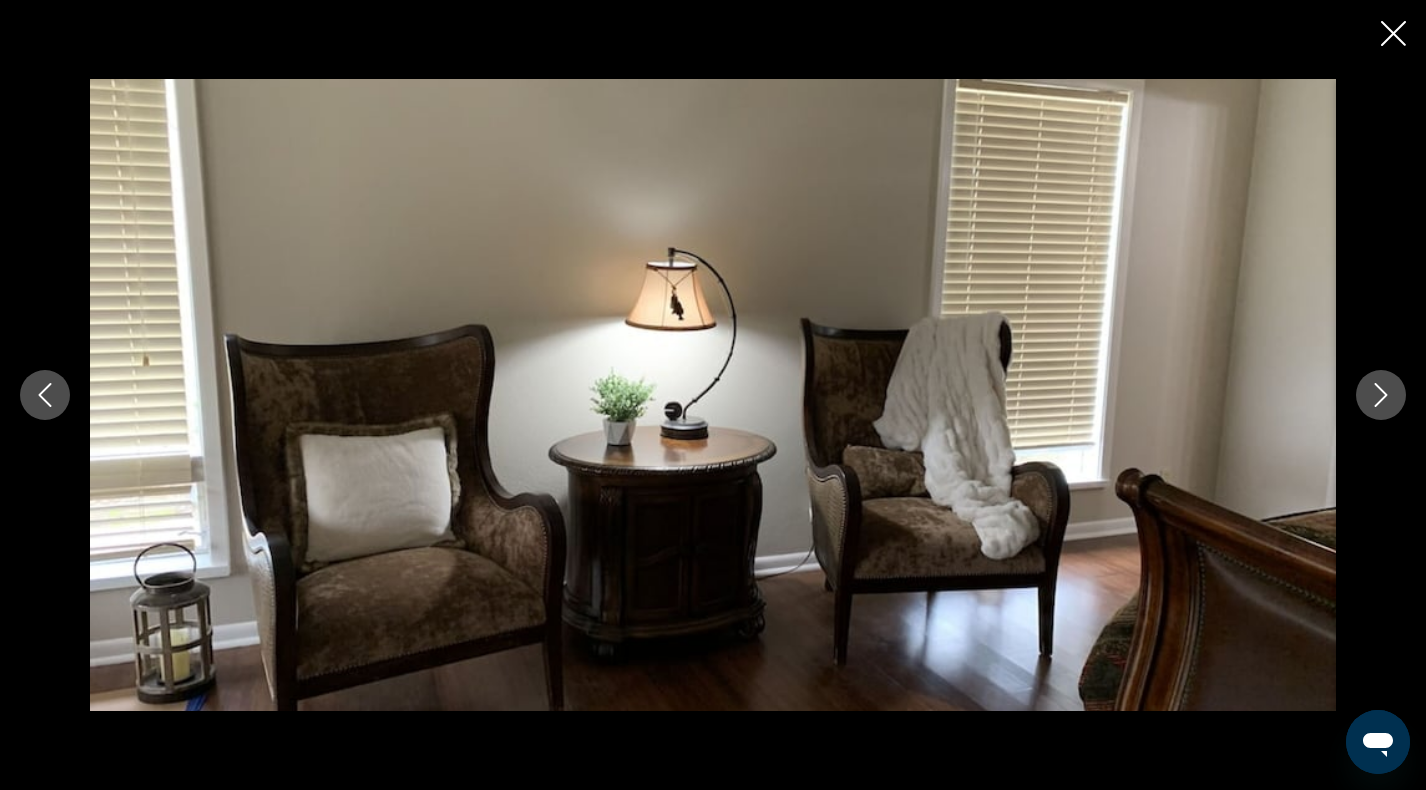 click at bounding box center [1381, 395] 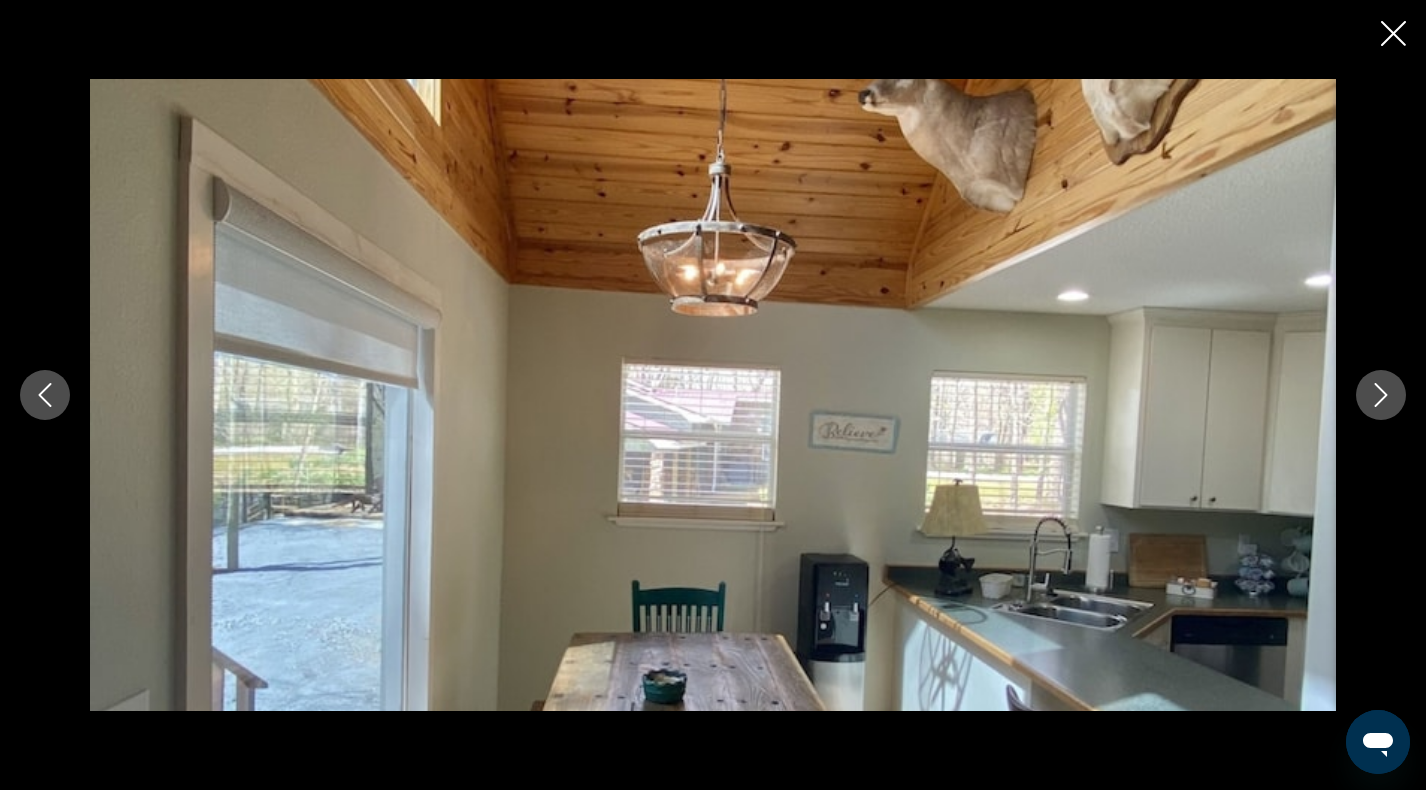 click at bounding box center [1381, 395] 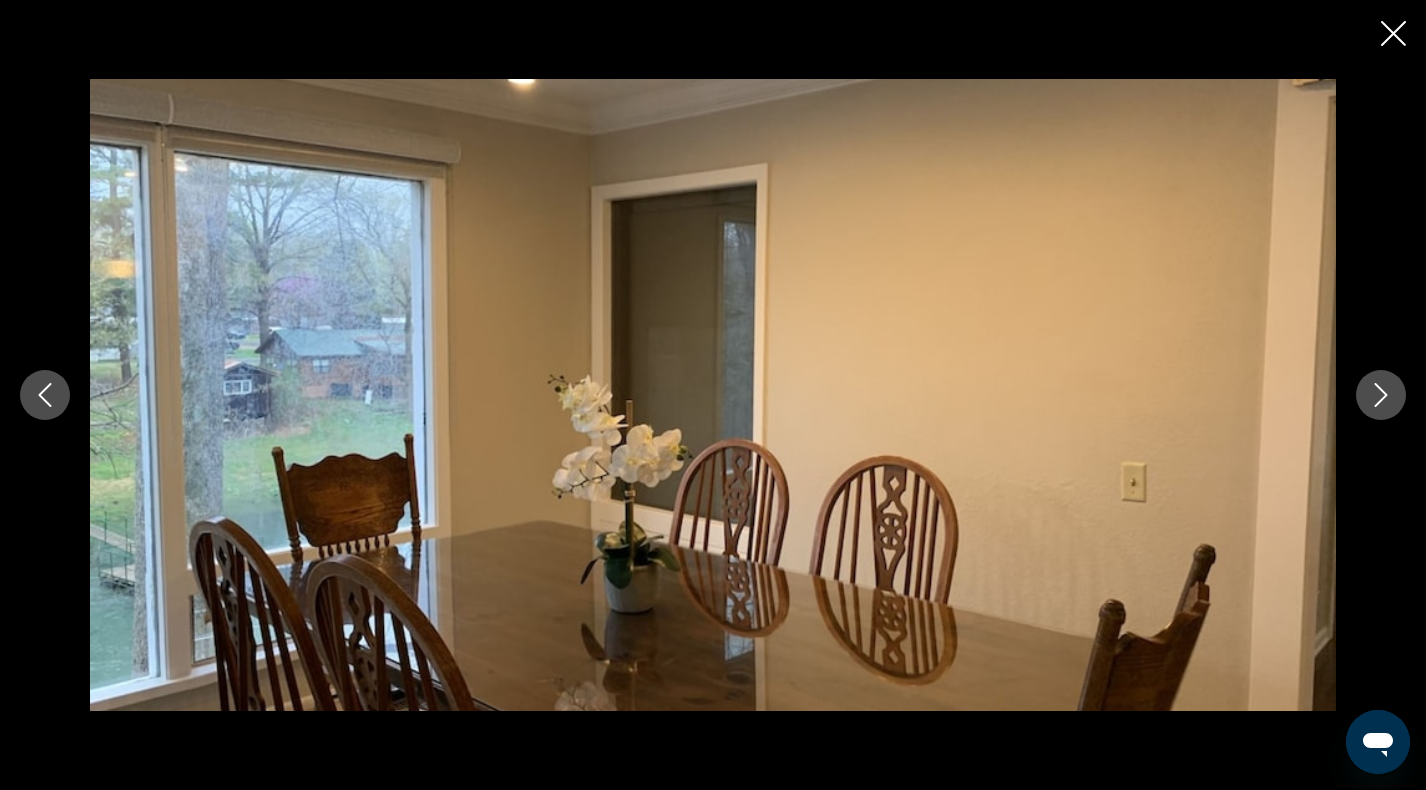 click at bounding box center (1381, 395) 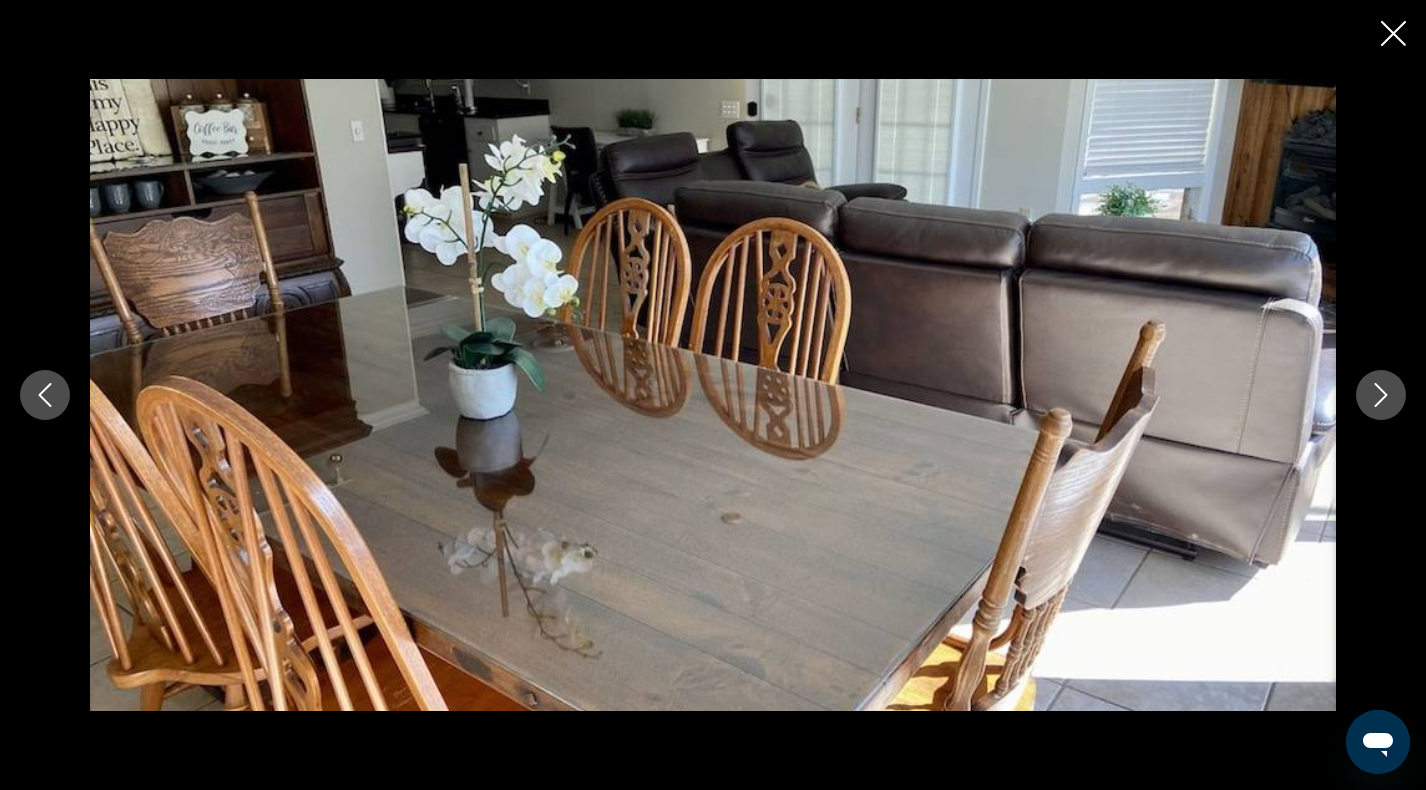 click at bounding box center (1381, 395) 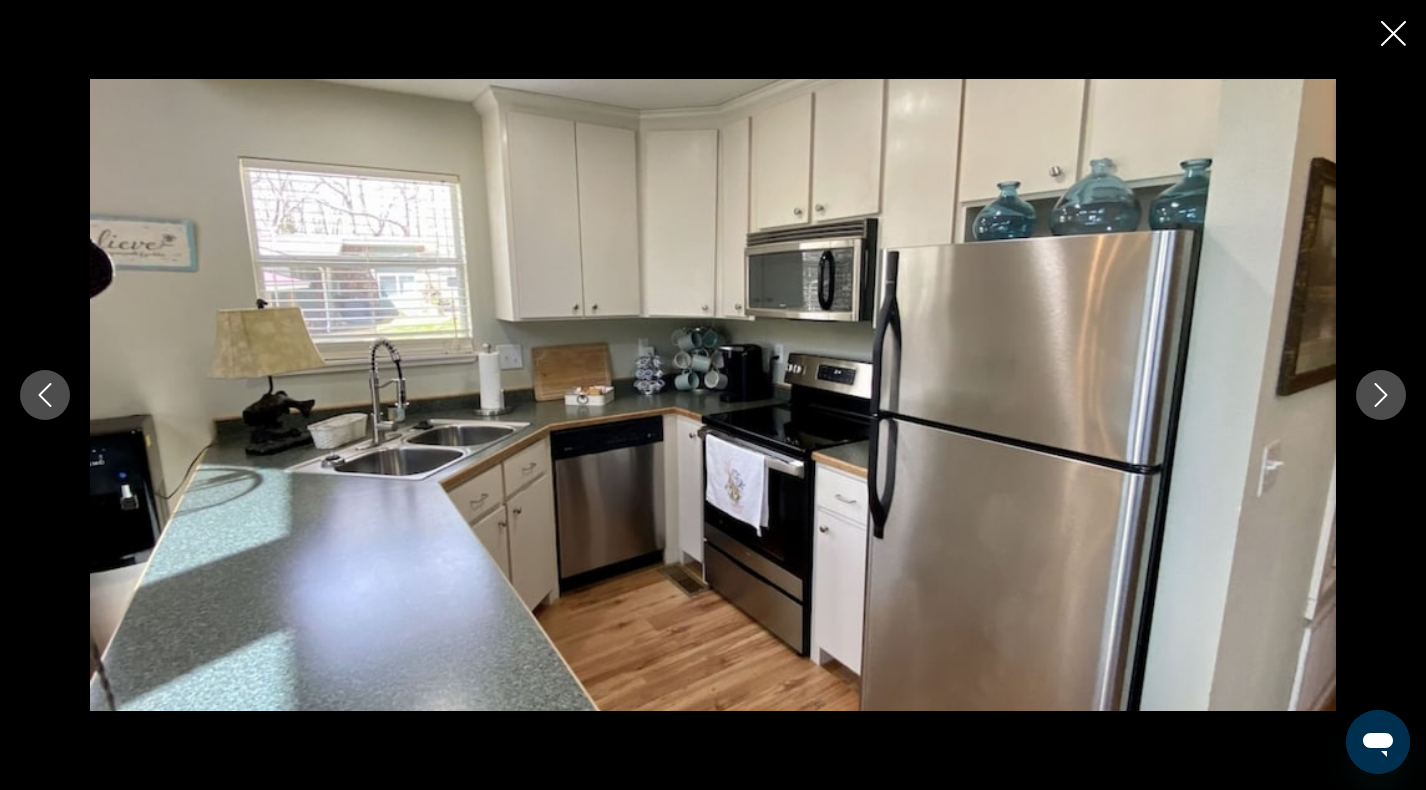 click at bounding box center (1381, 395) 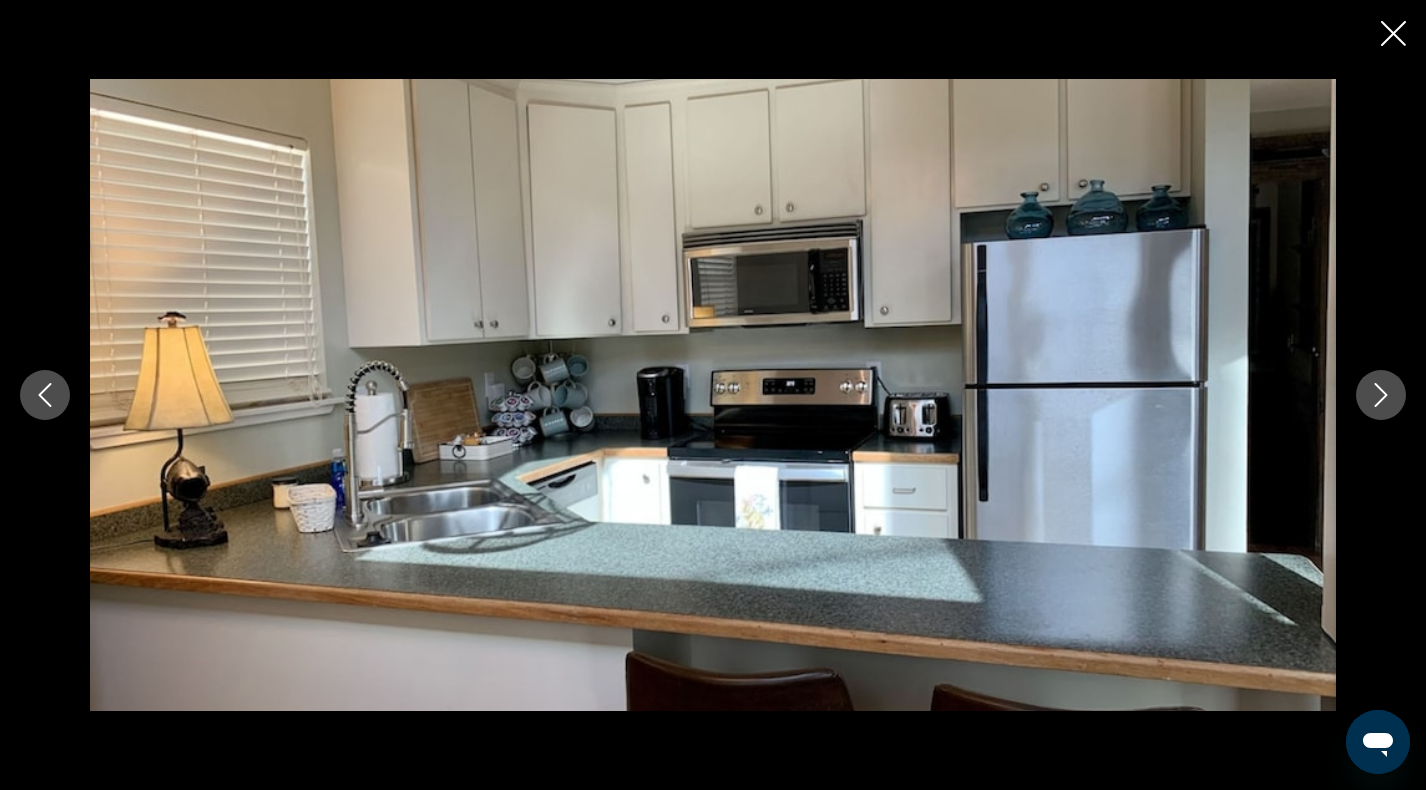 click at bounding box center (1381, 395) 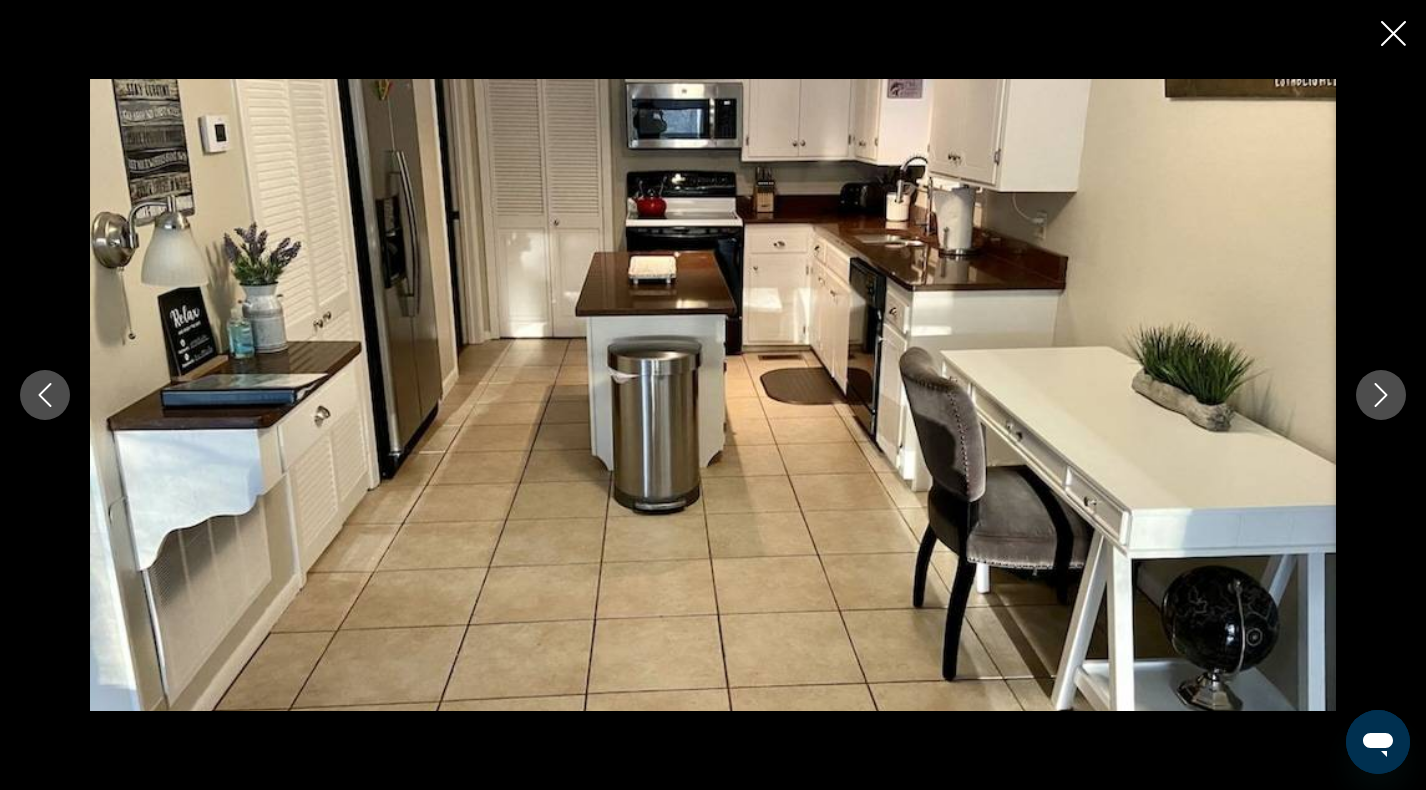 click at bounding box center [1381, 395] 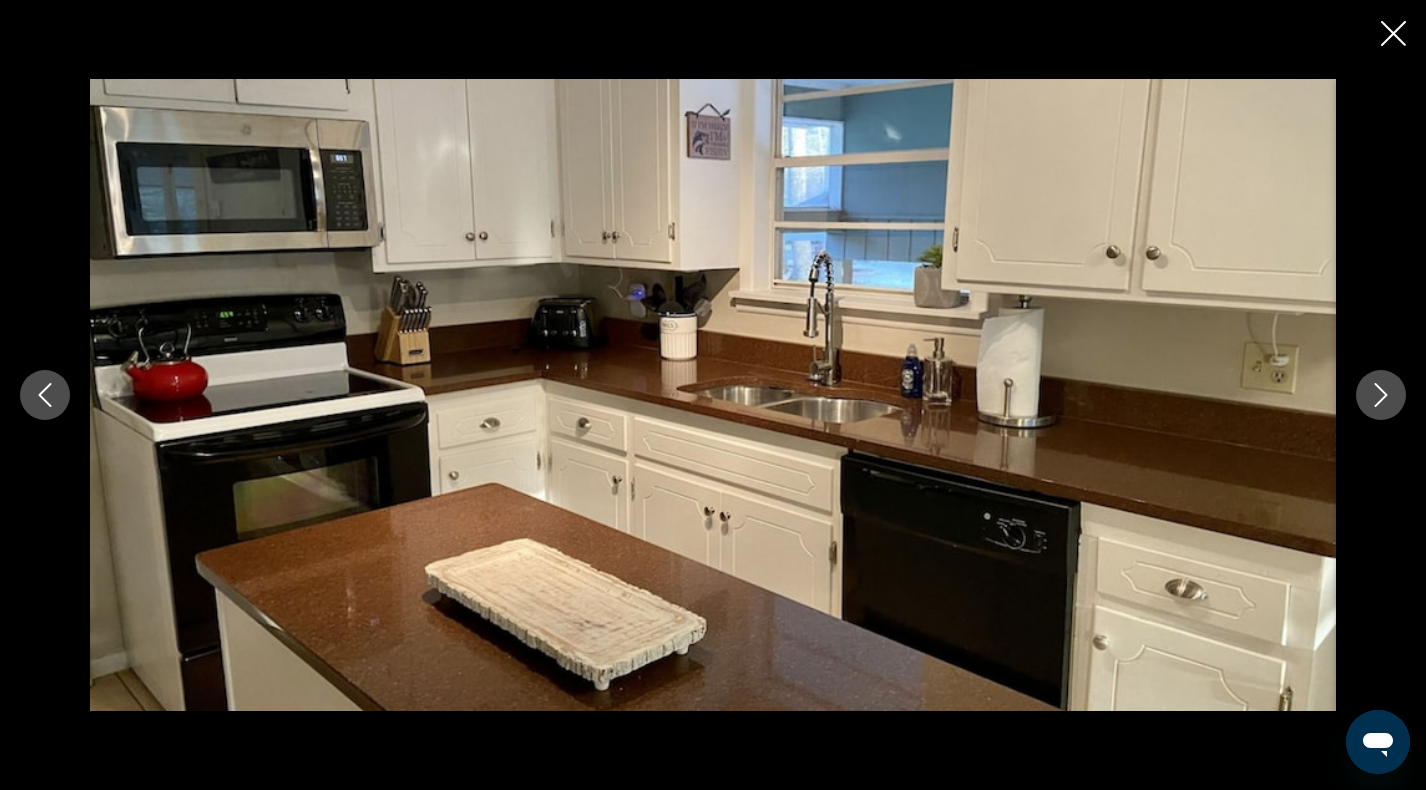 click at bounding box center (1381, 395) 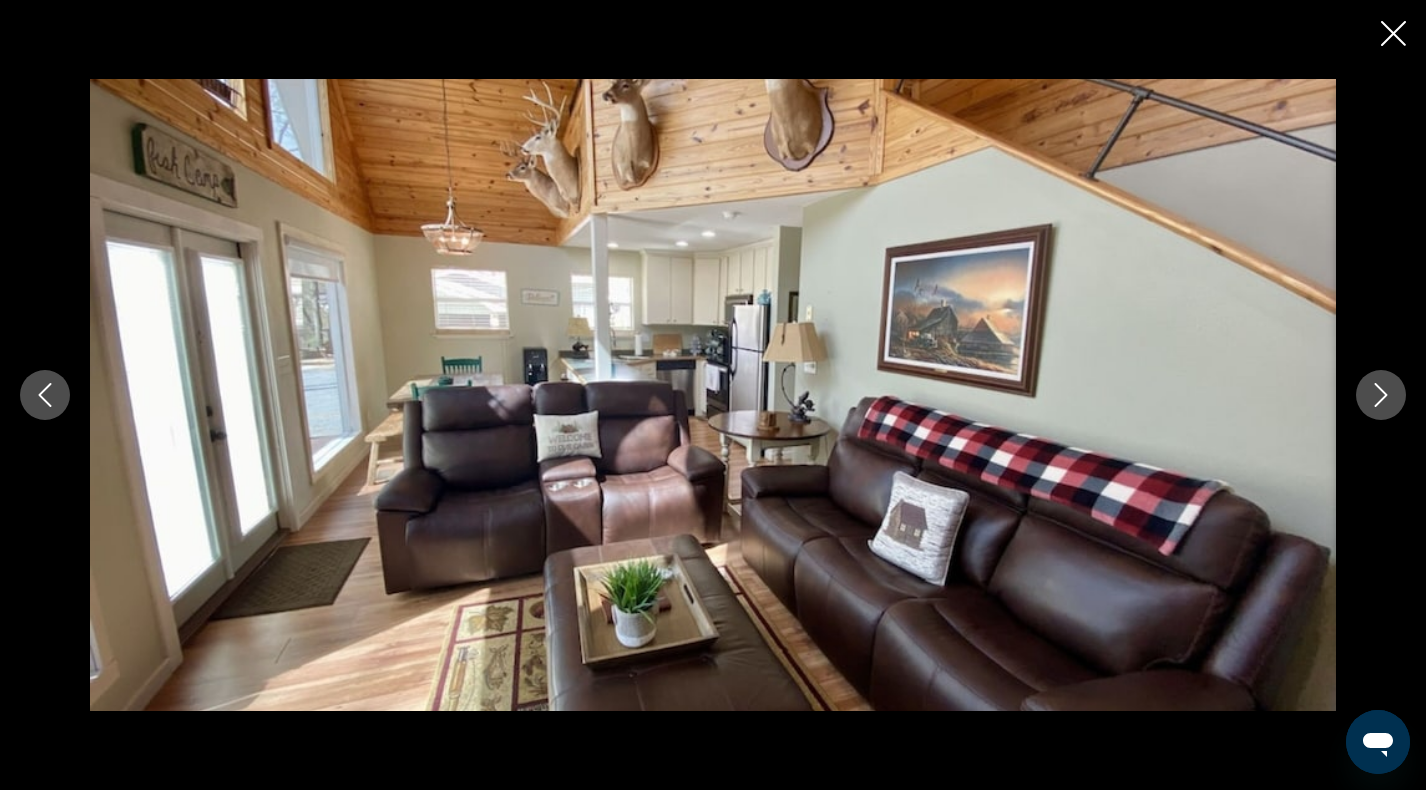 click at bounding box center (45, 395) 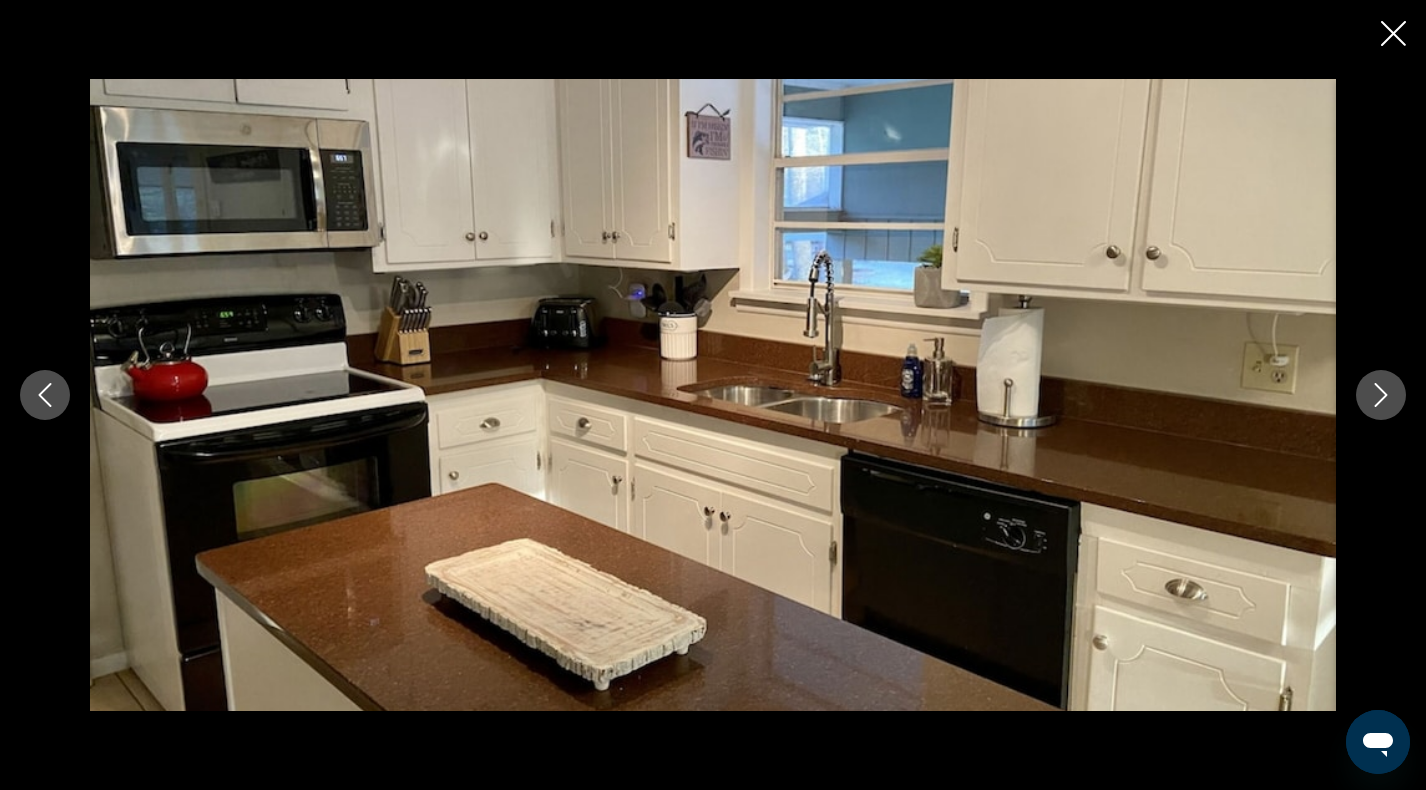 click at bounding box center [45, 395] 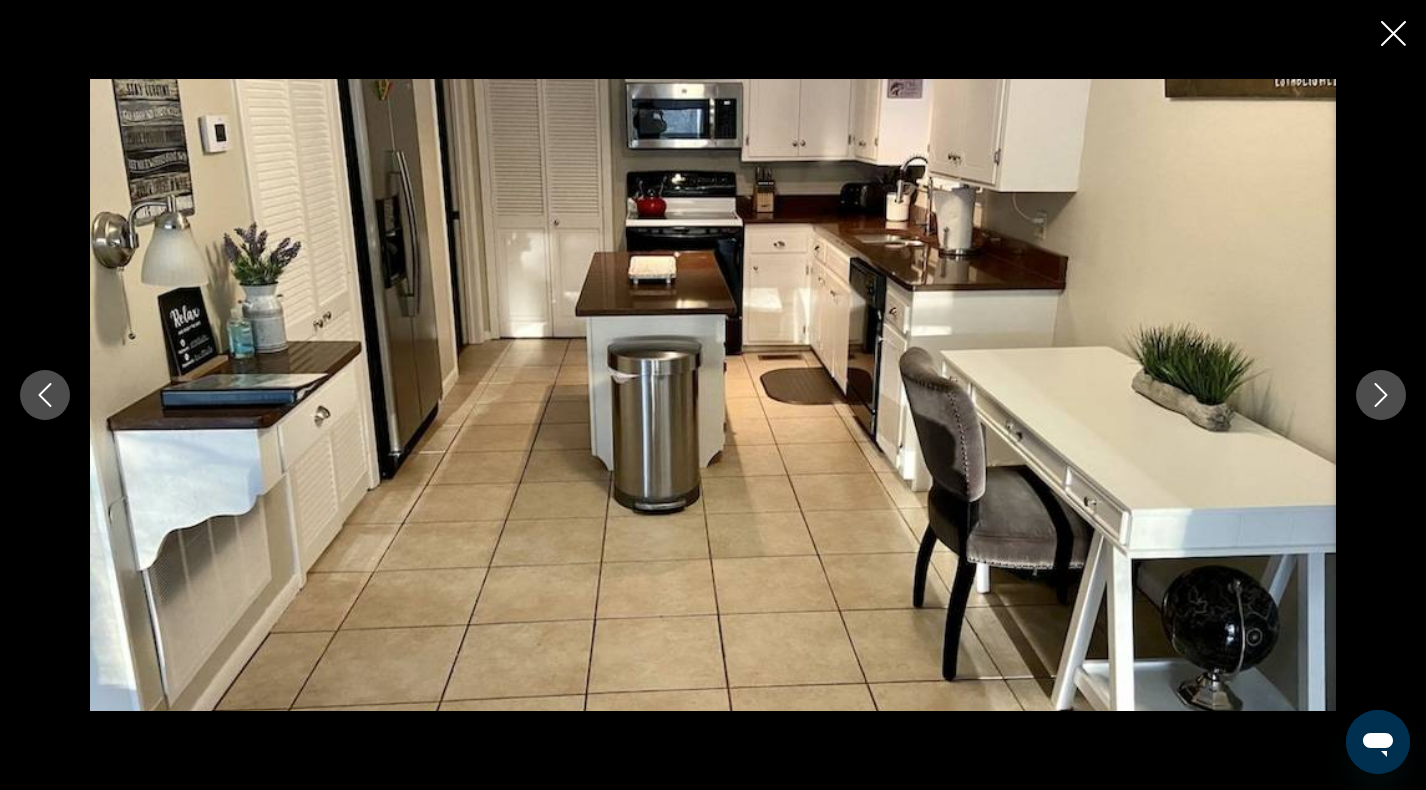 click 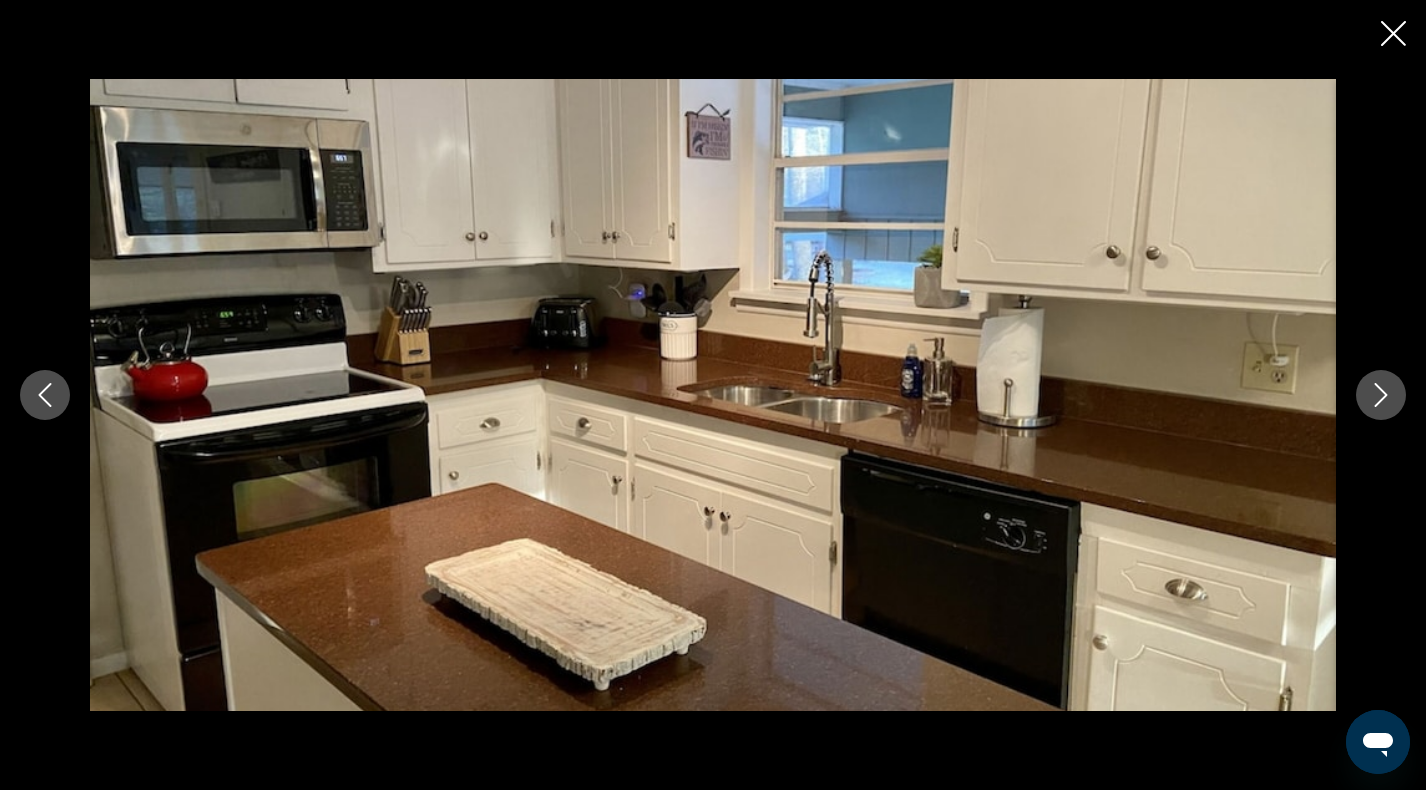 click 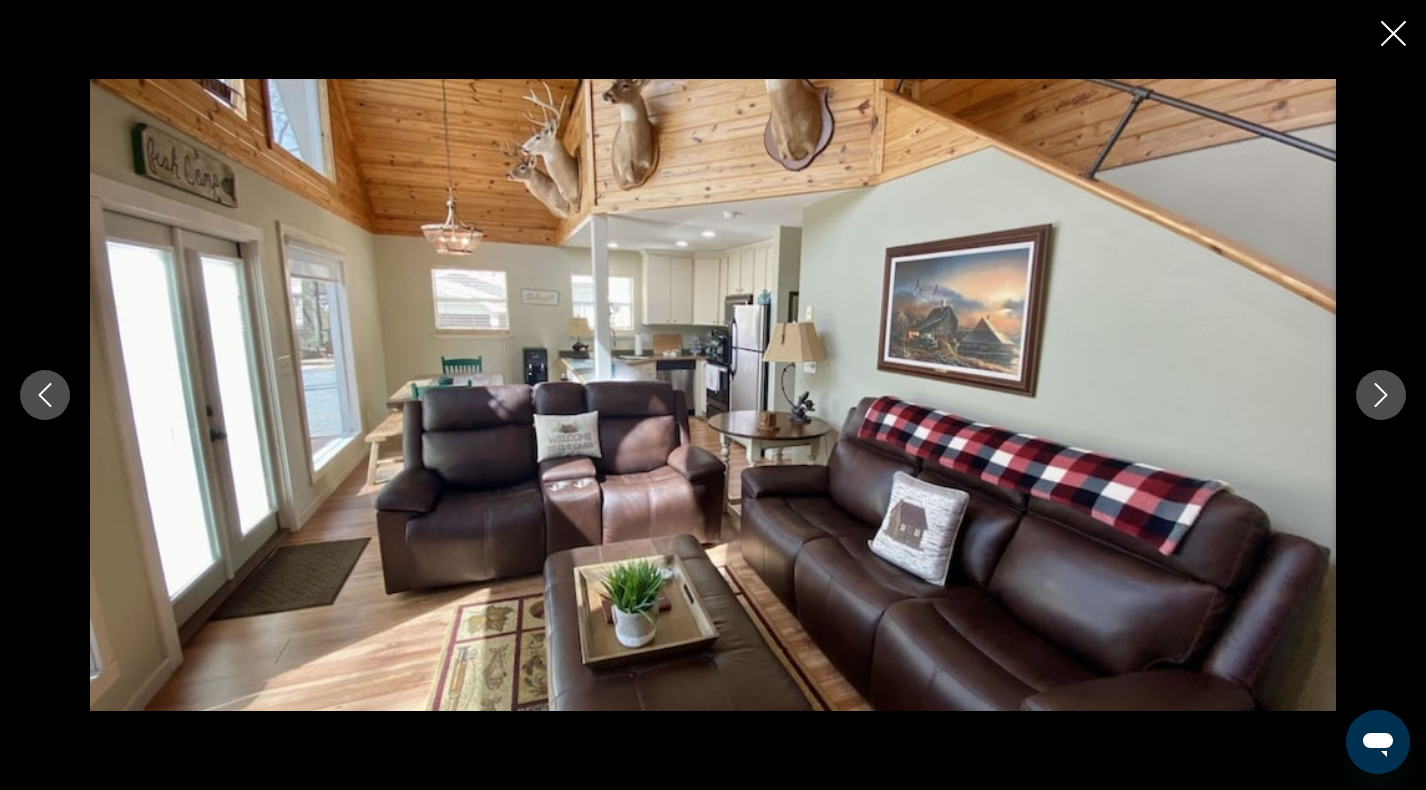 click 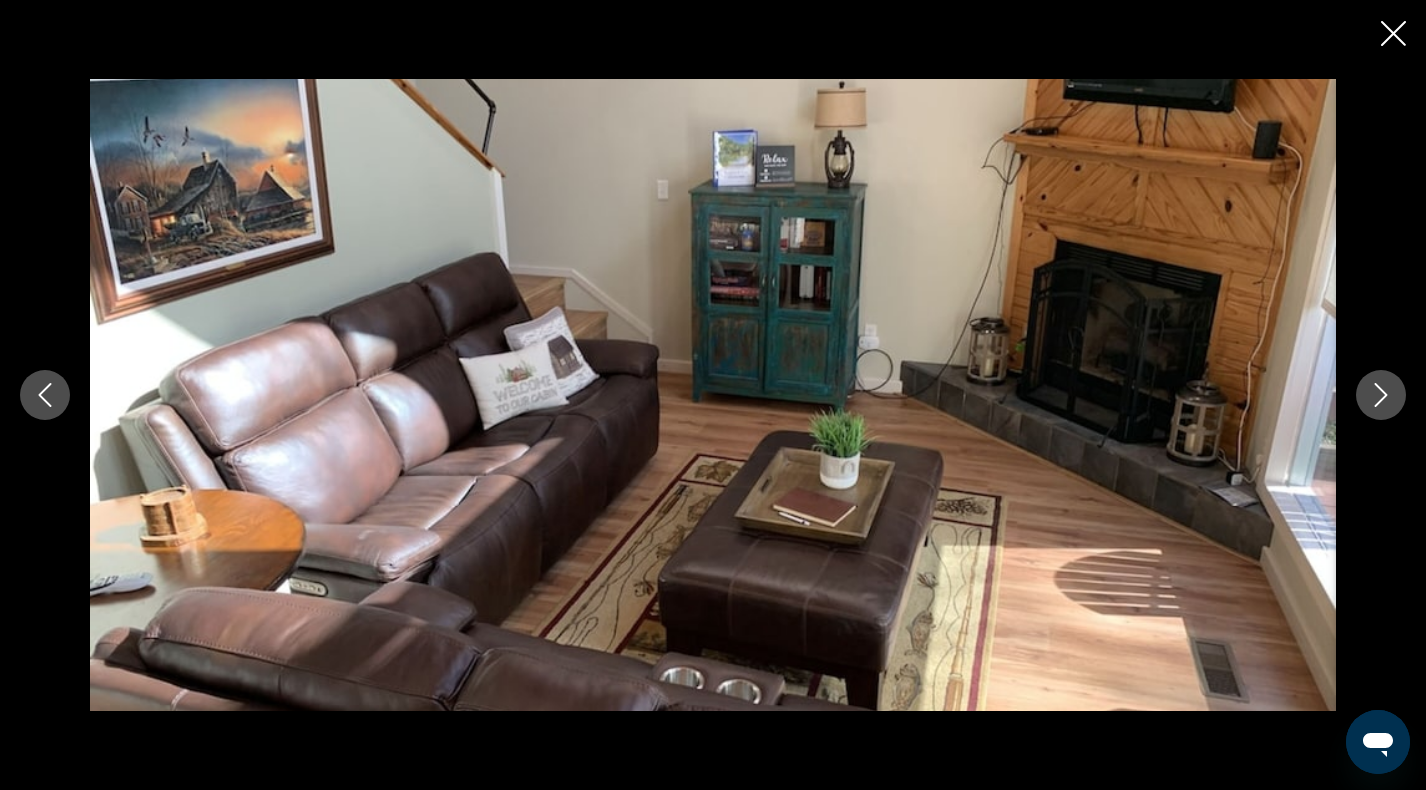 click 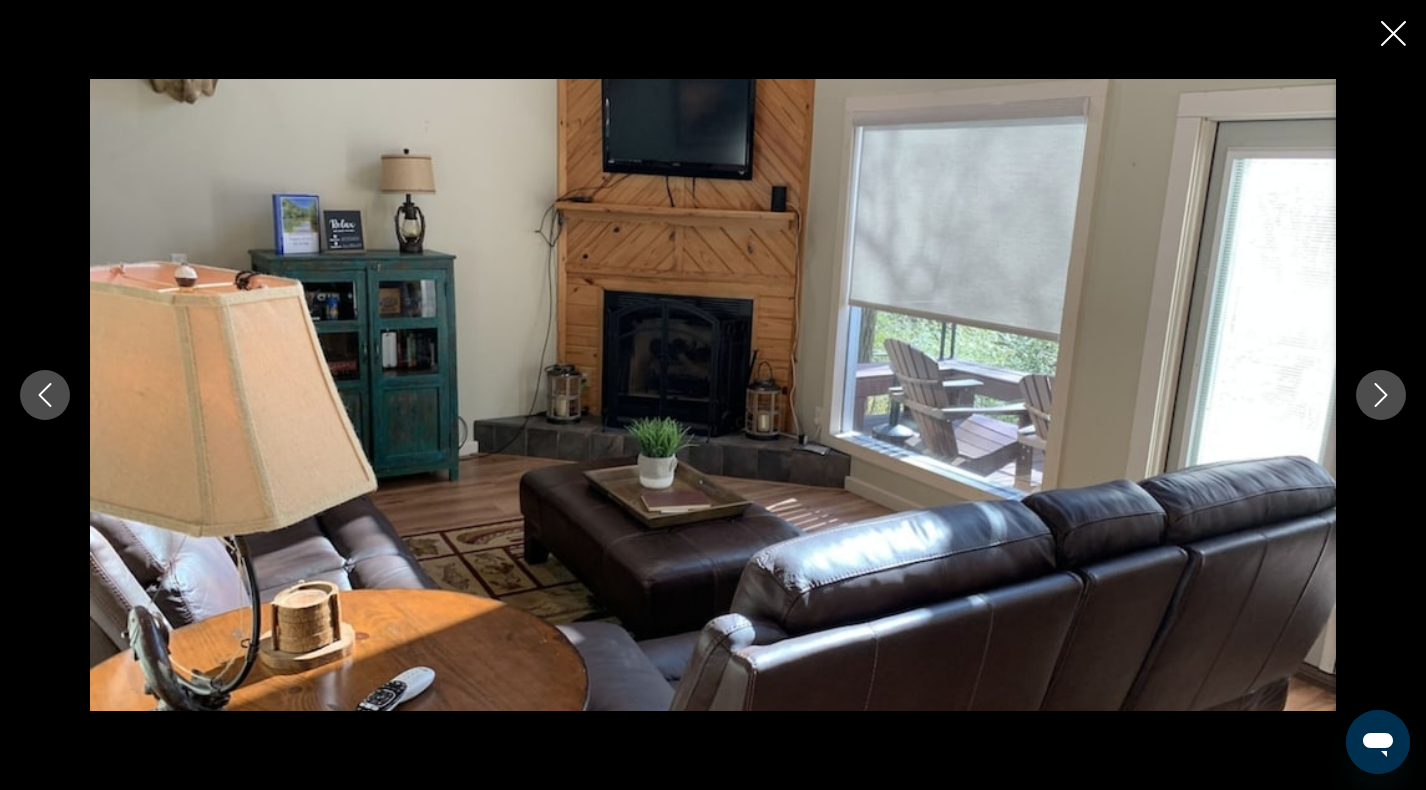 click 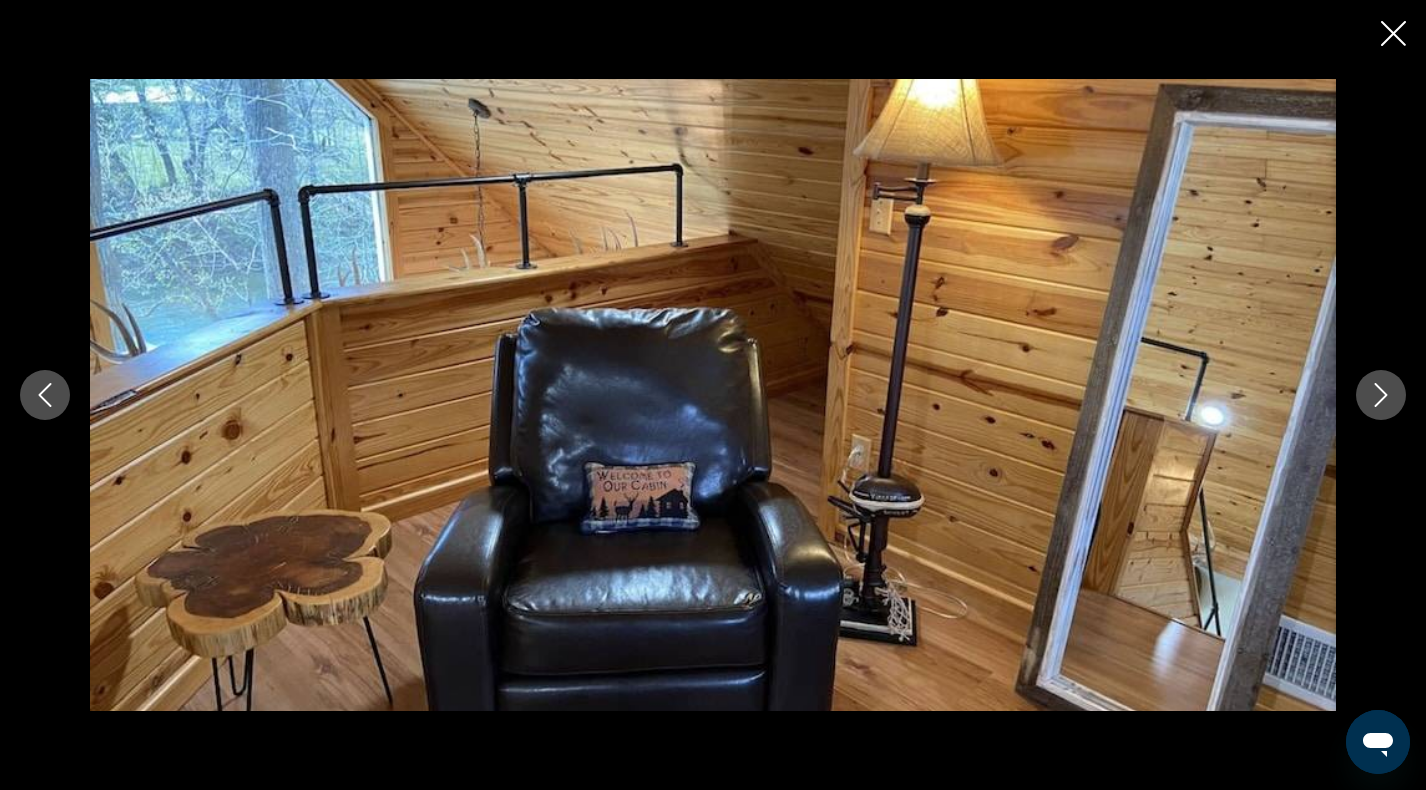 click 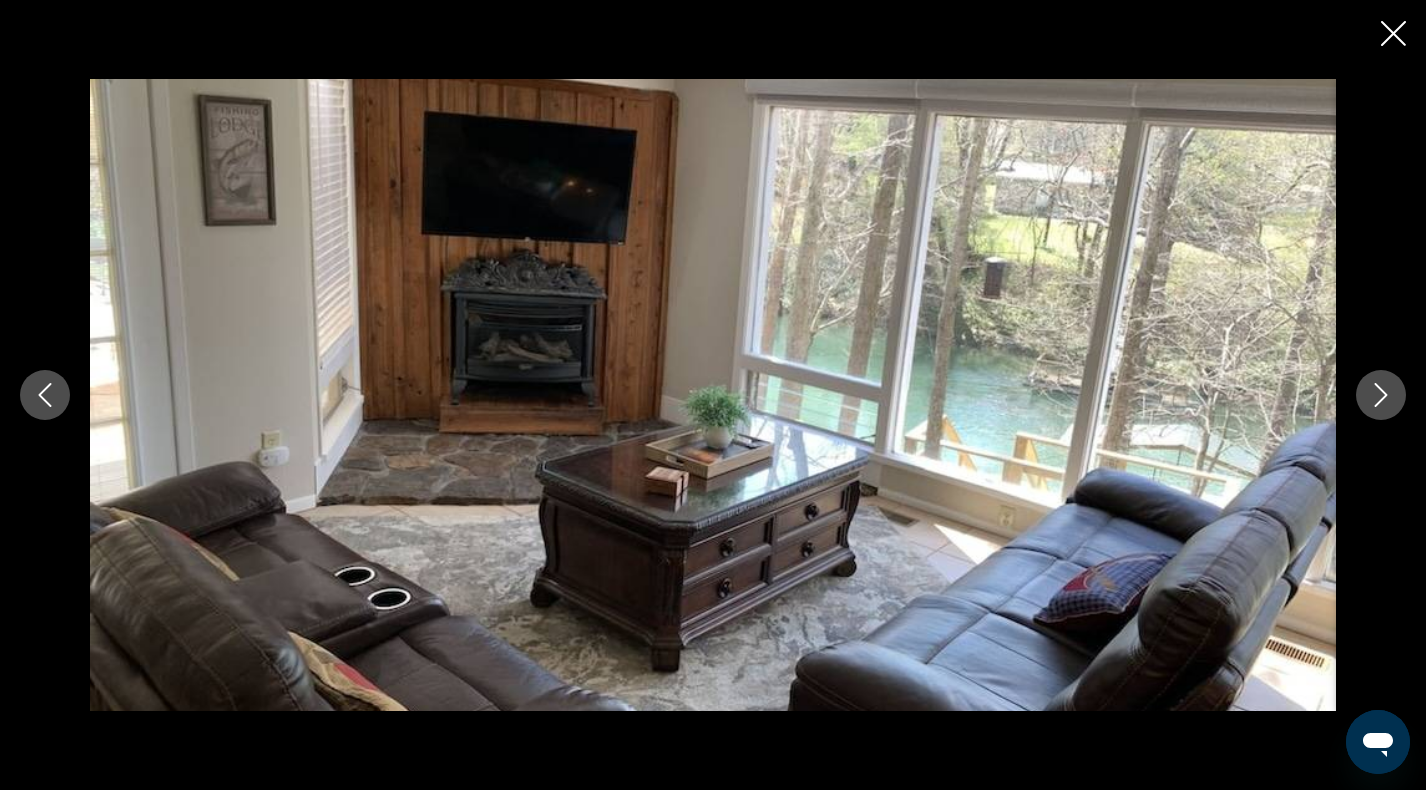 click 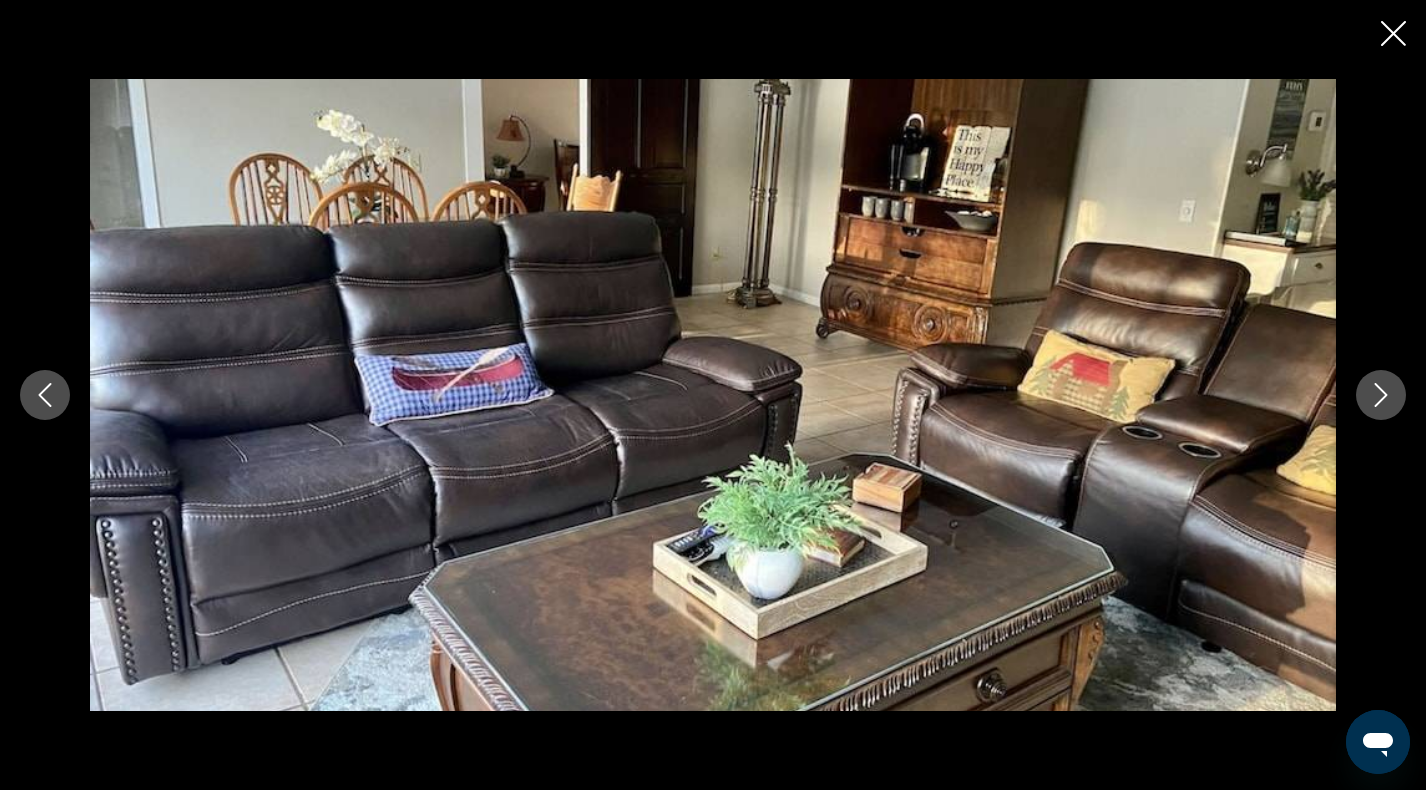 click 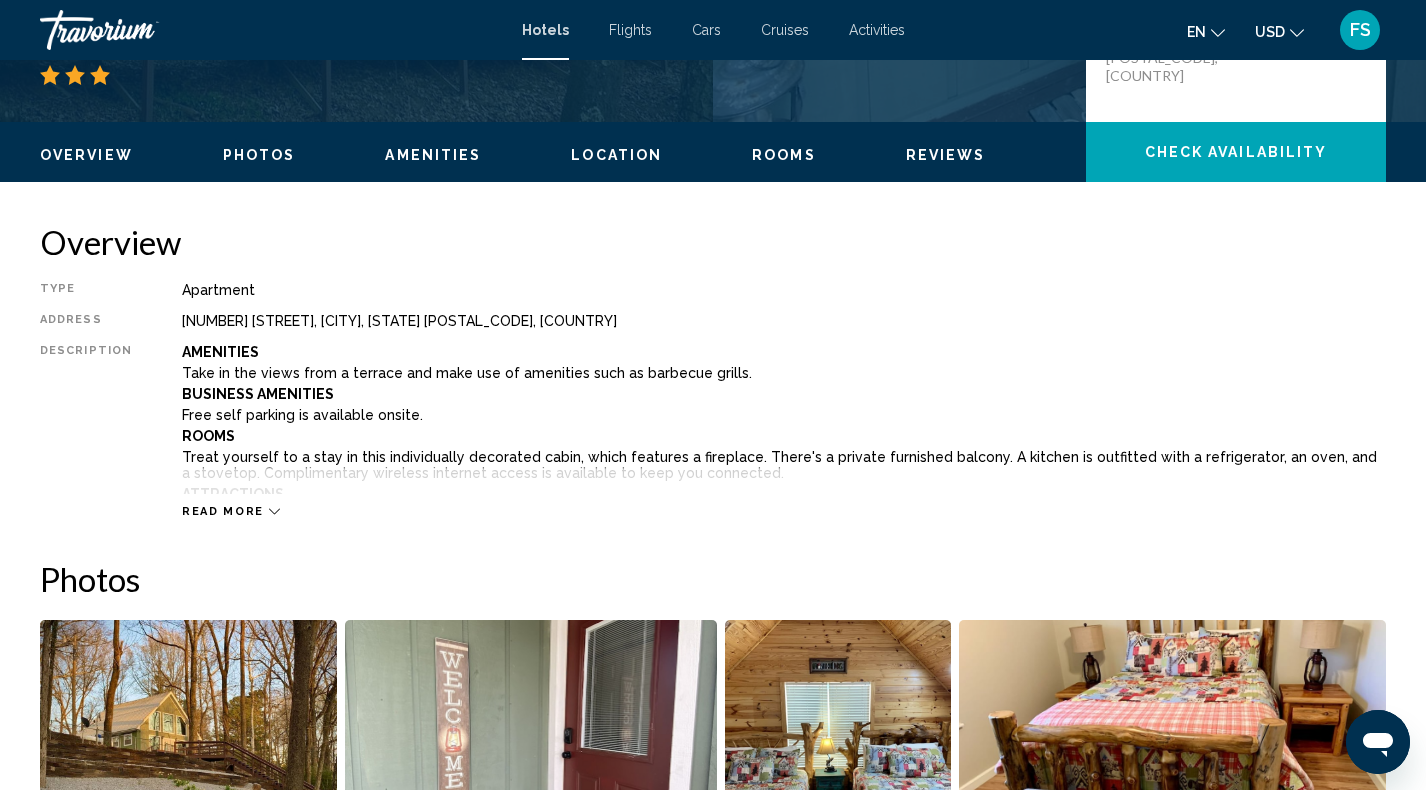 scroll, scrollTop: 531, scrollLeft: 0, axis: vertical 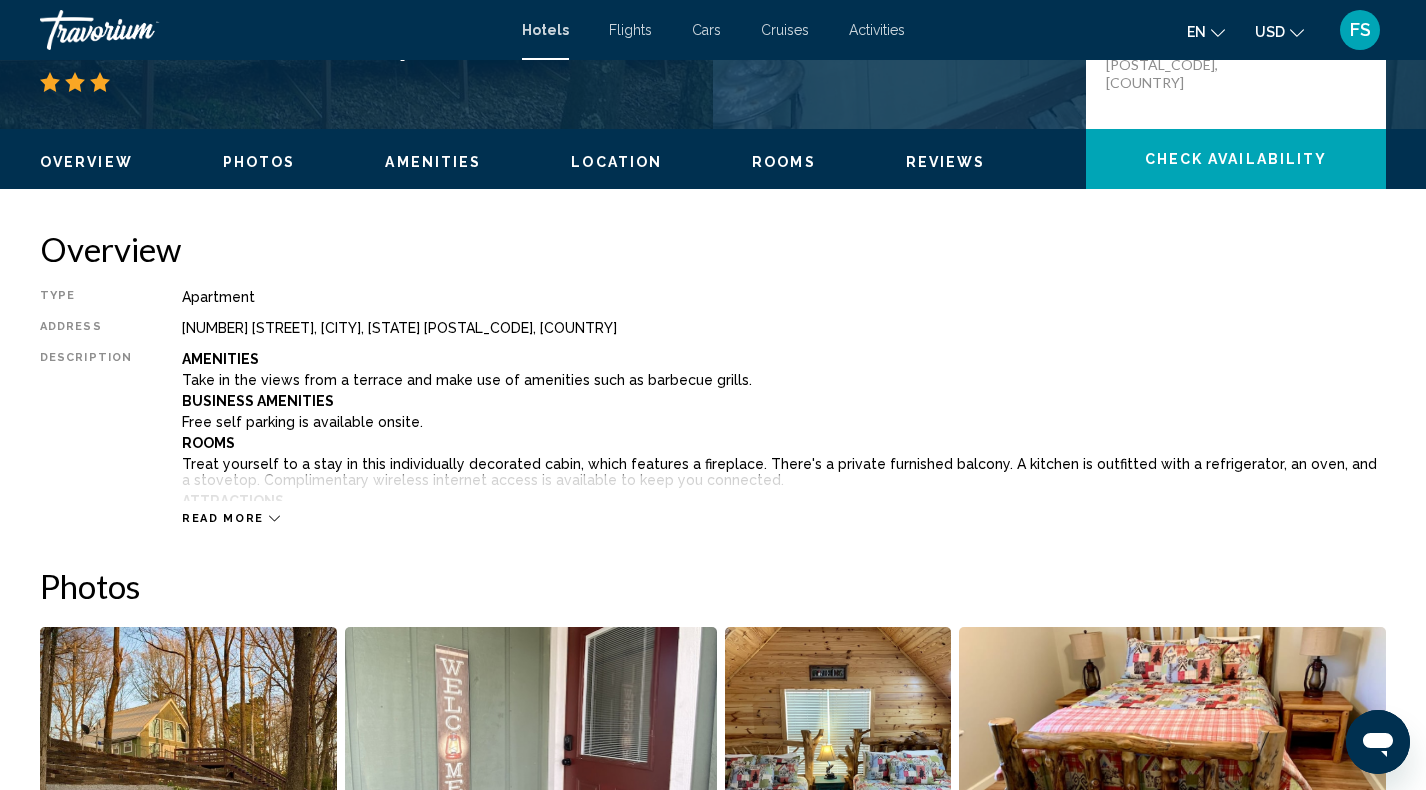 click on "Read more" at bounding box center [223, 518] 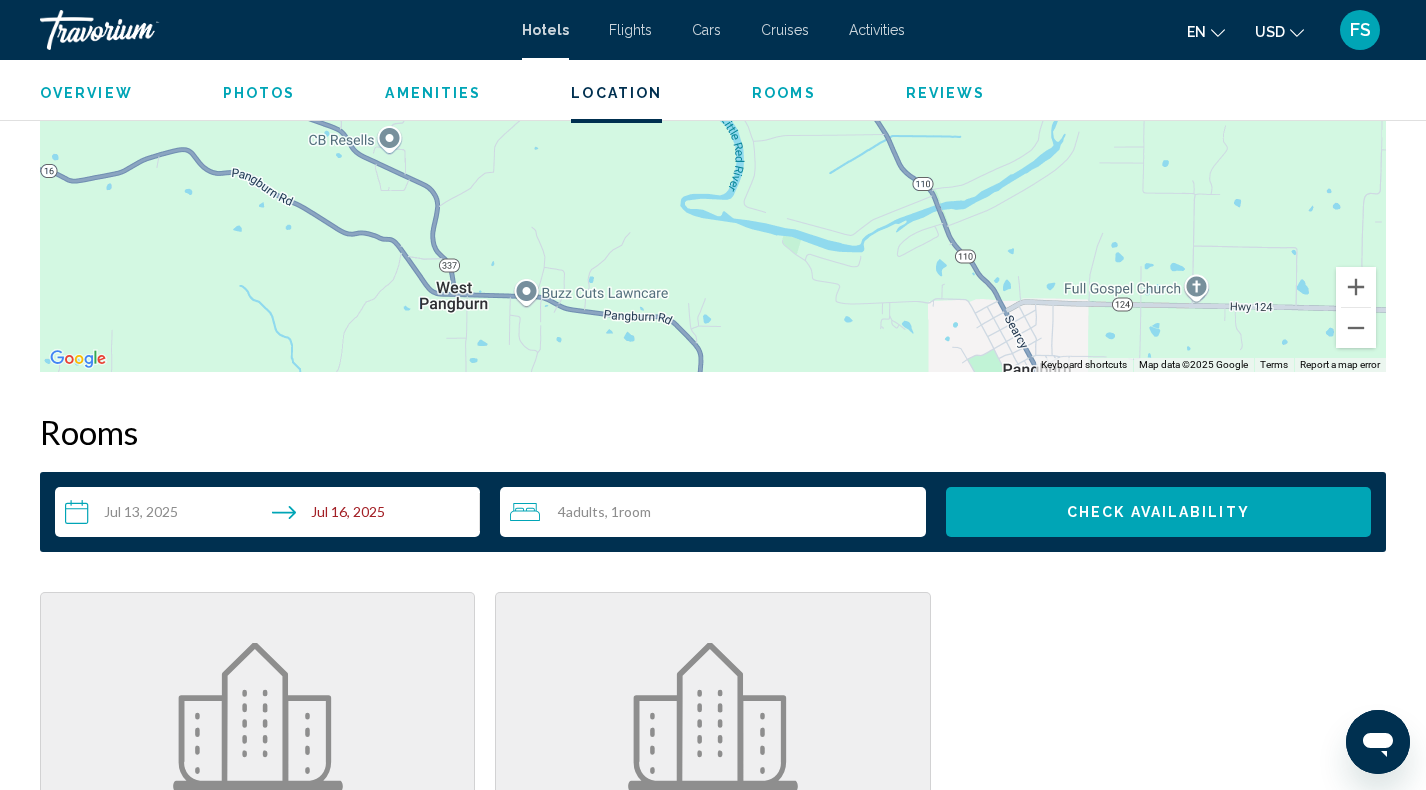 scroll, scrollTop: 3055, scrollLeft: 0, axis: vertical 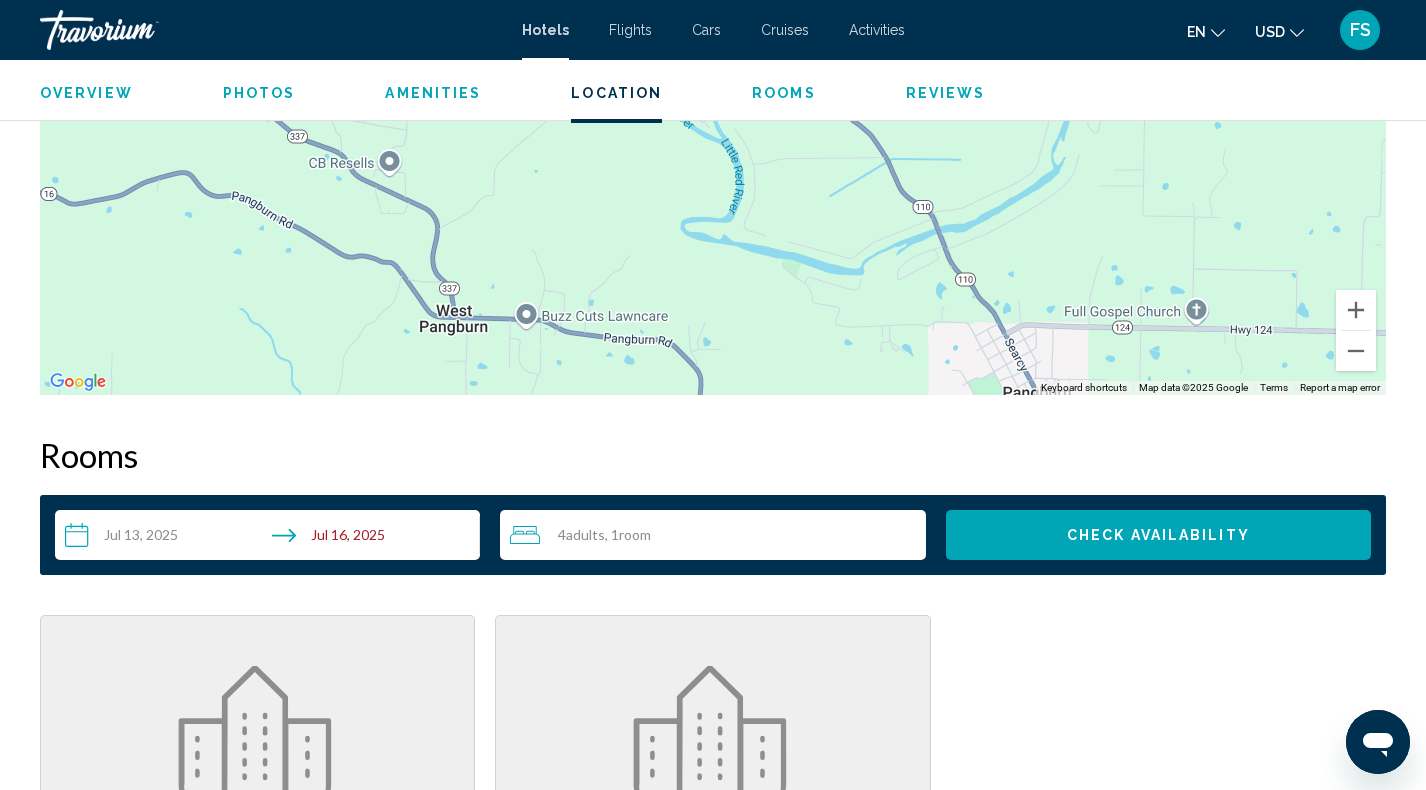 click on "Amenities" at bounding box center (433, 93) 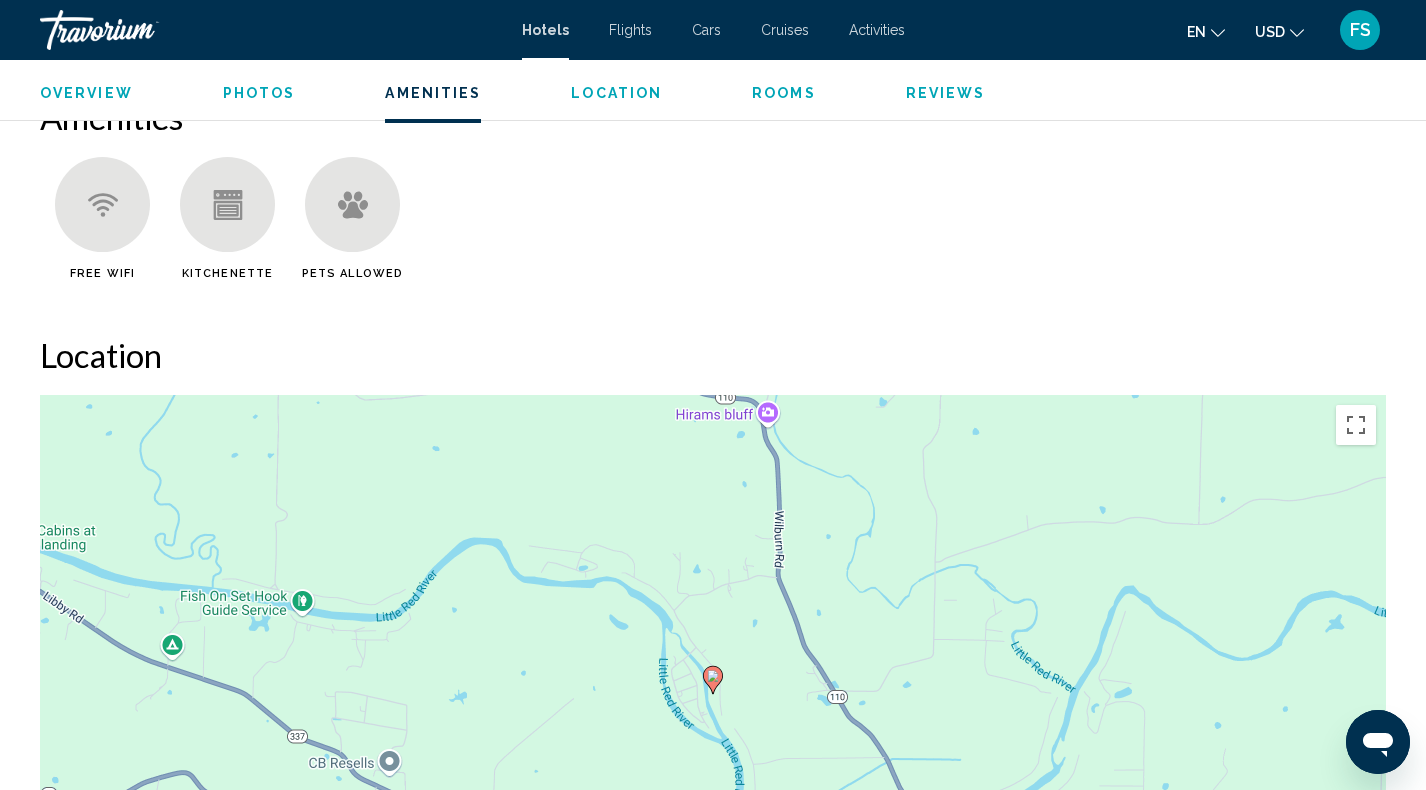 scroll, scrollTop: 2432, scrollLeft: 0, axis: vertical 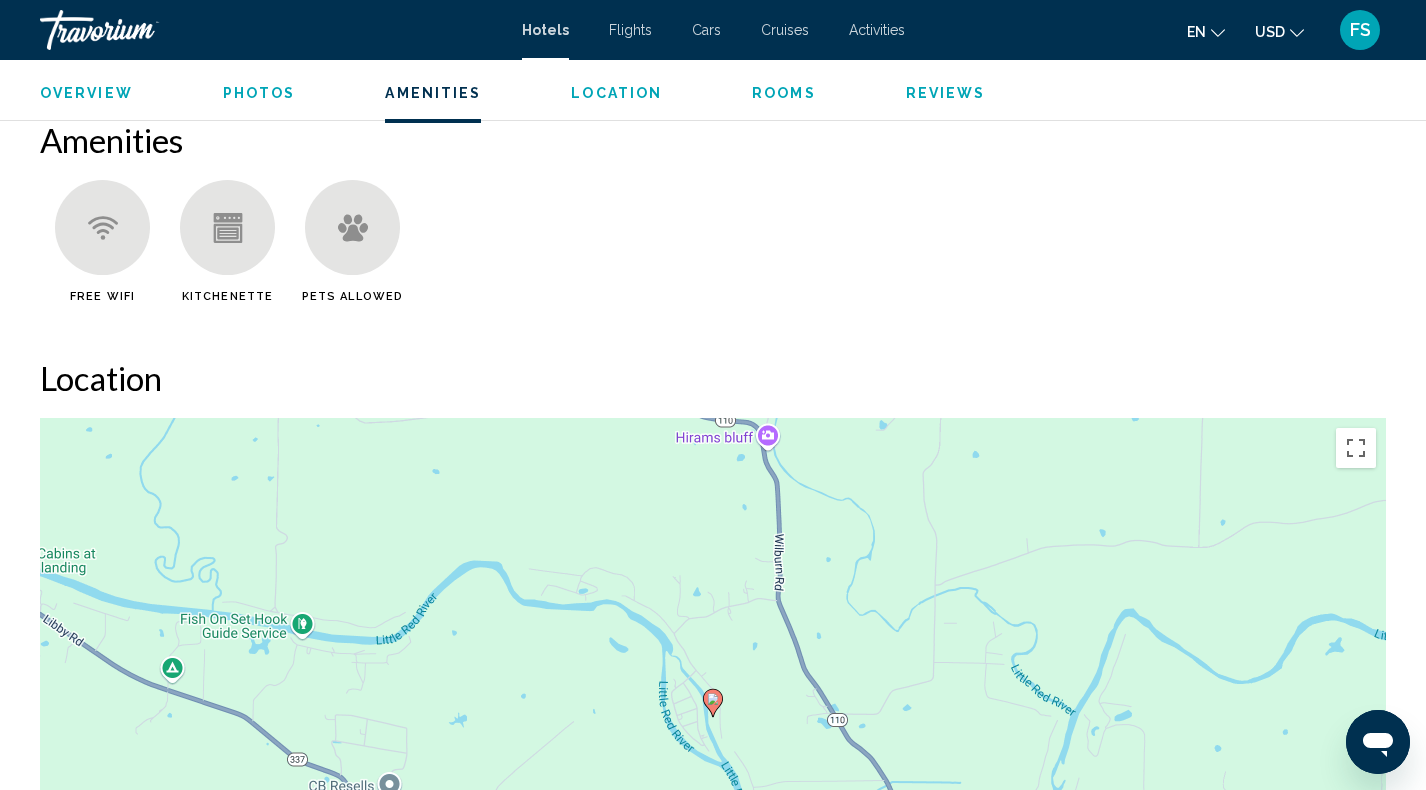 click on "Overview" at bounding box center [86, 93] 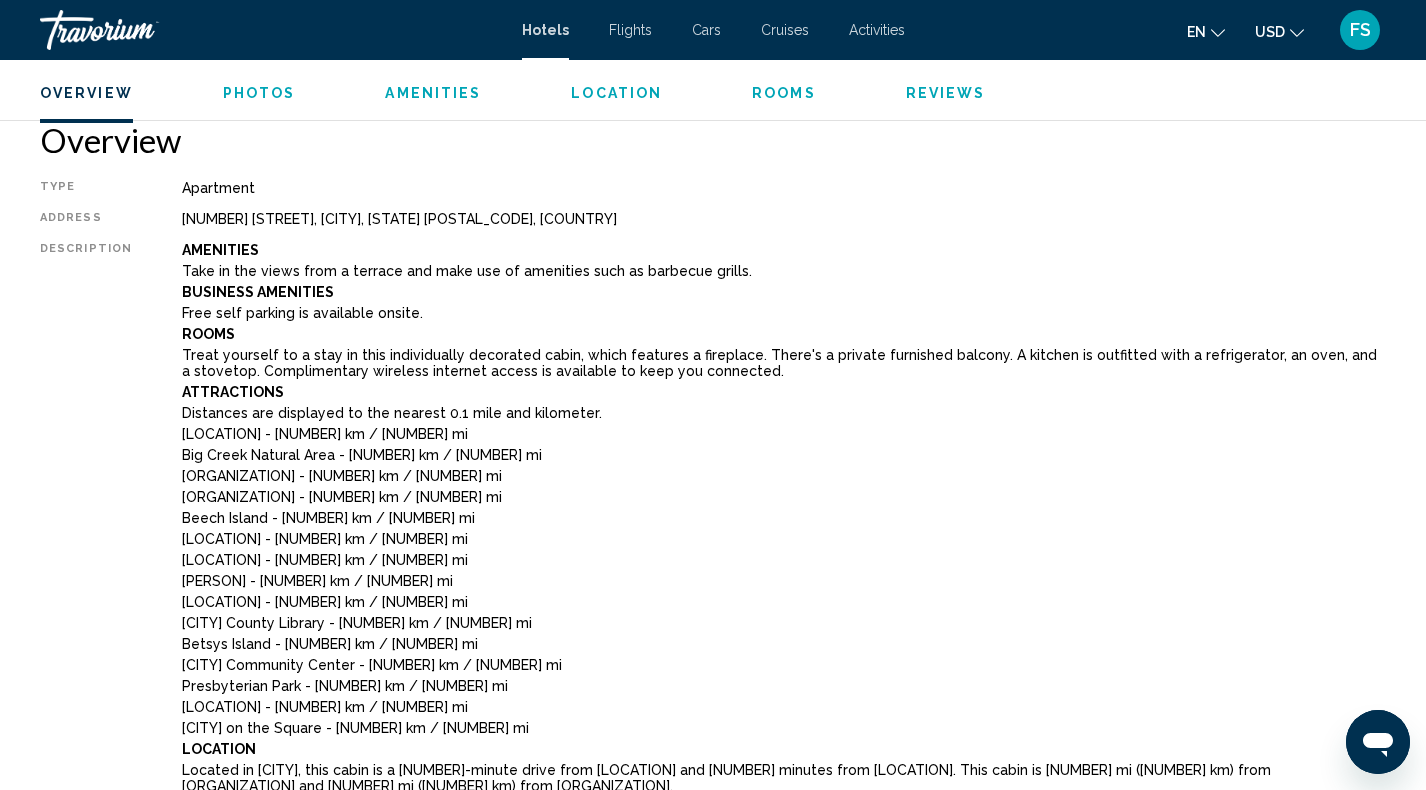 scroll, scrollTop: 641, scrollLeft: 0, axis: vertical 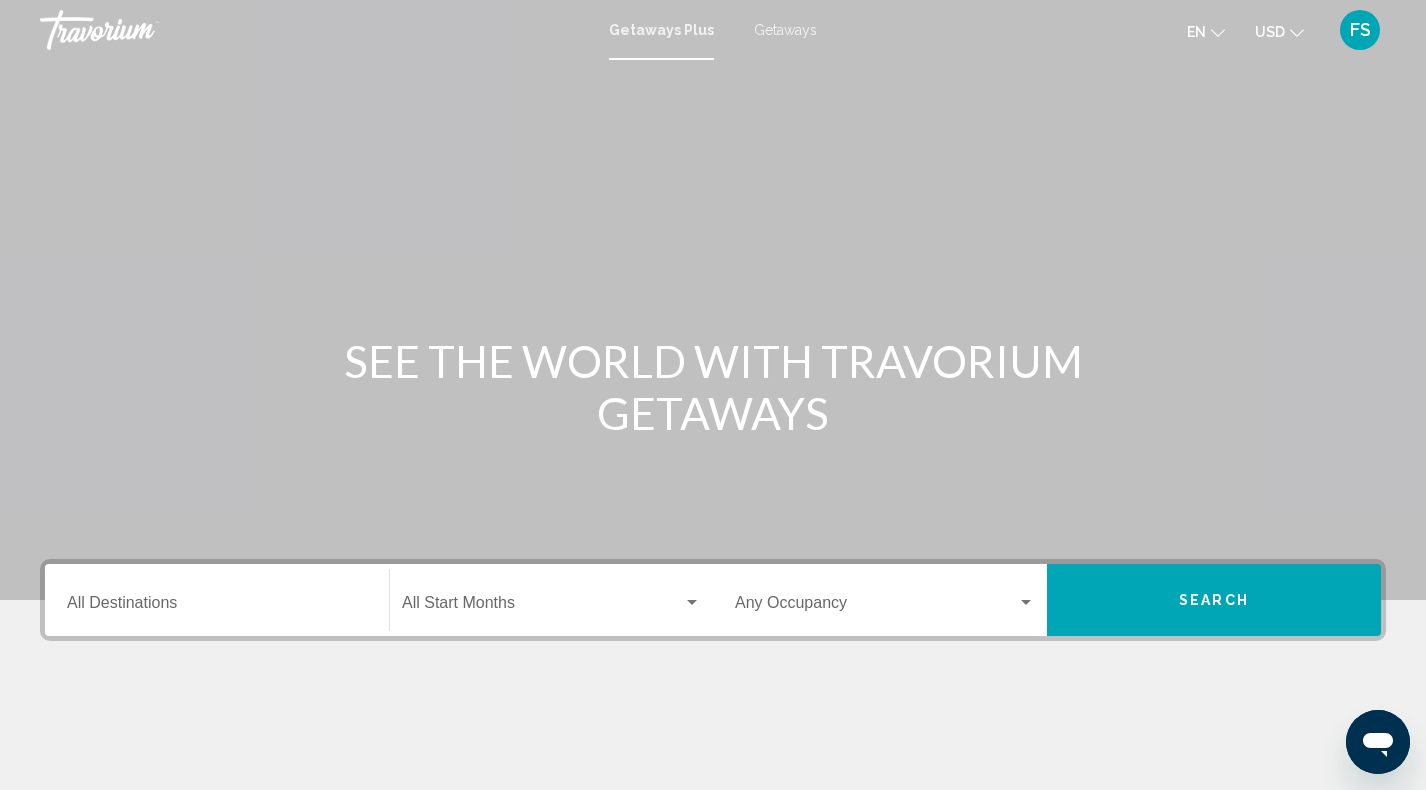 click on "Getaways" at bounding box center [785, 30] 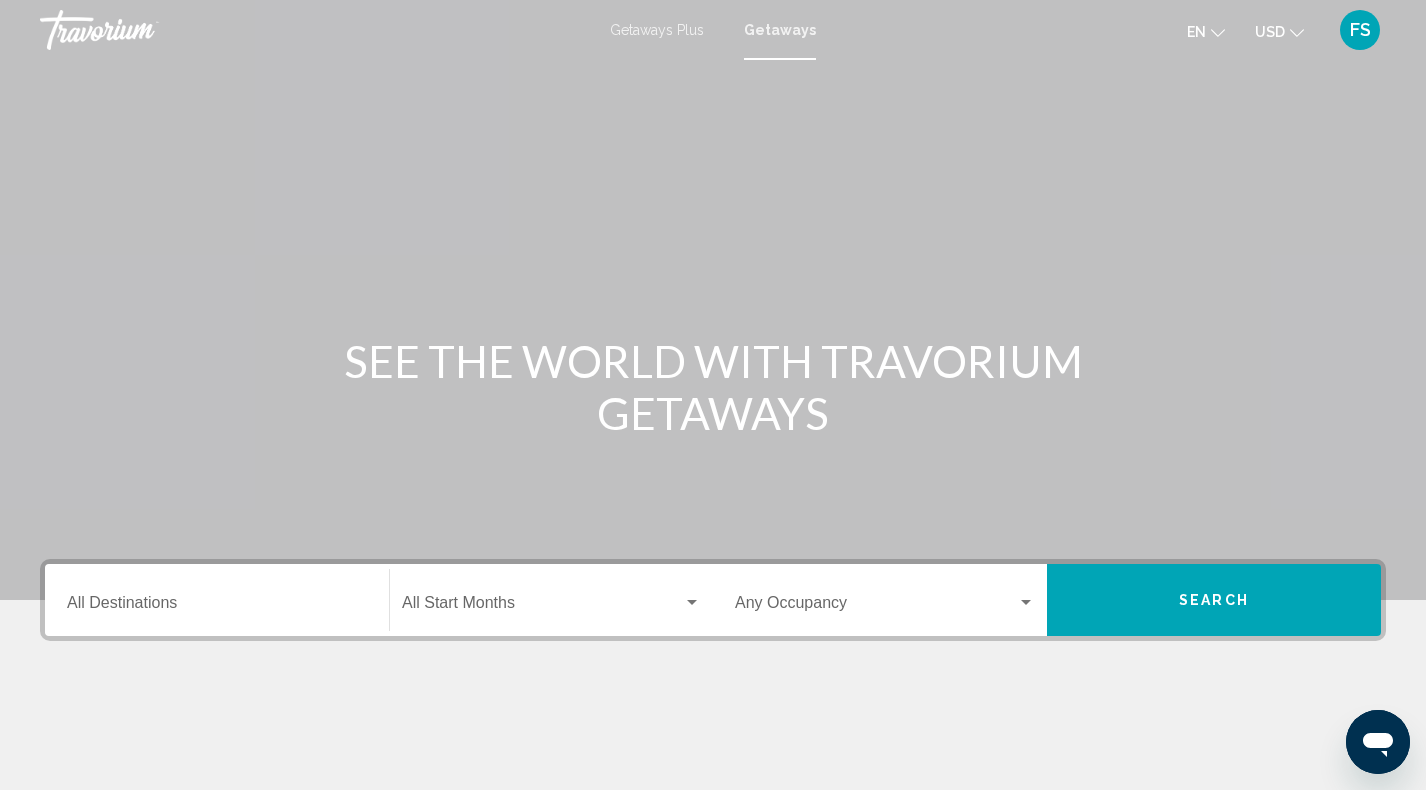 click on "Destination All Destinations" at bounding box center [217, 600] 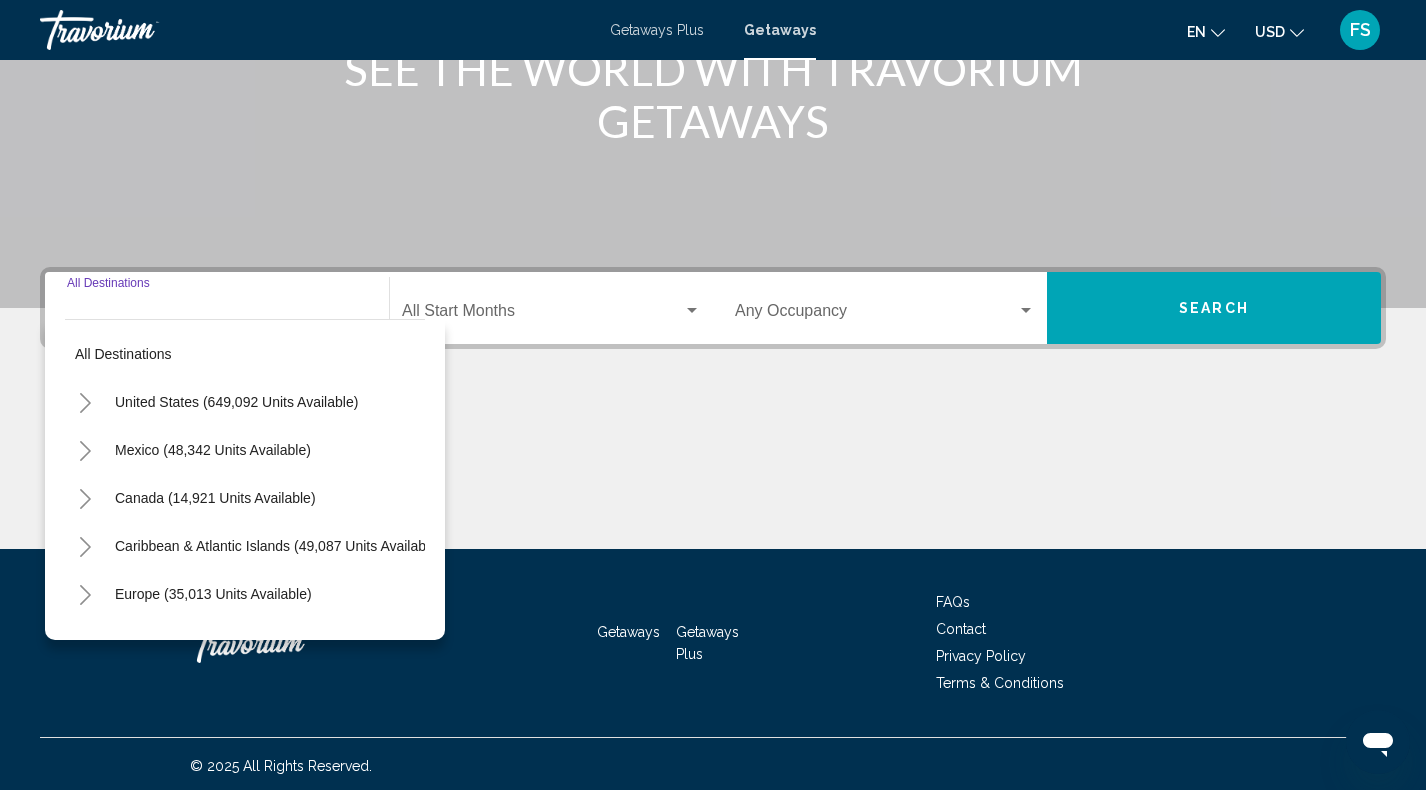 scroll, scrollTop: 296, scrollLeft: 0, axis: vertical 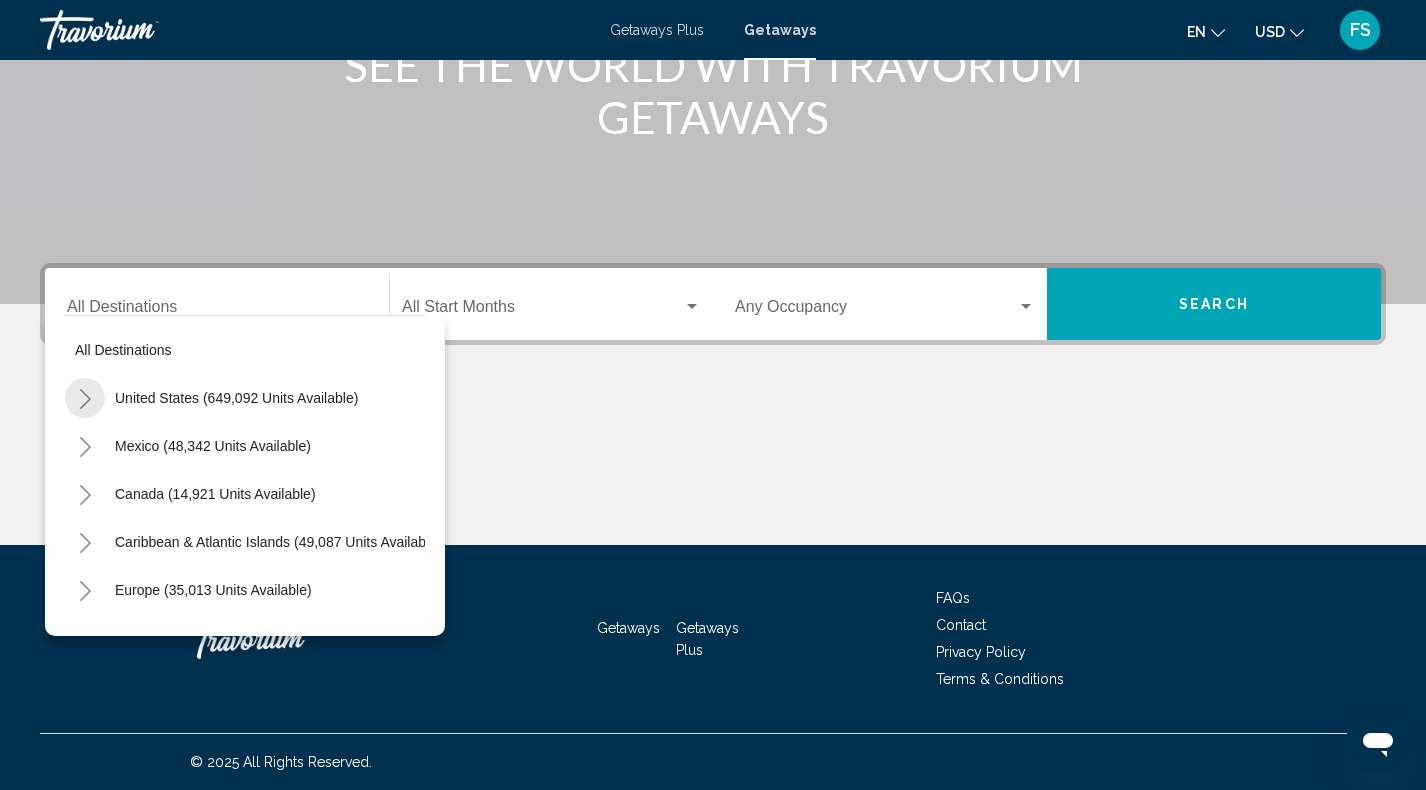 click 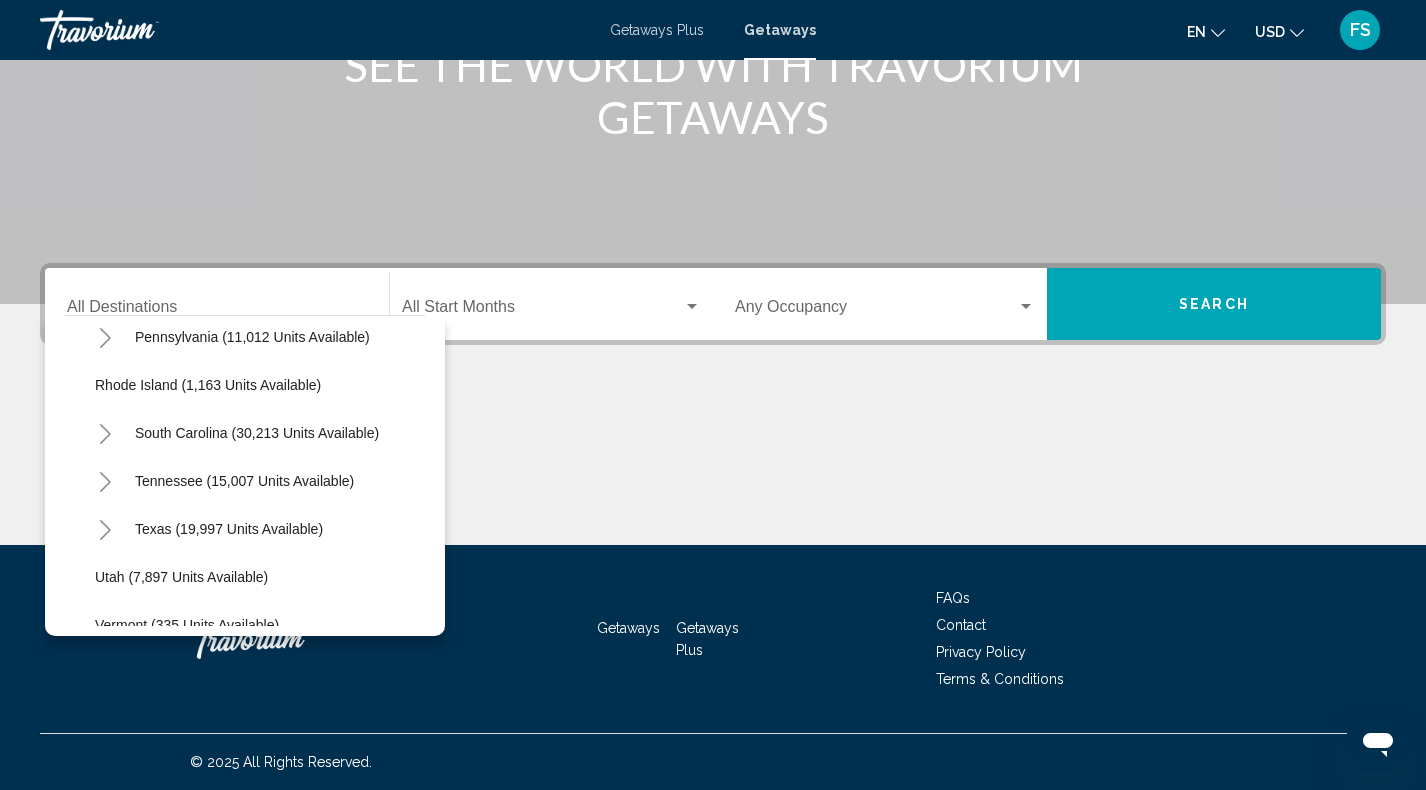 scroll, scrollTop: 1695, scrollLeft: 0, axis: vertical 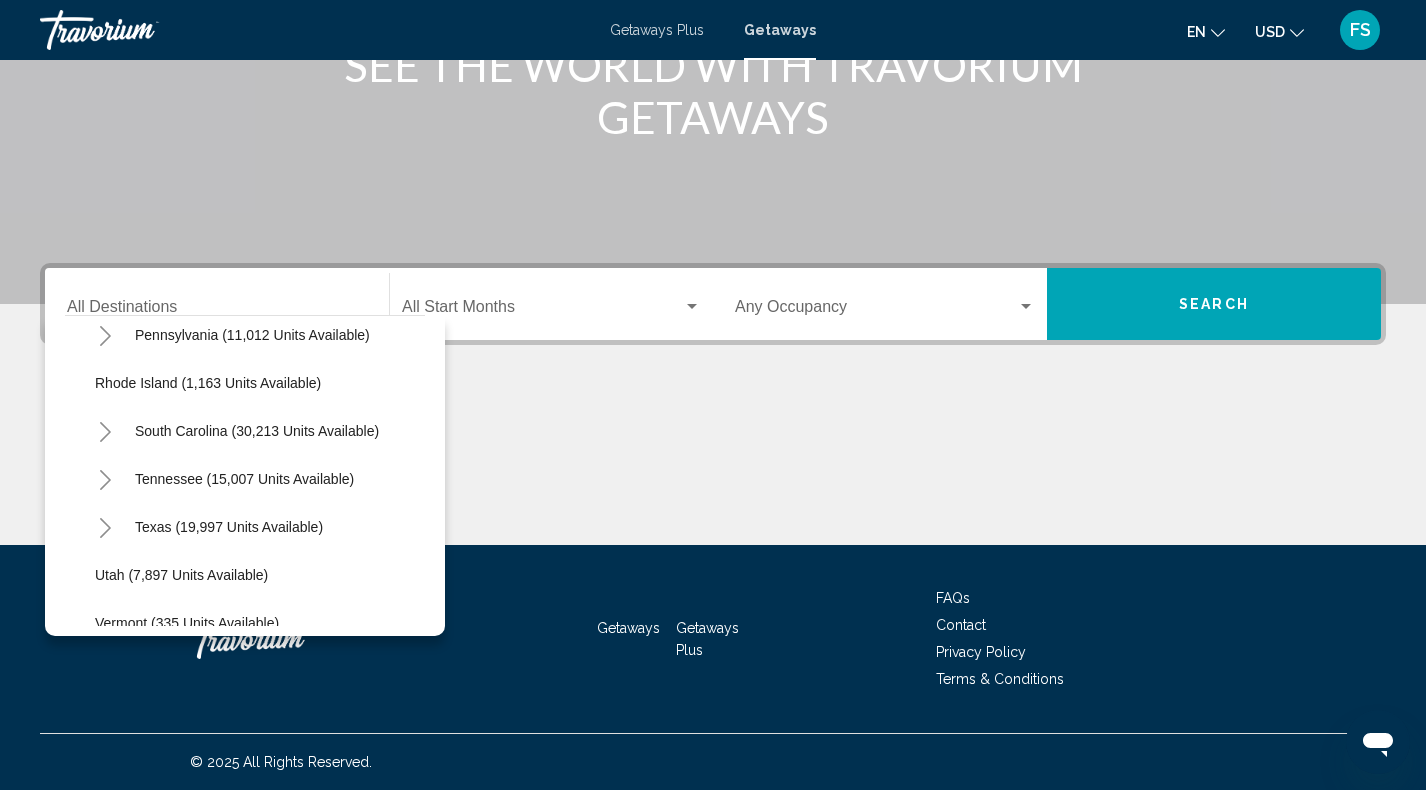 click 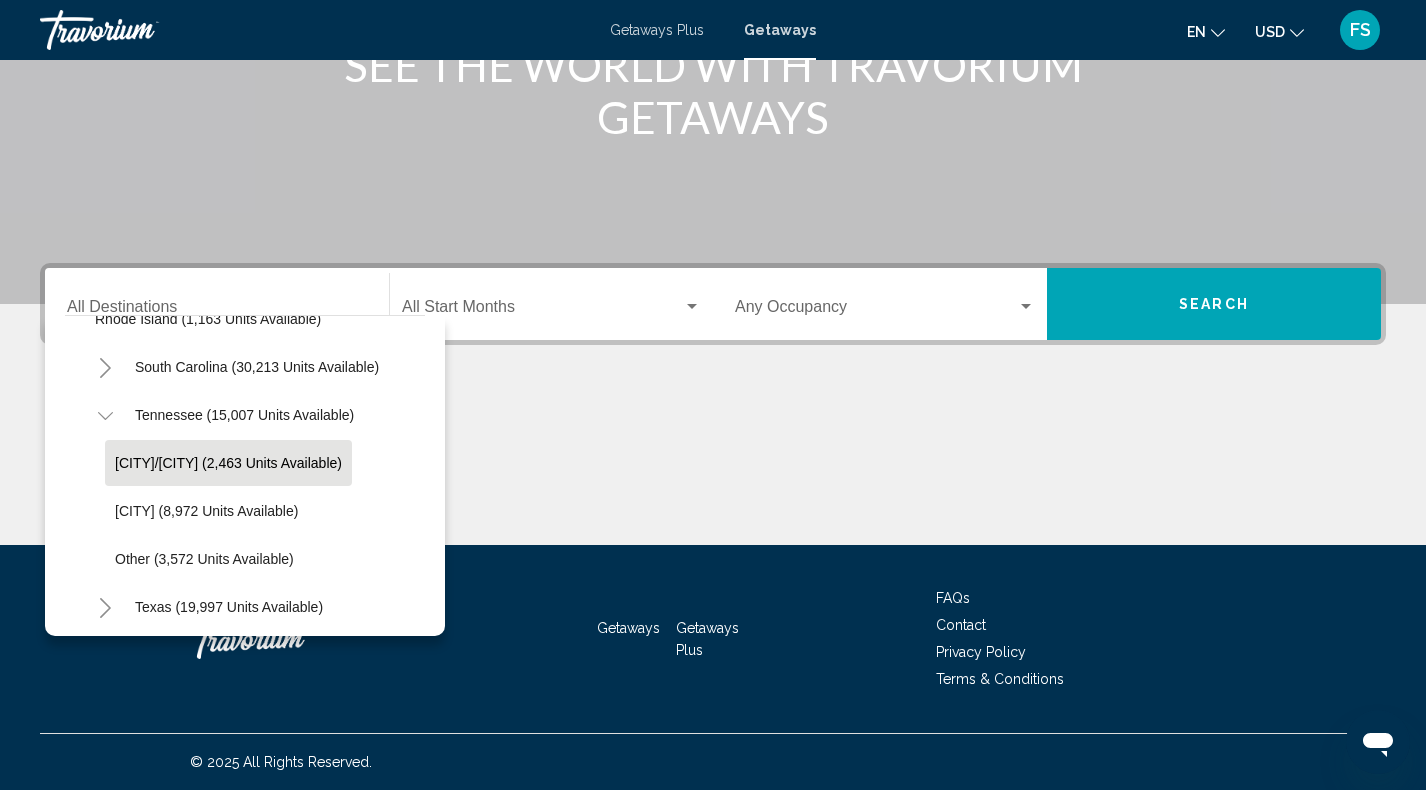 scroll, scrollTop: 1765, scrollLeft: 0, axis: vertical 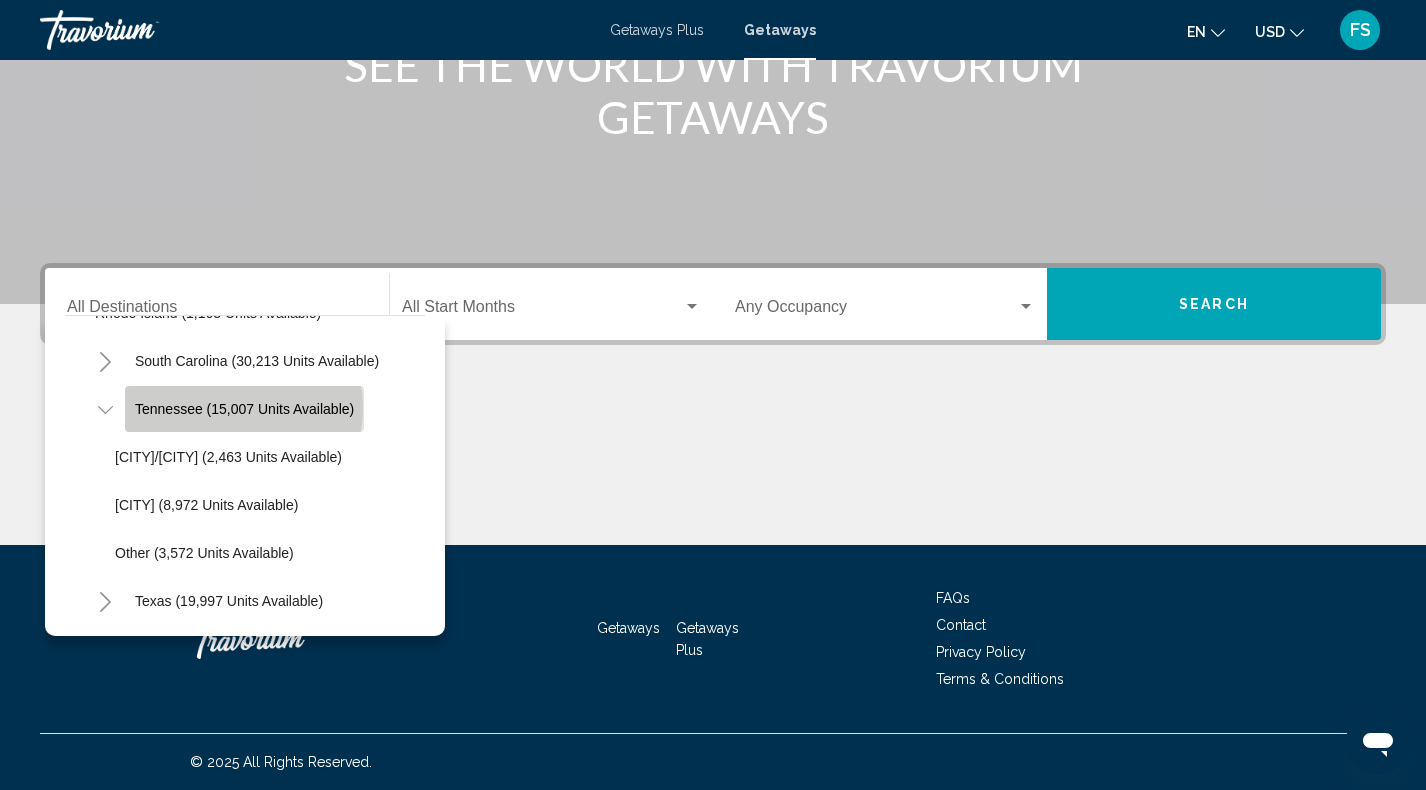click on "Tennessee (15,007 units available)" 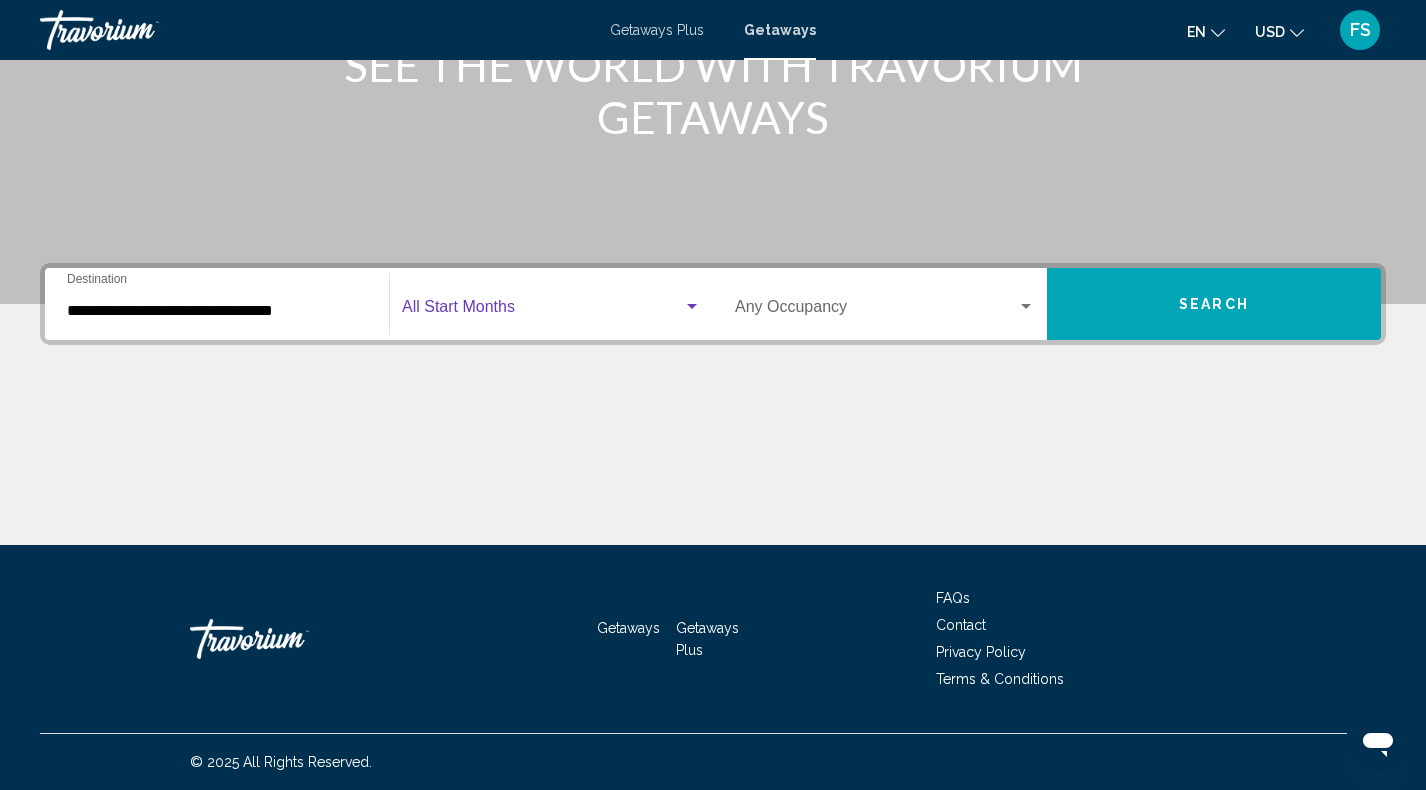 click at bounding box center [542, 311] 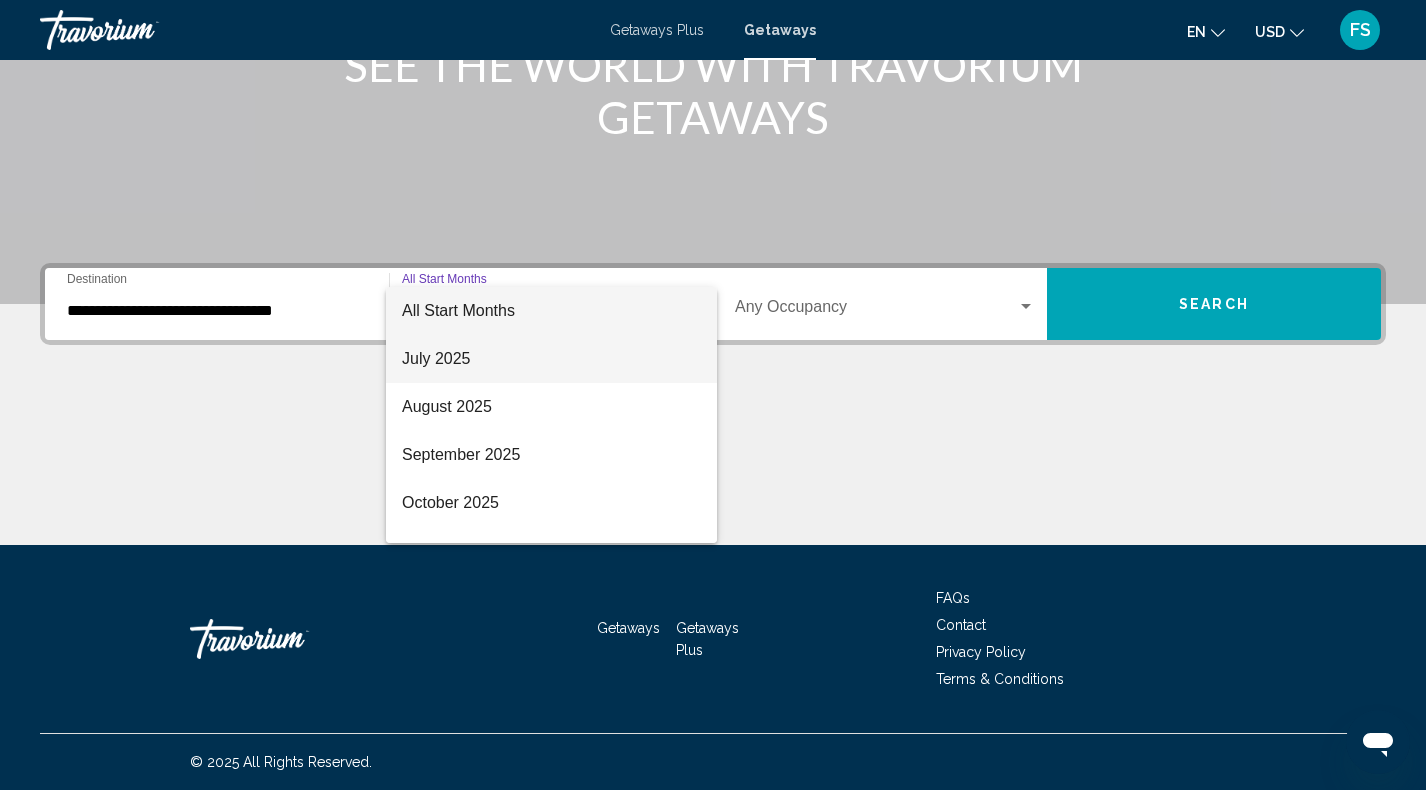 click on "July 2025" at bounding box center (551, 359) 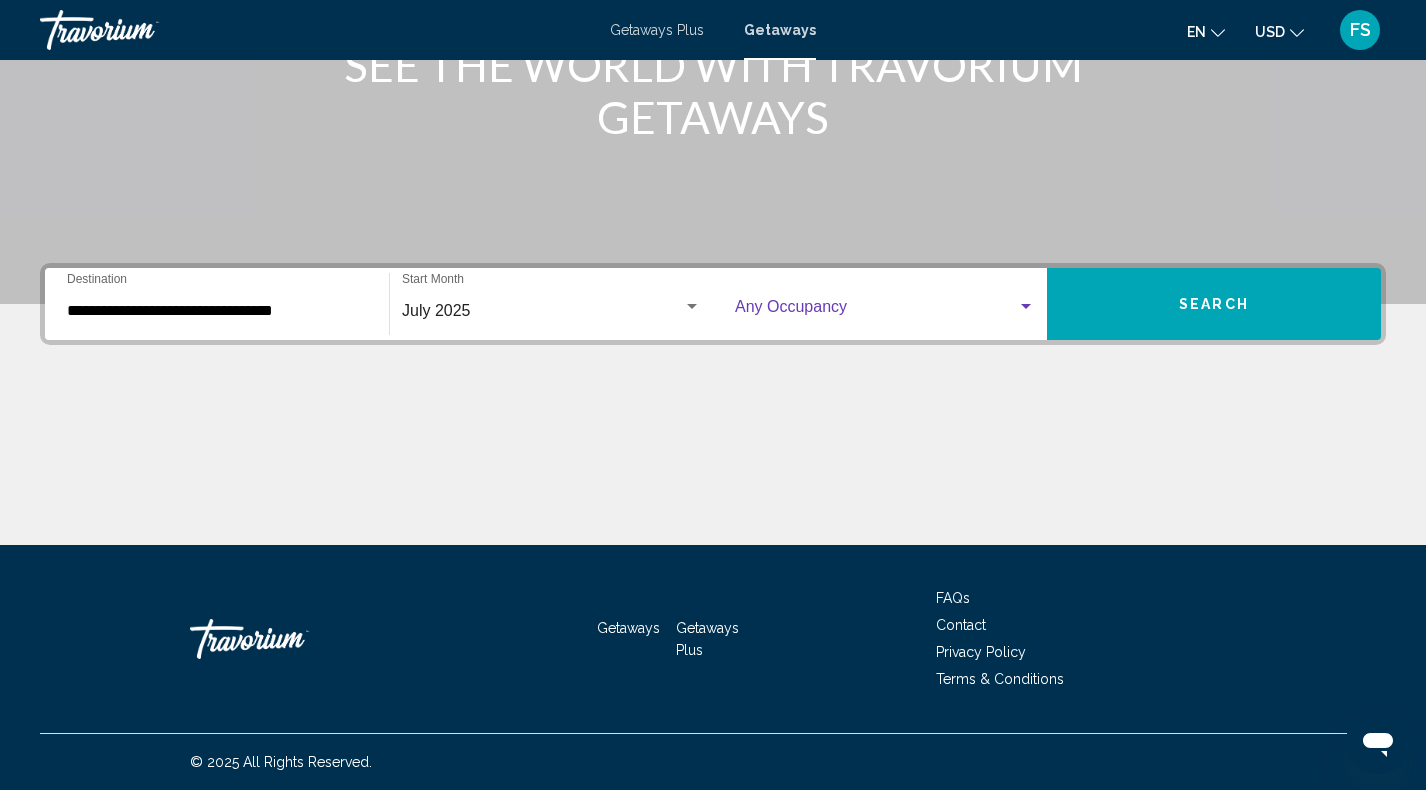 click at bounding box center [876, 311] 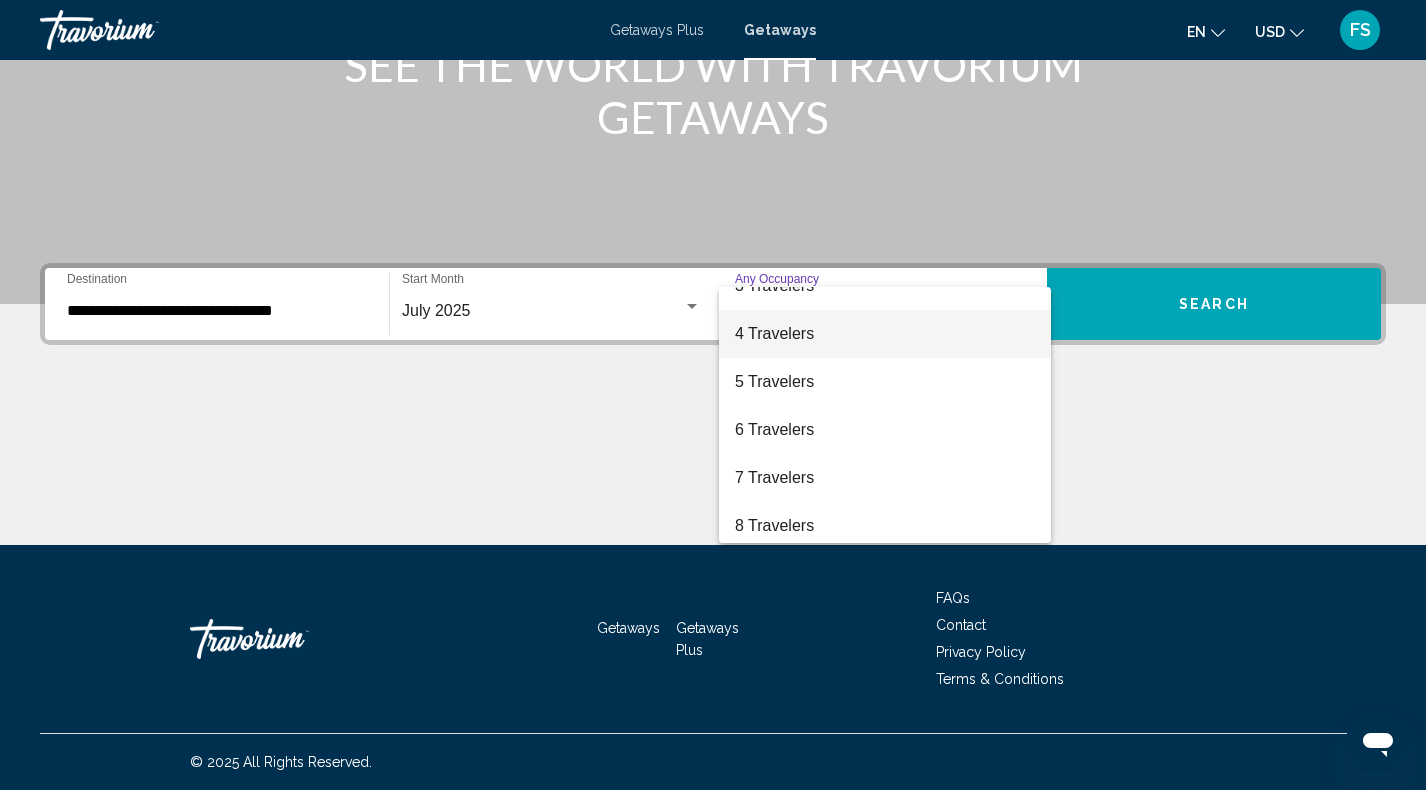scroll, scrollTop: 125, scrollLeft: 0, axis: vertical 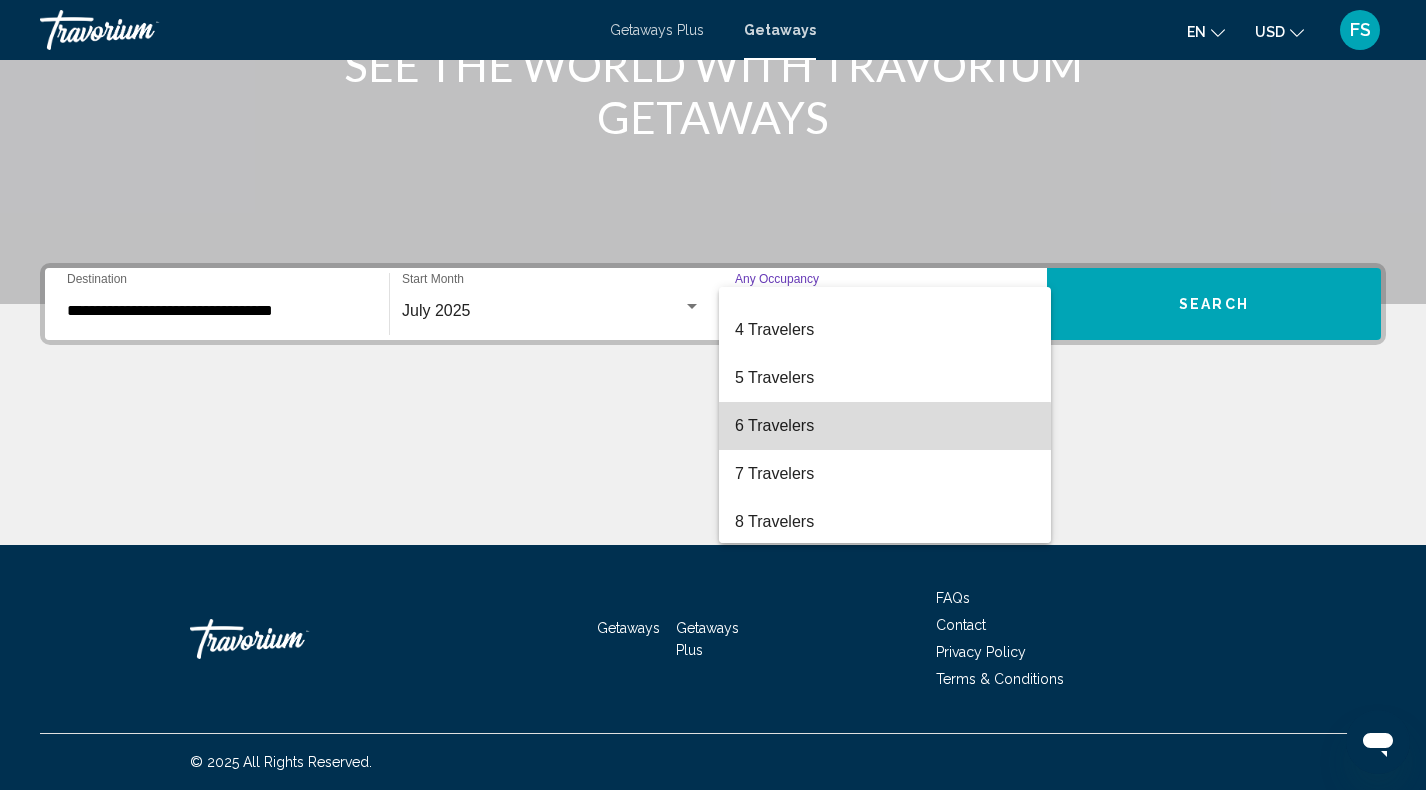 click on "6 Travelers" at bounding box center [885, 426] 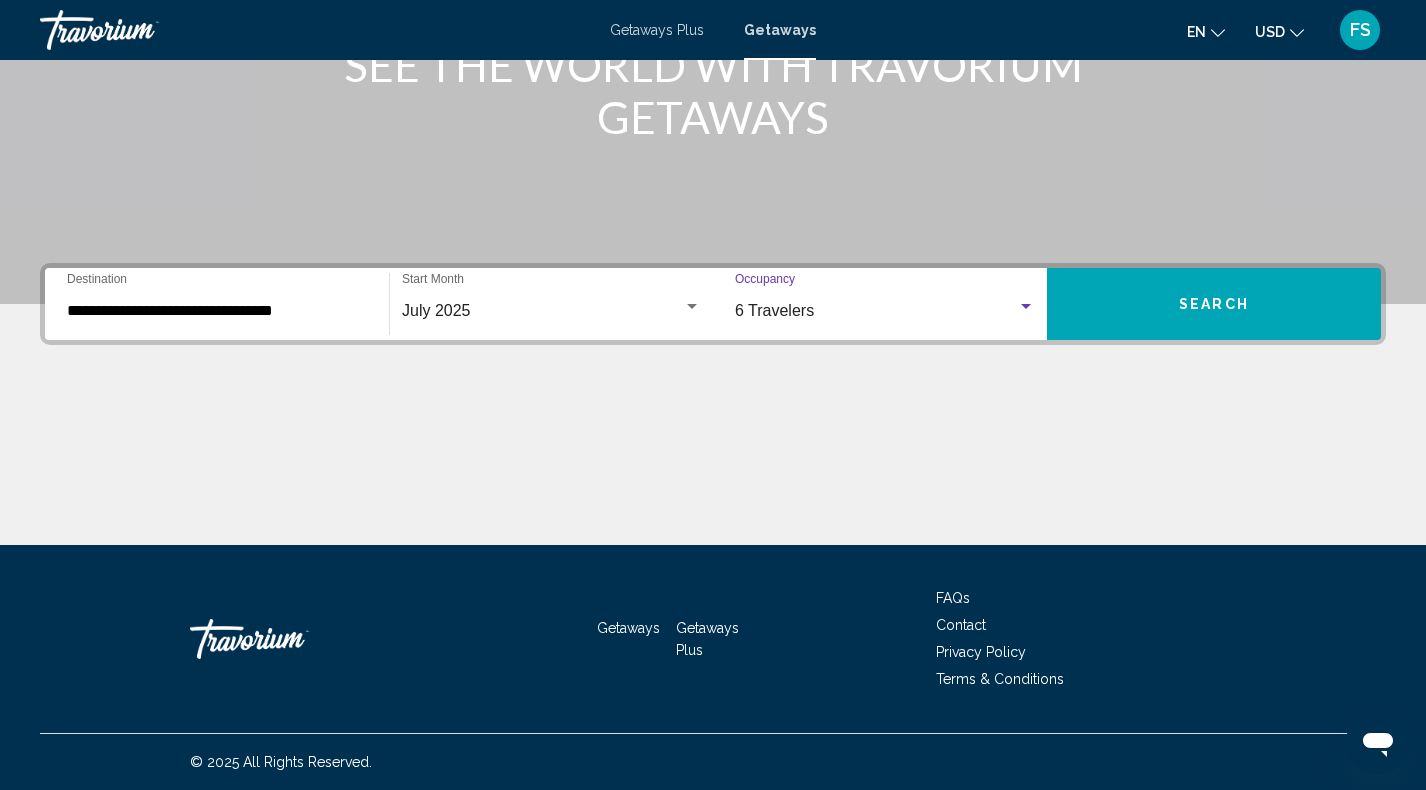 click on "Search" at bounding box center (1214, 304) 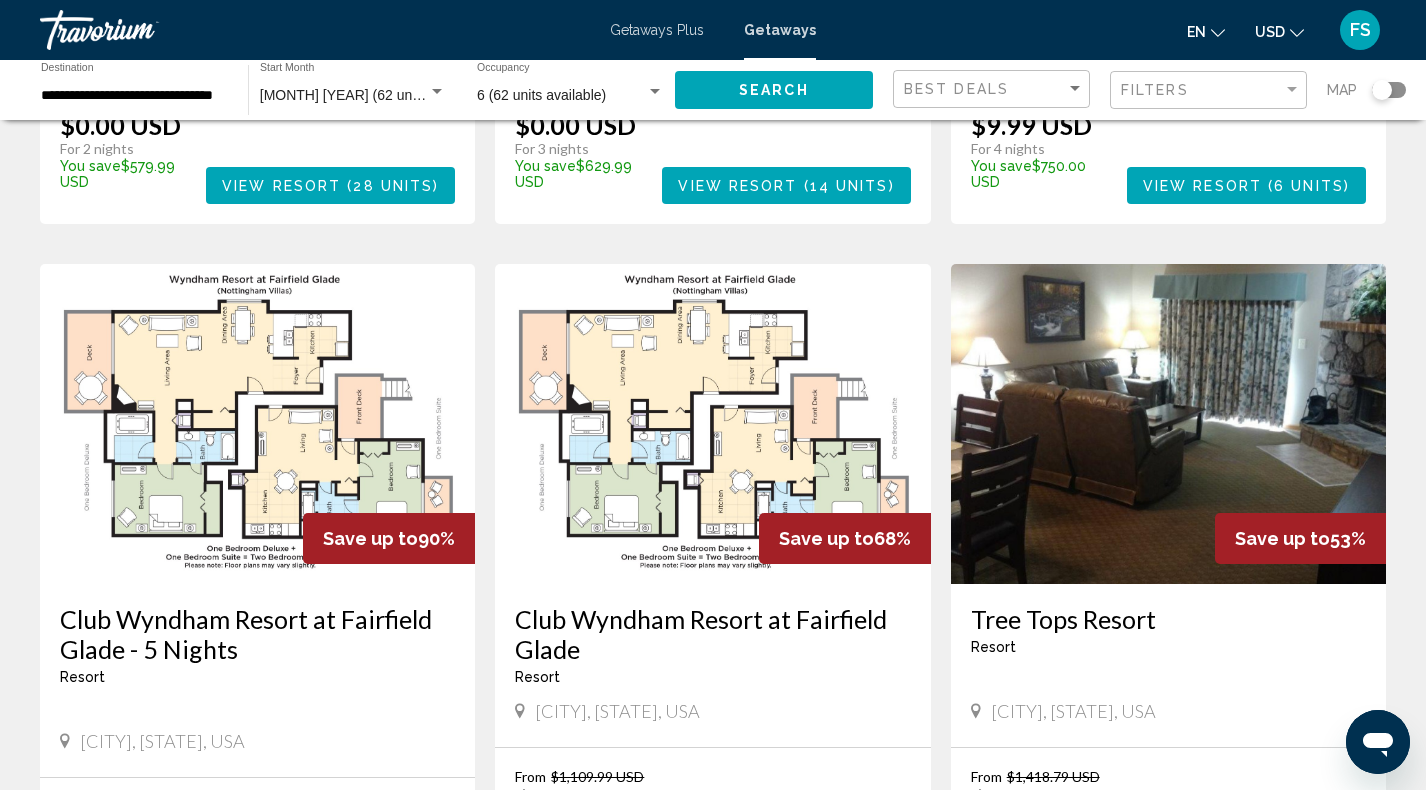 scroll, scrollTop: 619, scrollLeft: 0, axis: vertical 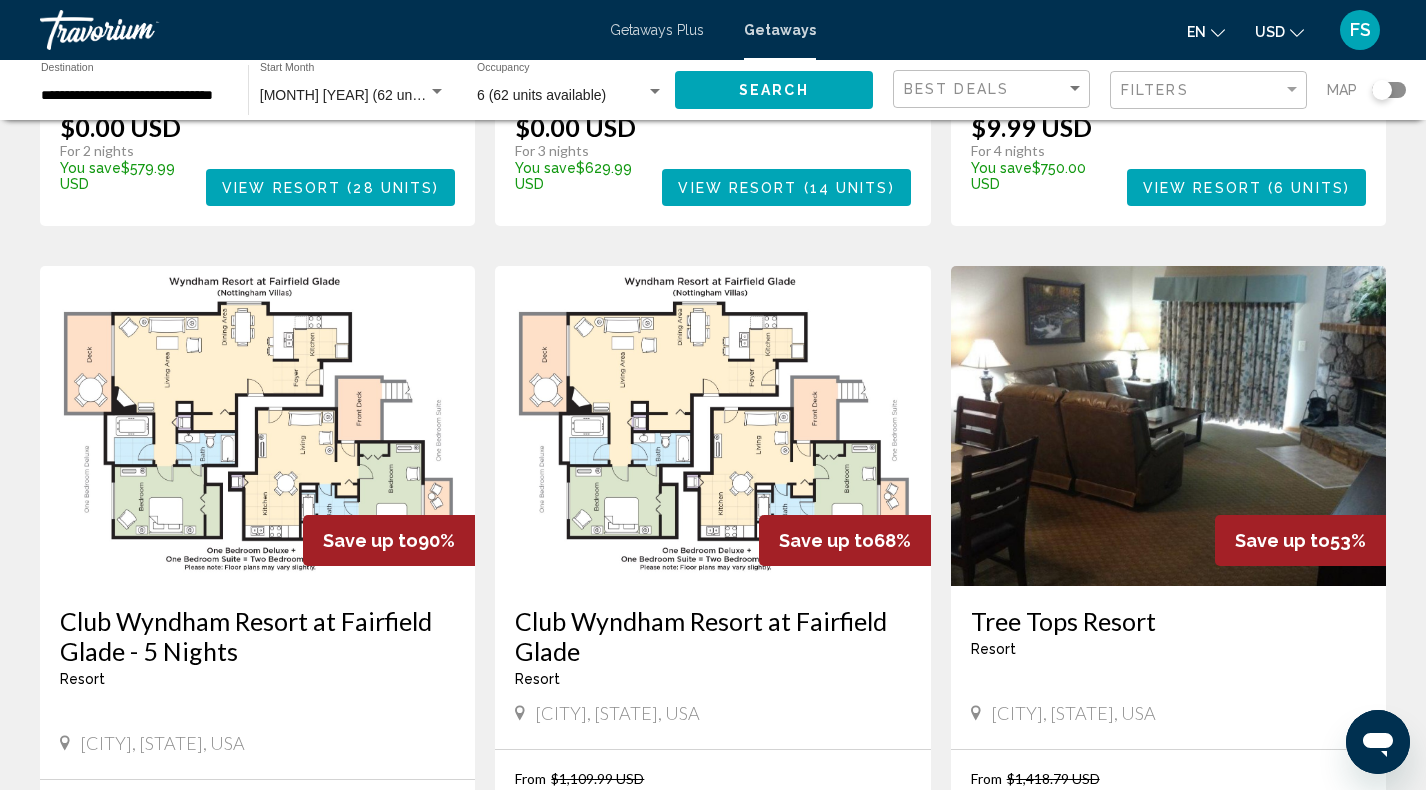 click at bounding box center (1168, 426) 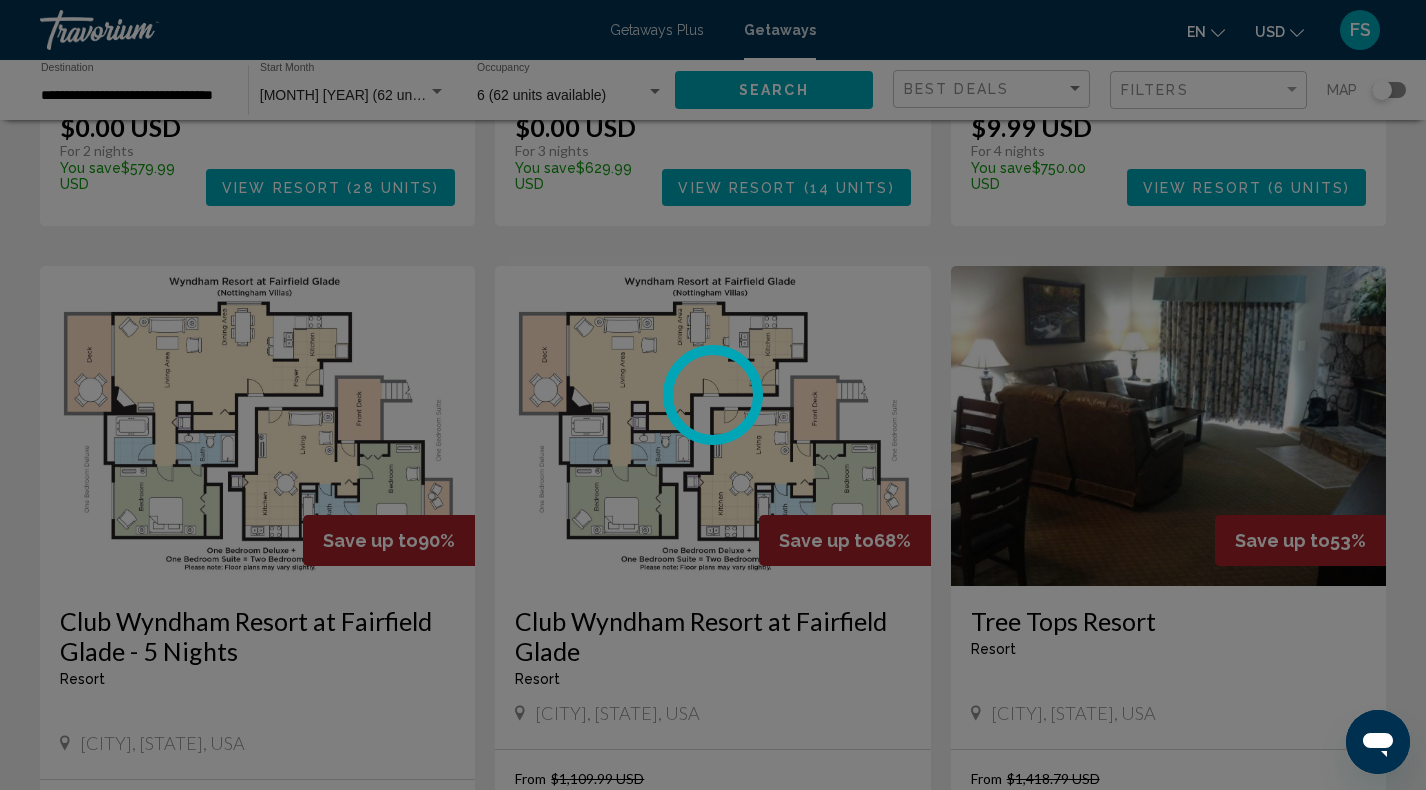 scroll, scrollTop: 0, scrollLeft: 0, axis: both 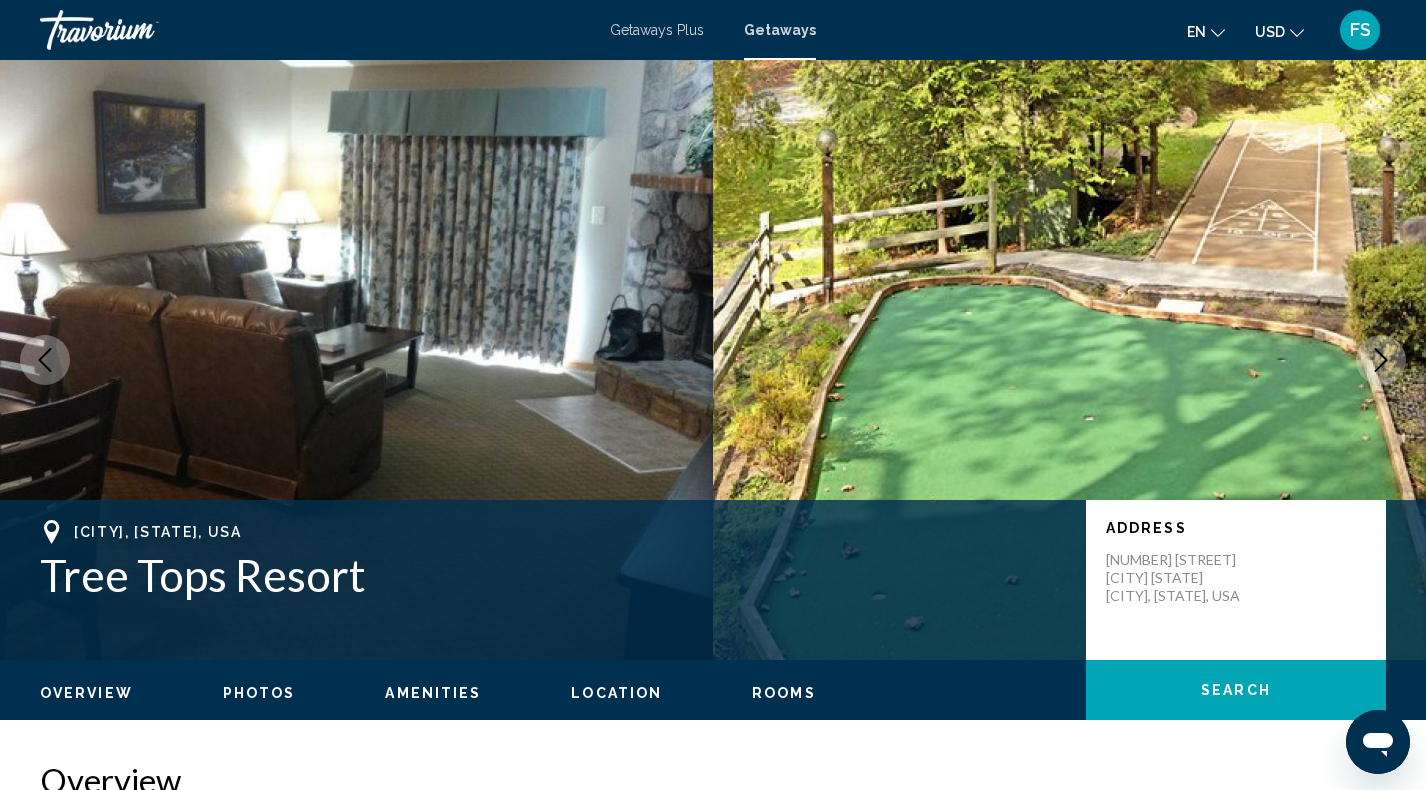 click at bounding box center [1069, 360] 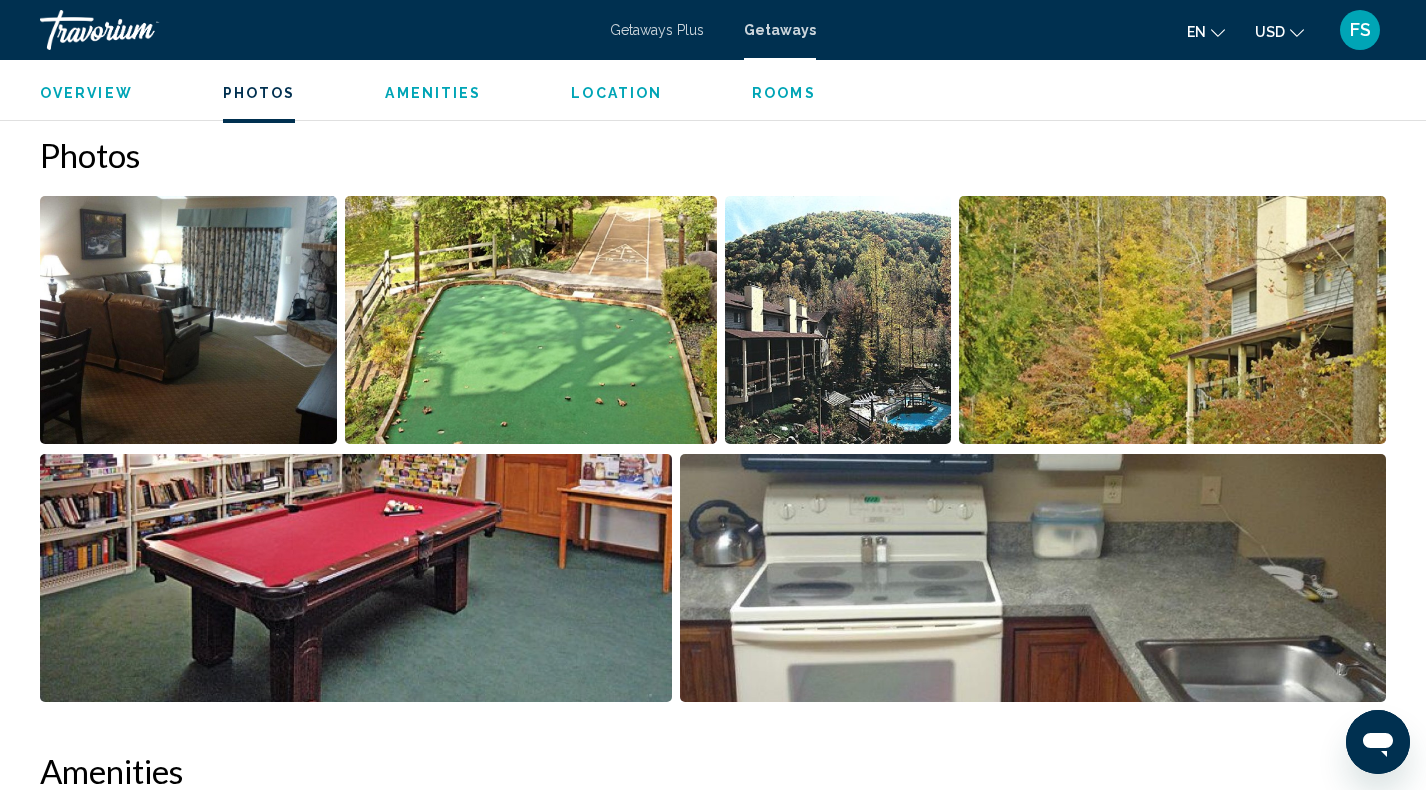 scroll, scrollTop: 857, scrollLeft: 0, axis: vertical 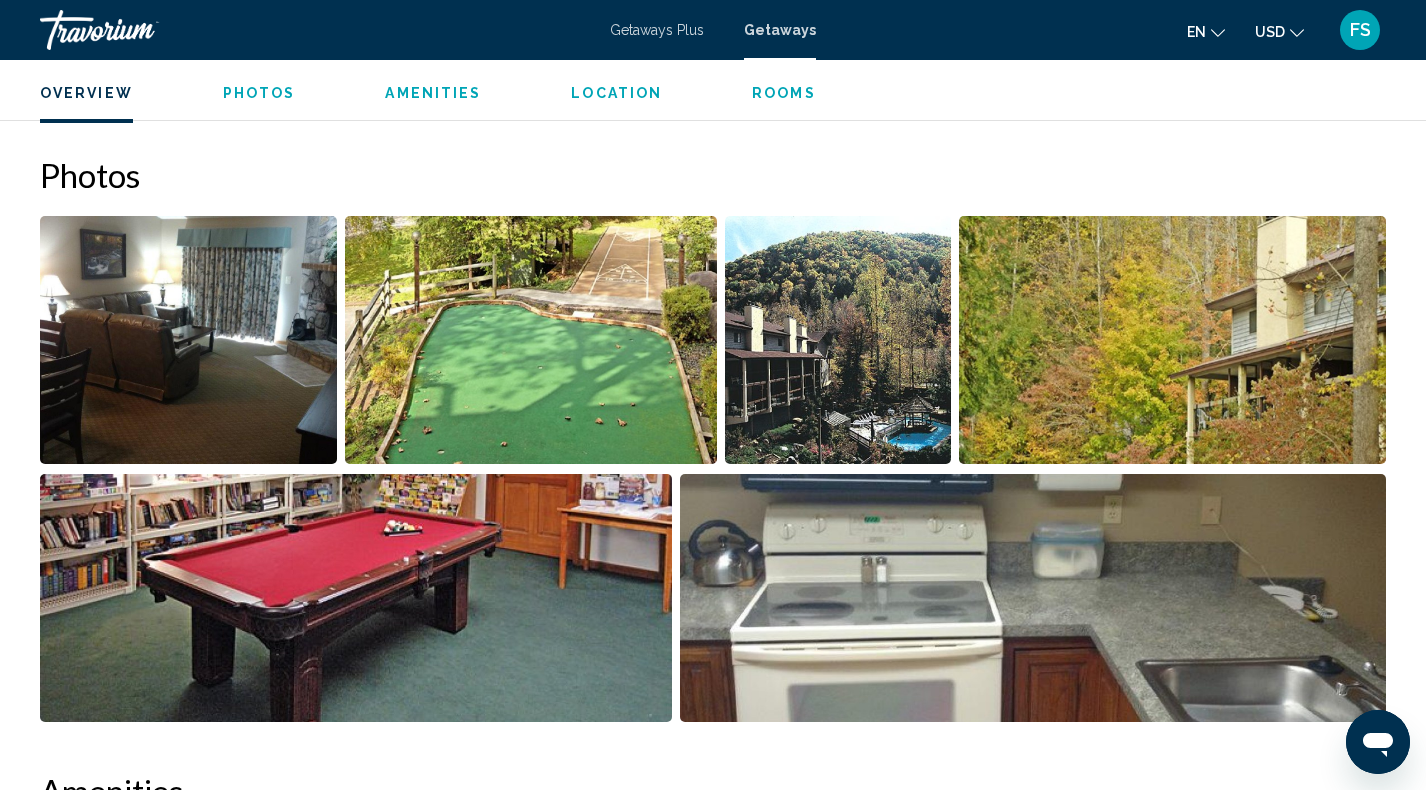 click at bounding box center (188, 340) 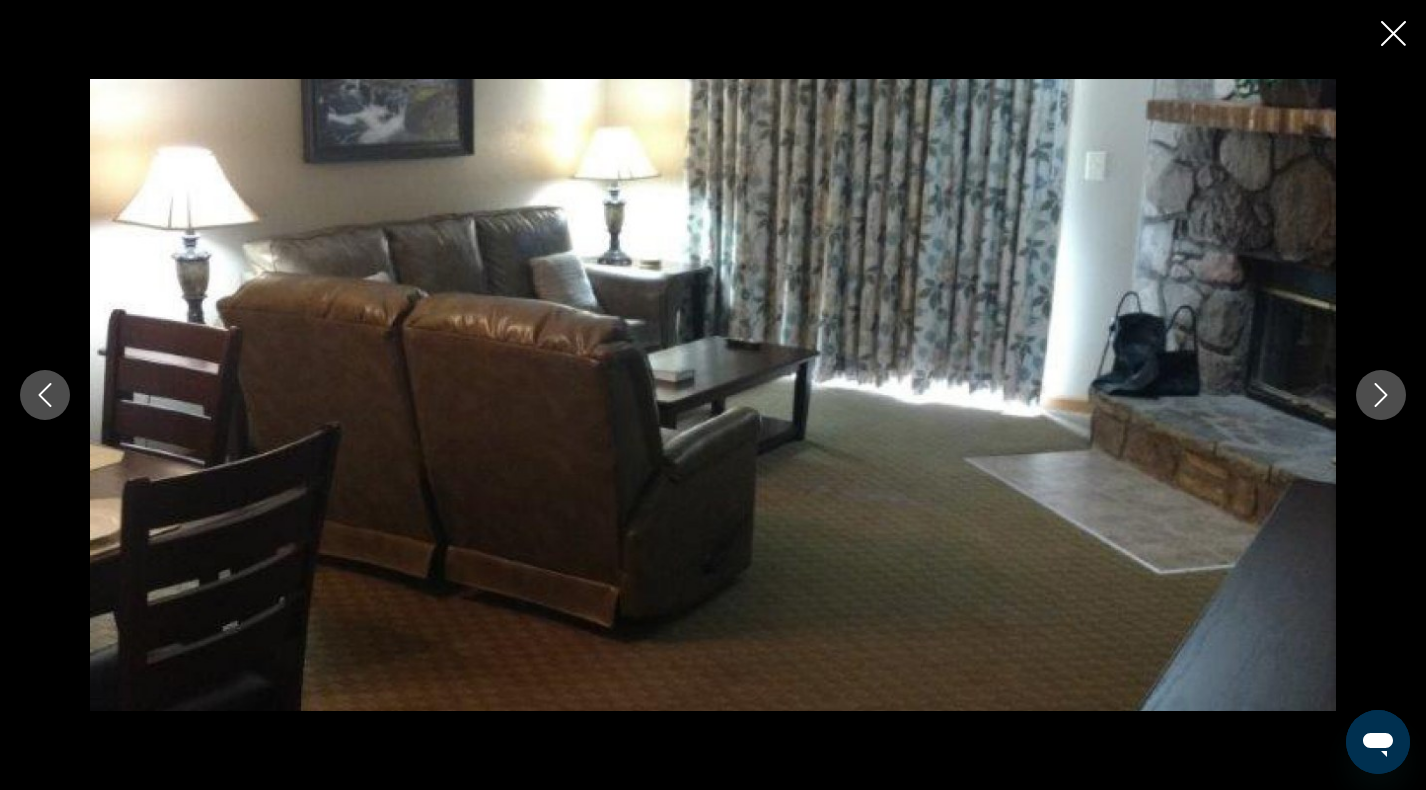 click 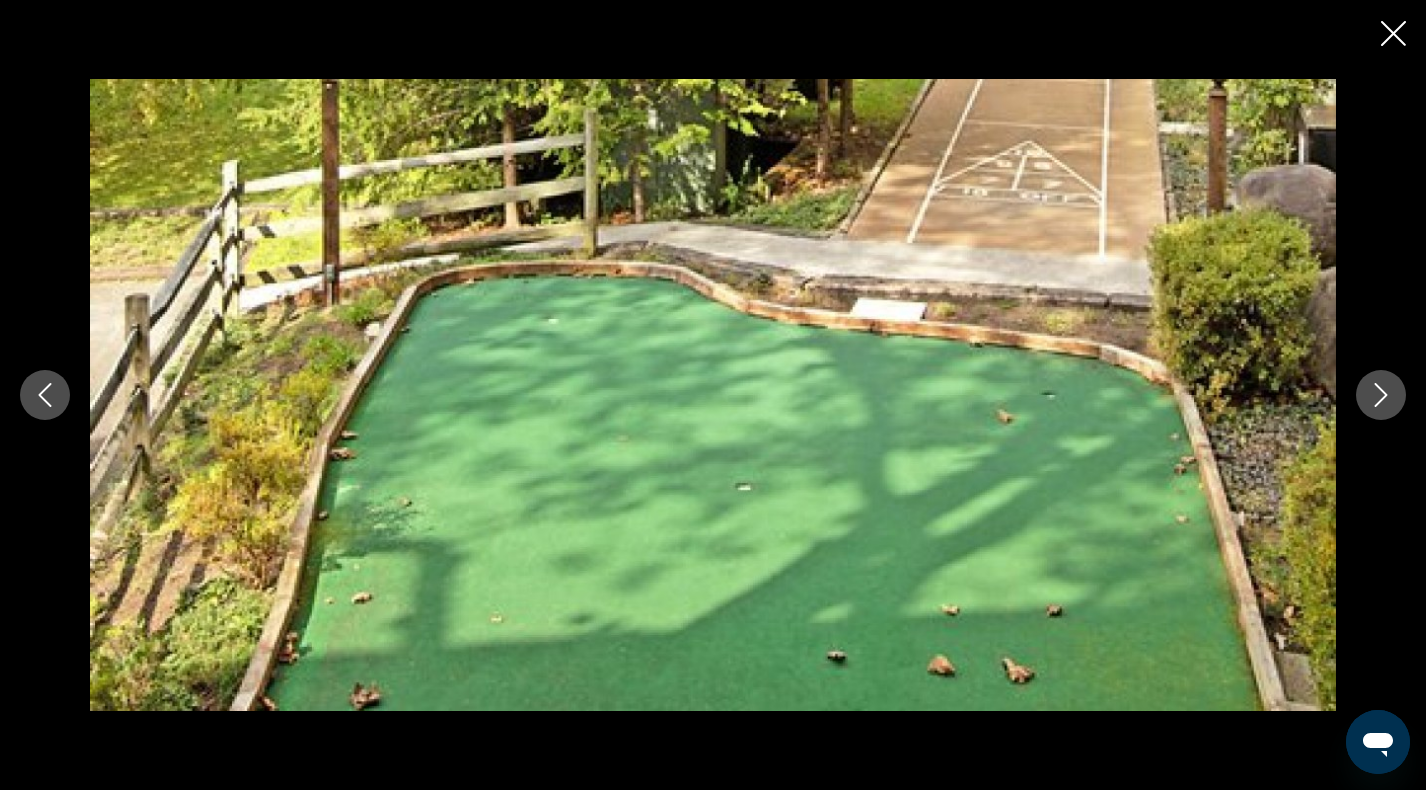 click 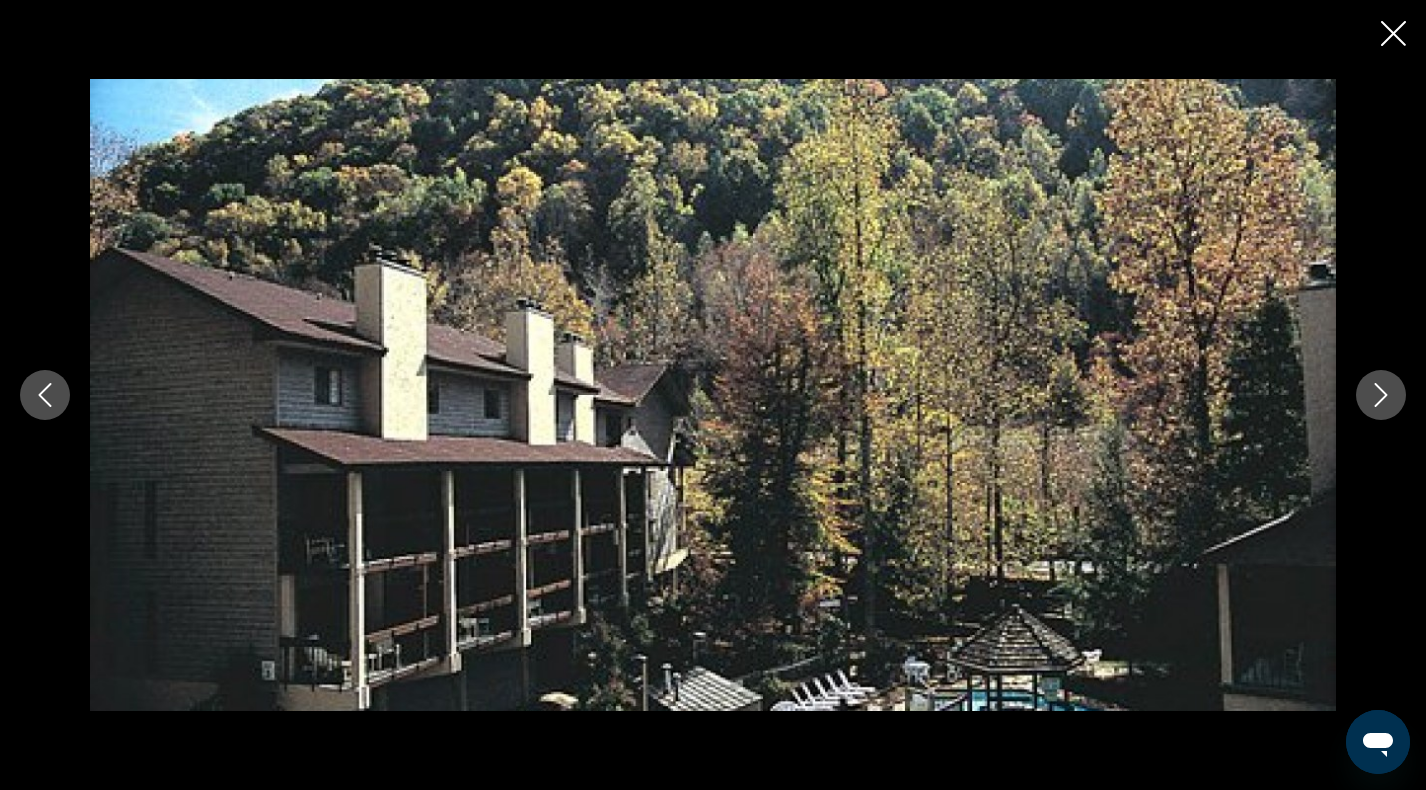 click 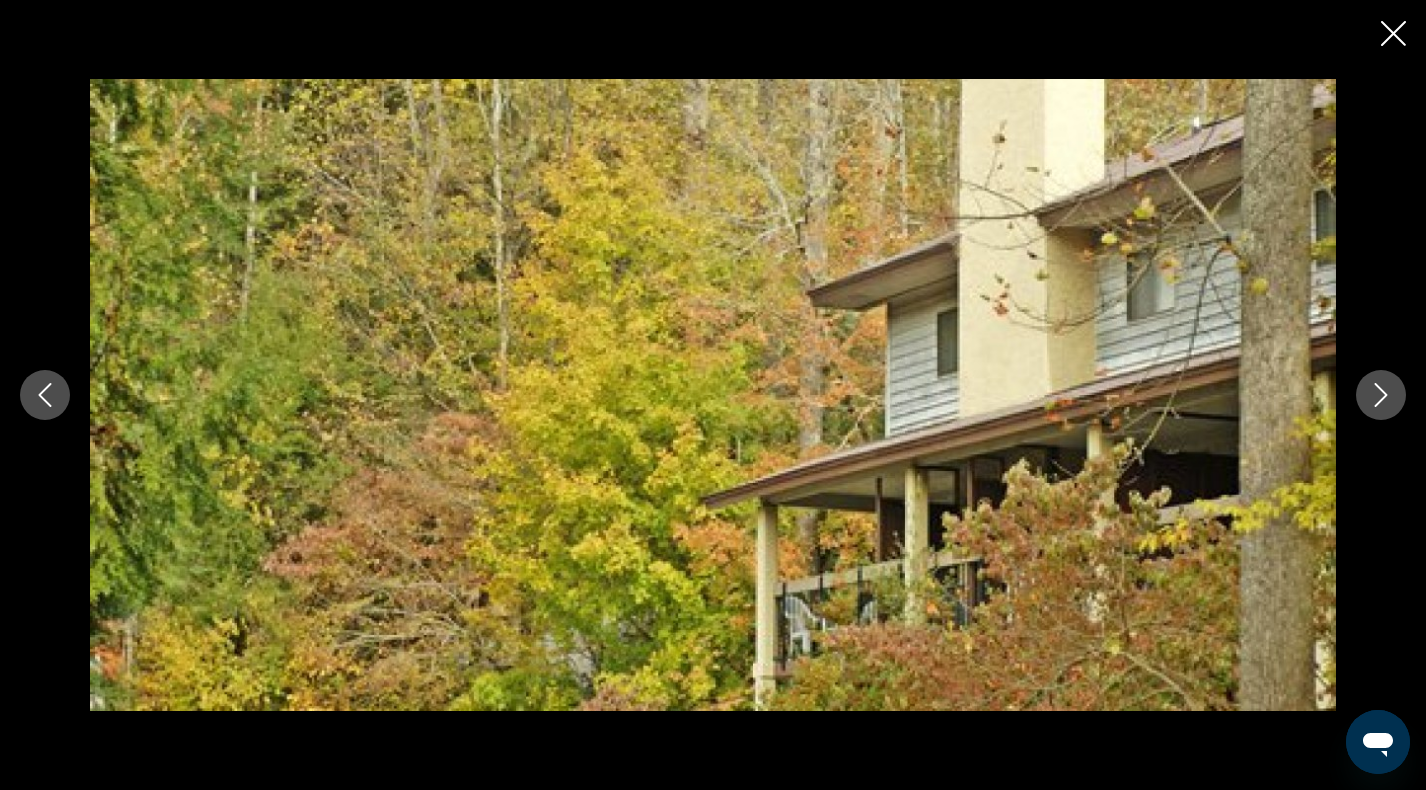 click 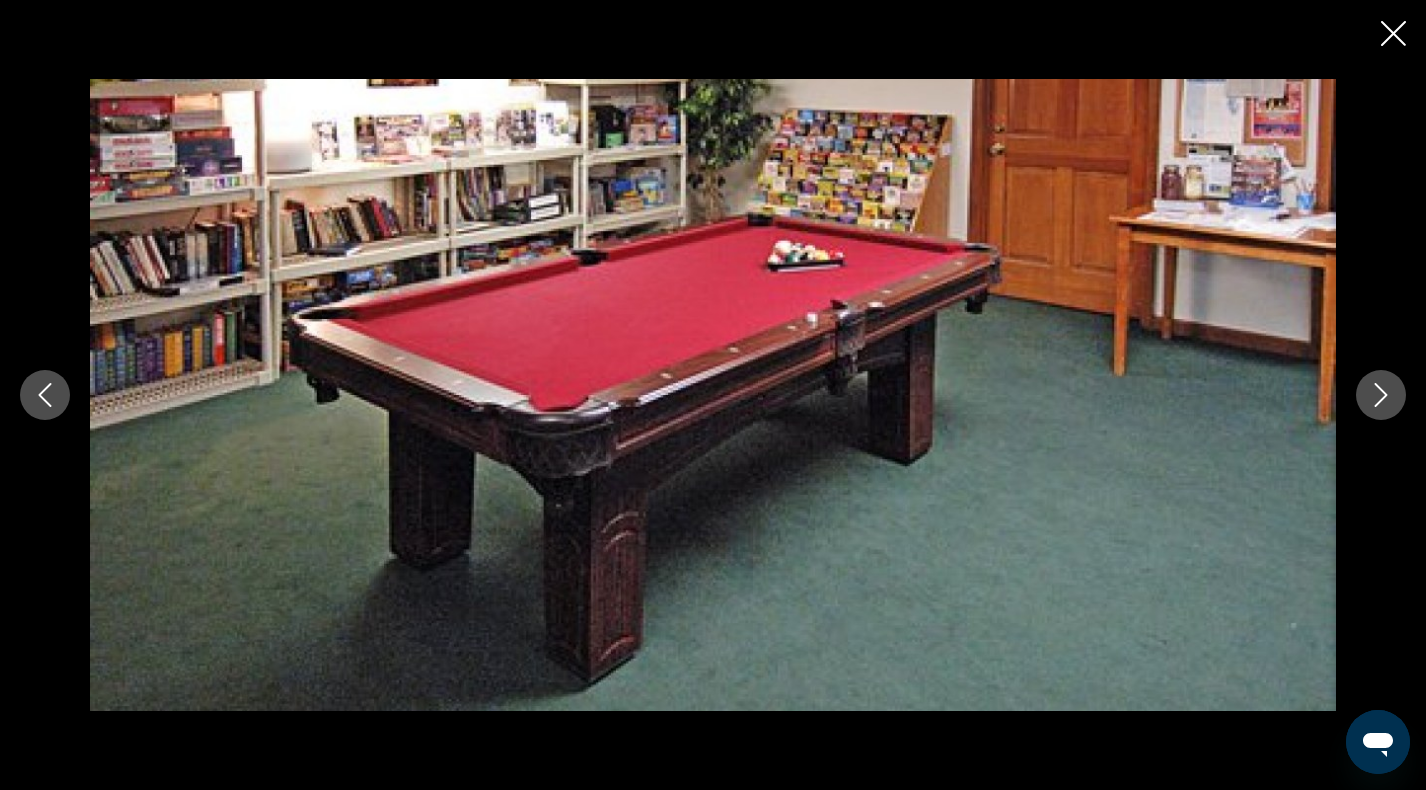 click 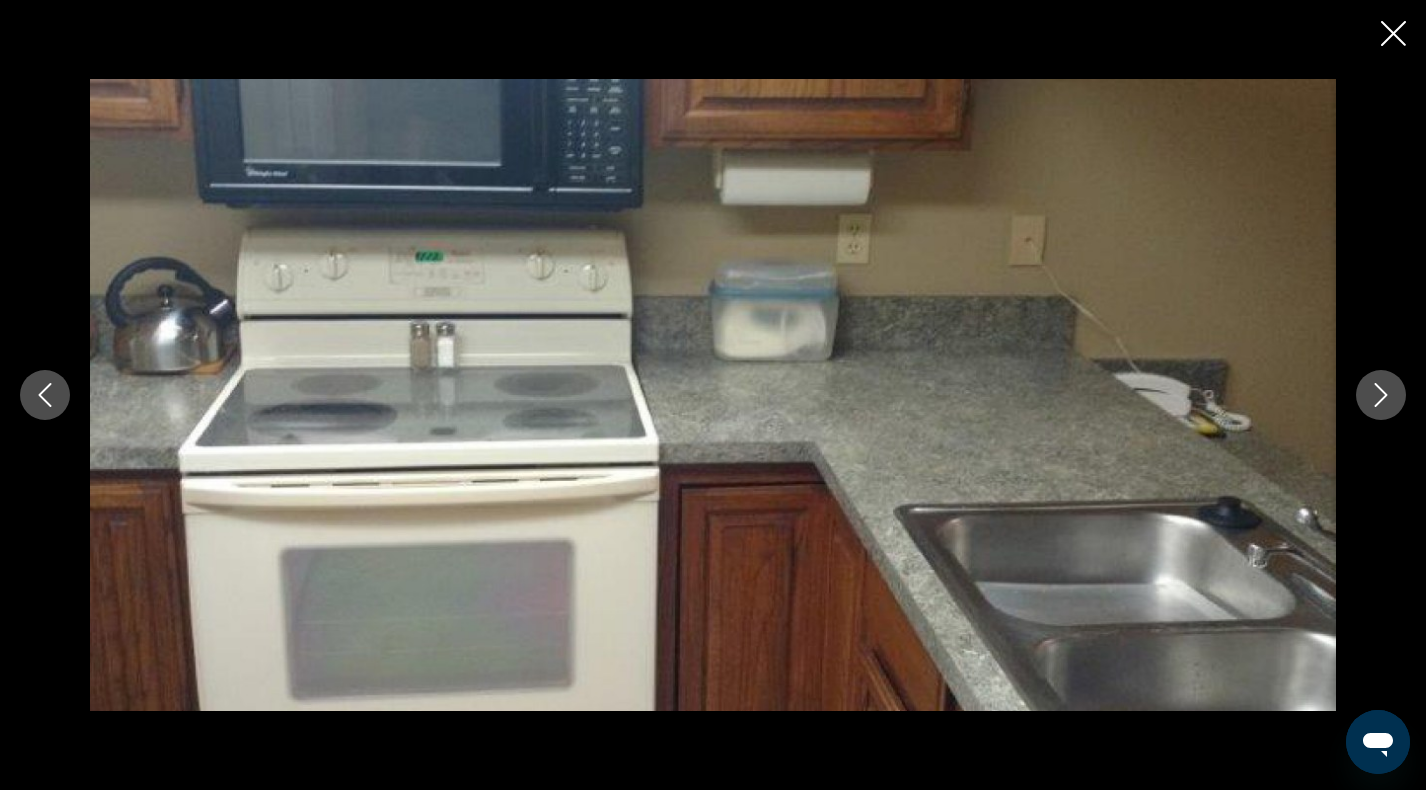 click 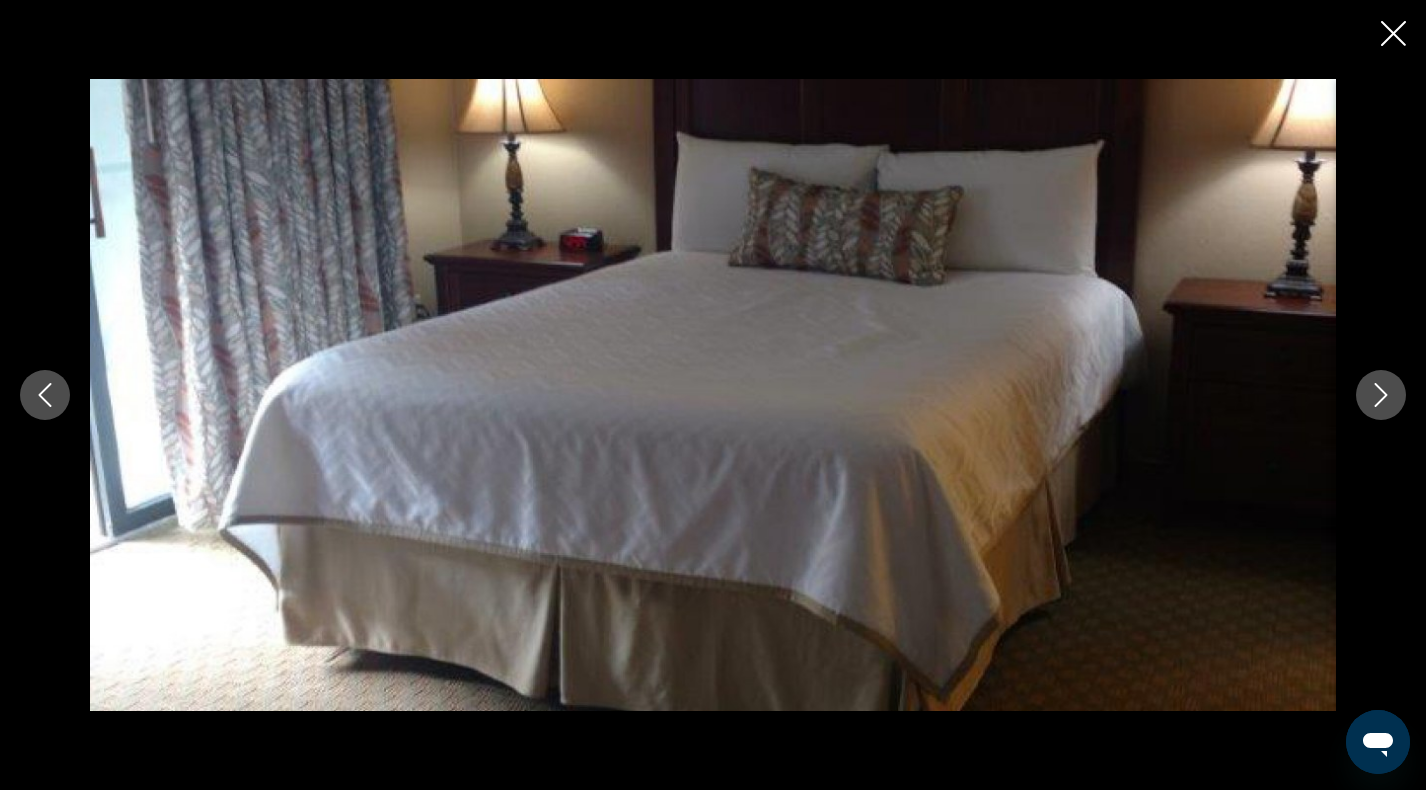 click 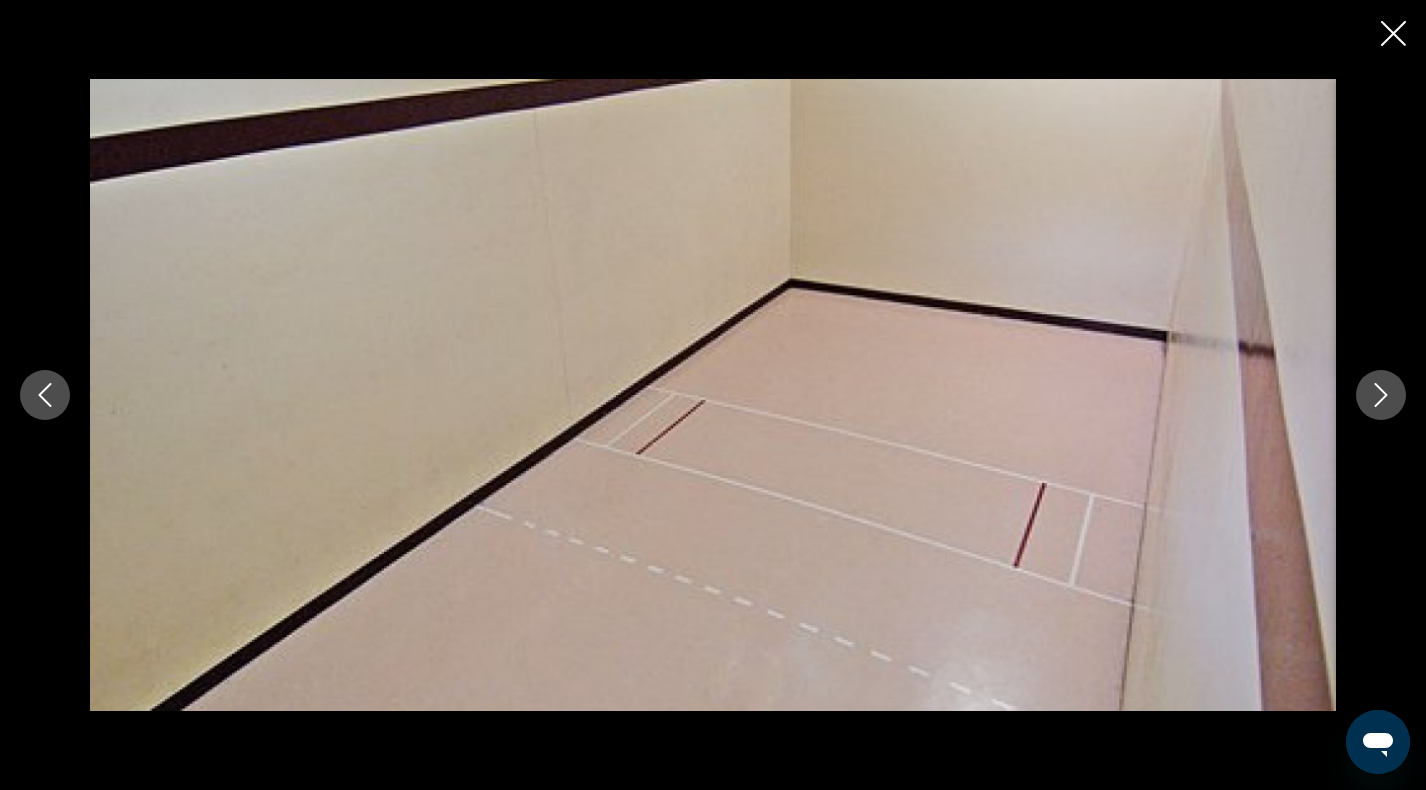 click 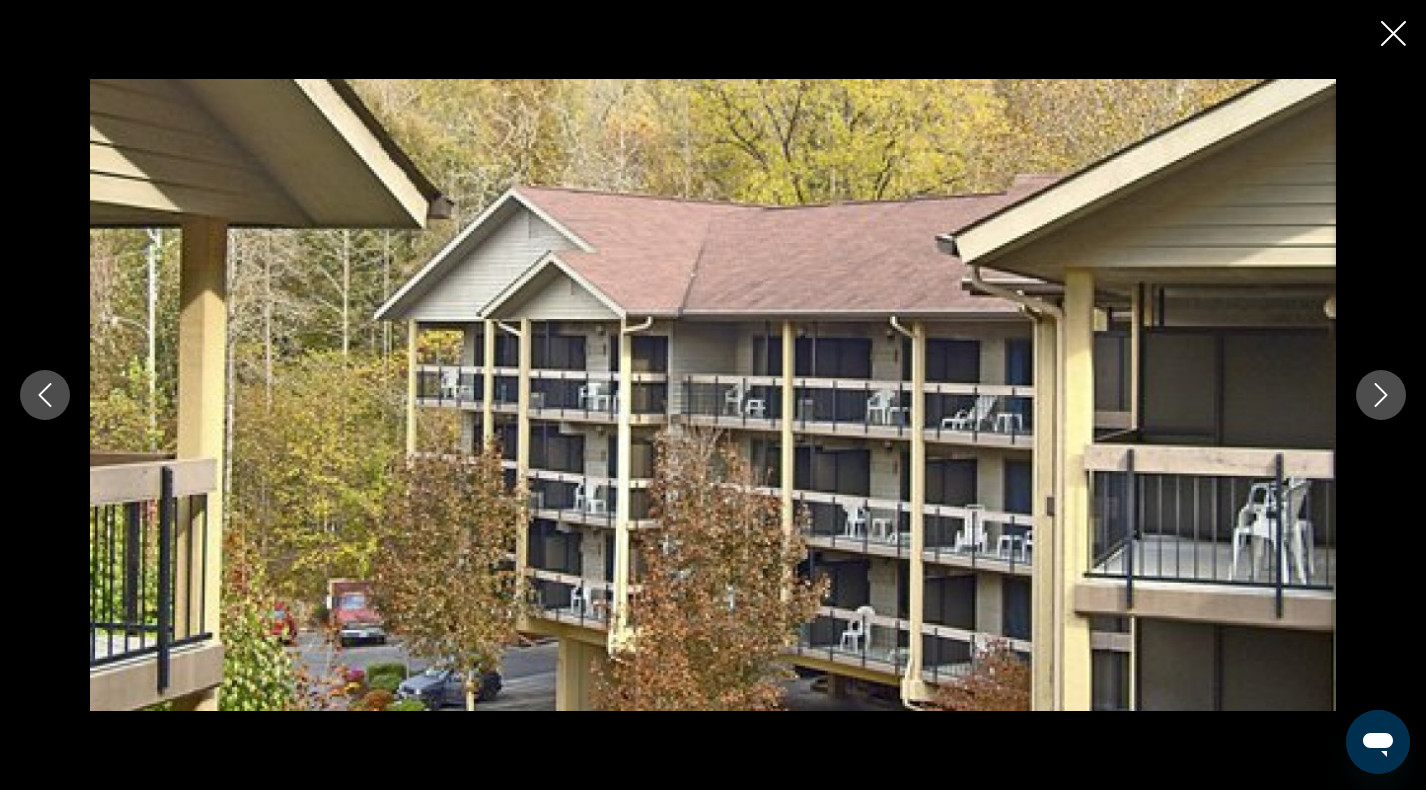 click 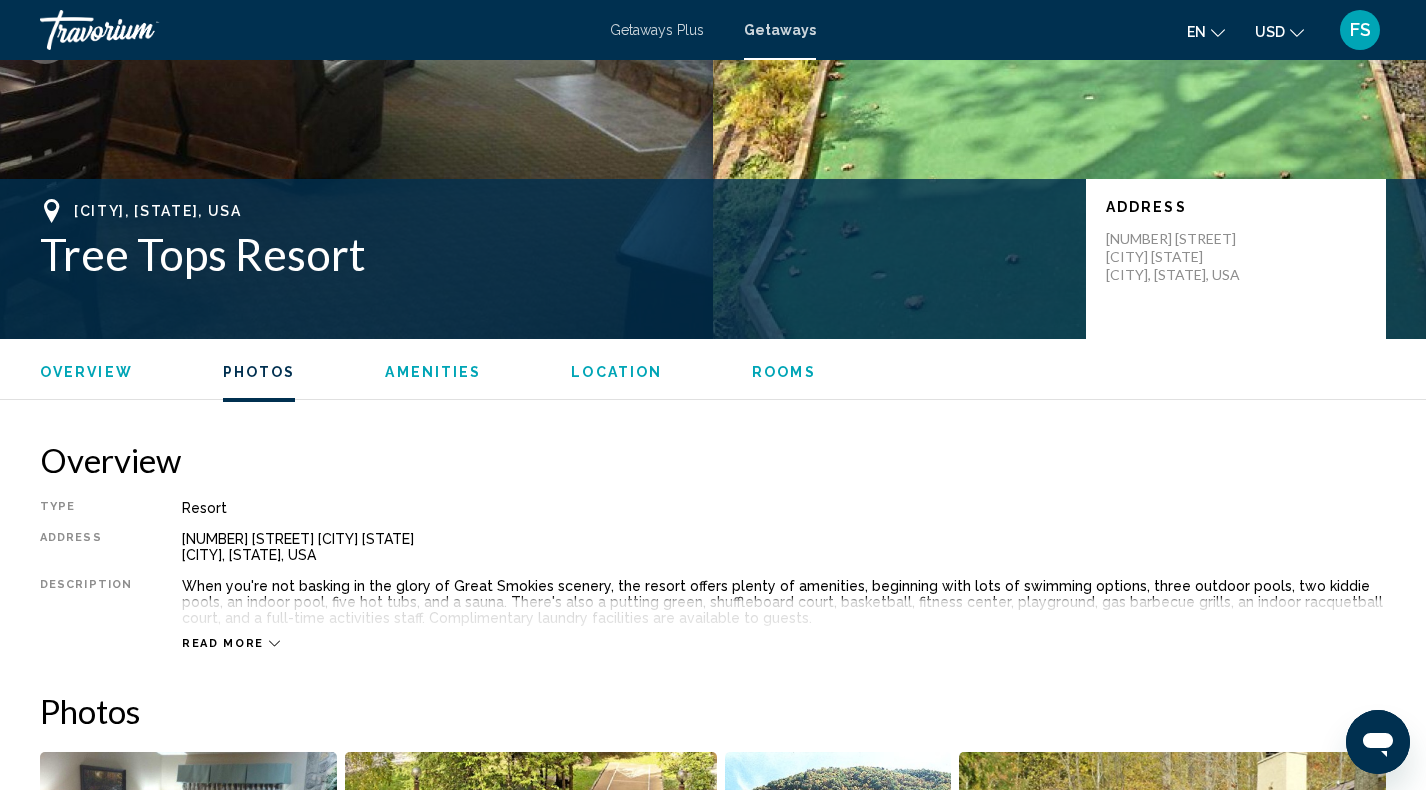 scroll, scrollTop: 0, scrollLeft: 0, axis: both 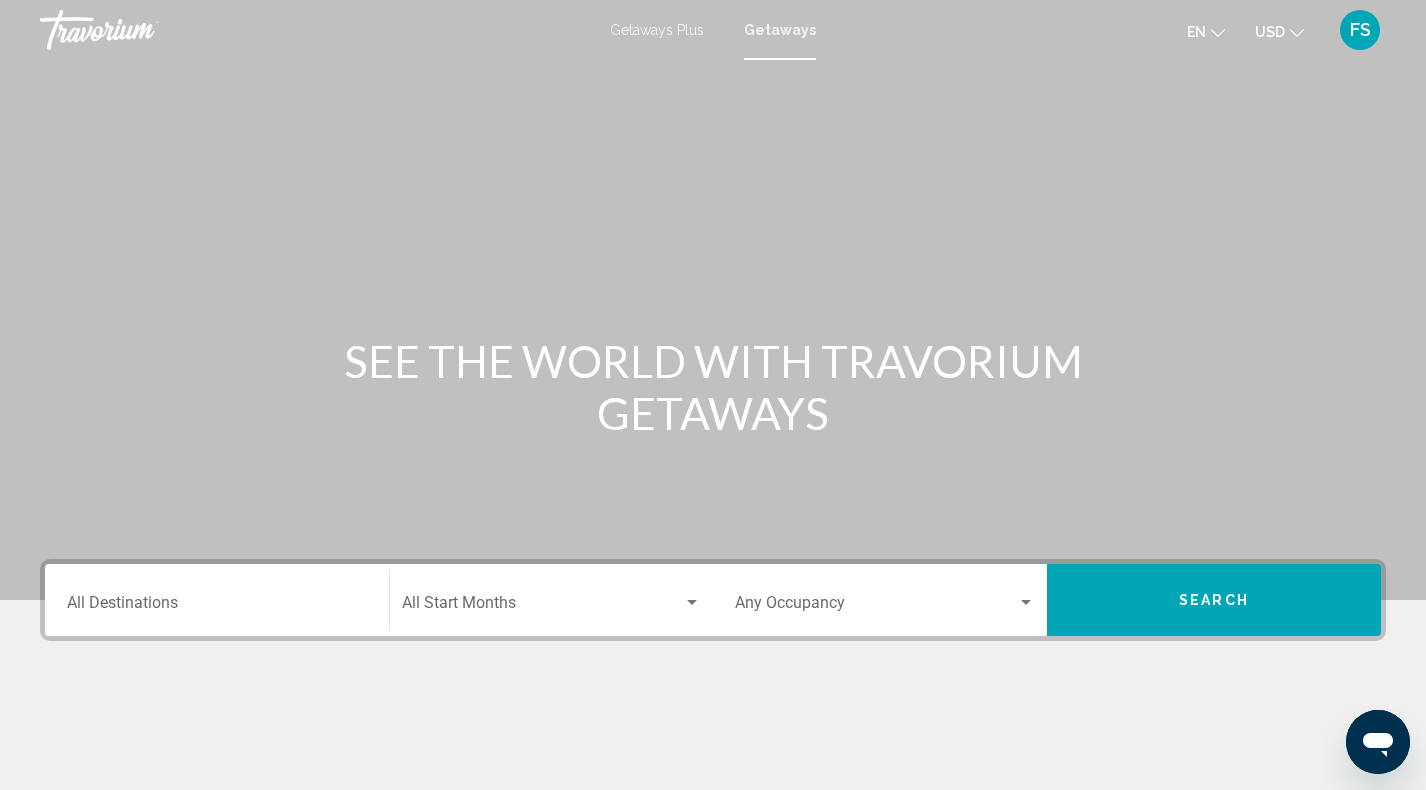 click on "Getaways" at bounding box center (780, 30) 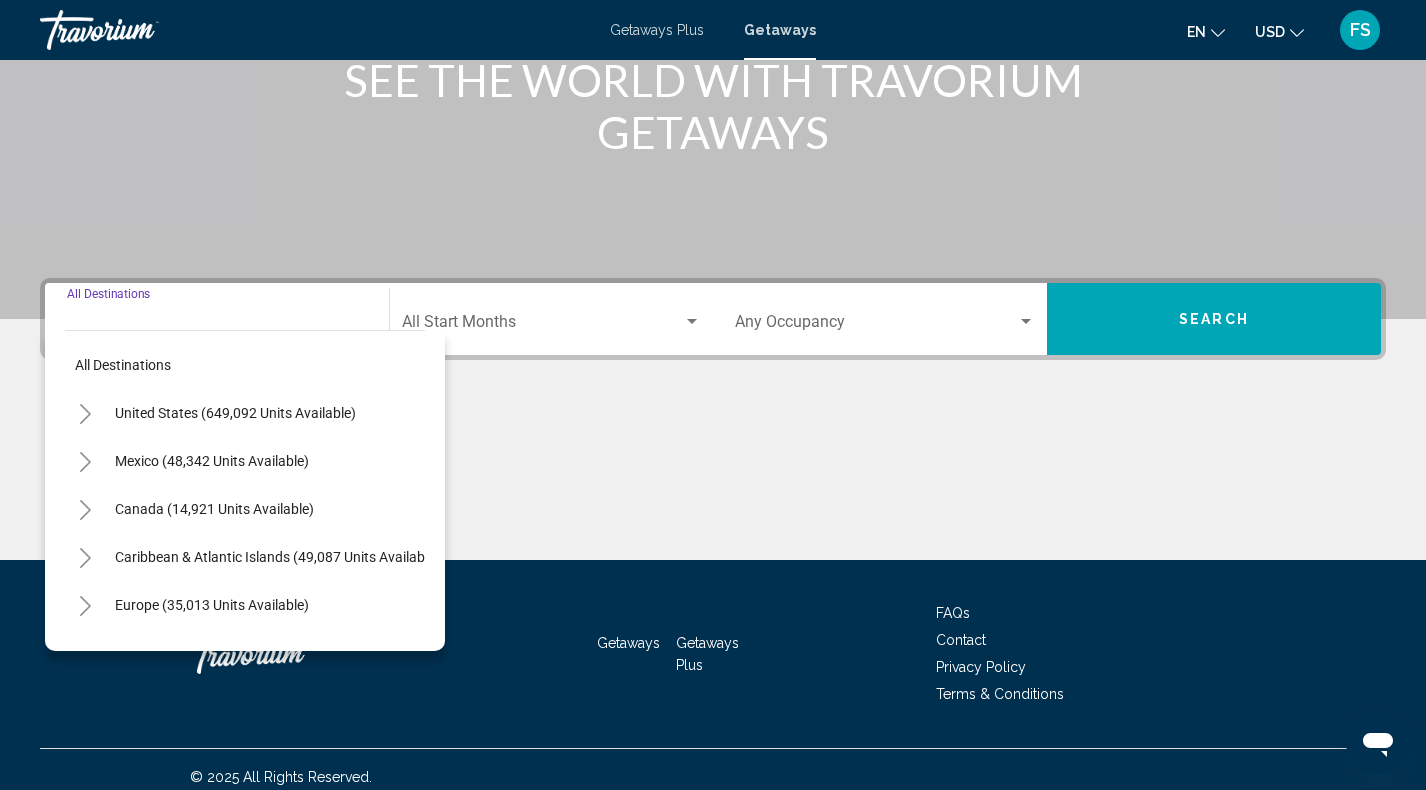 scroll, scrollTop: 296, scrollLeft: 0, axis: vertical 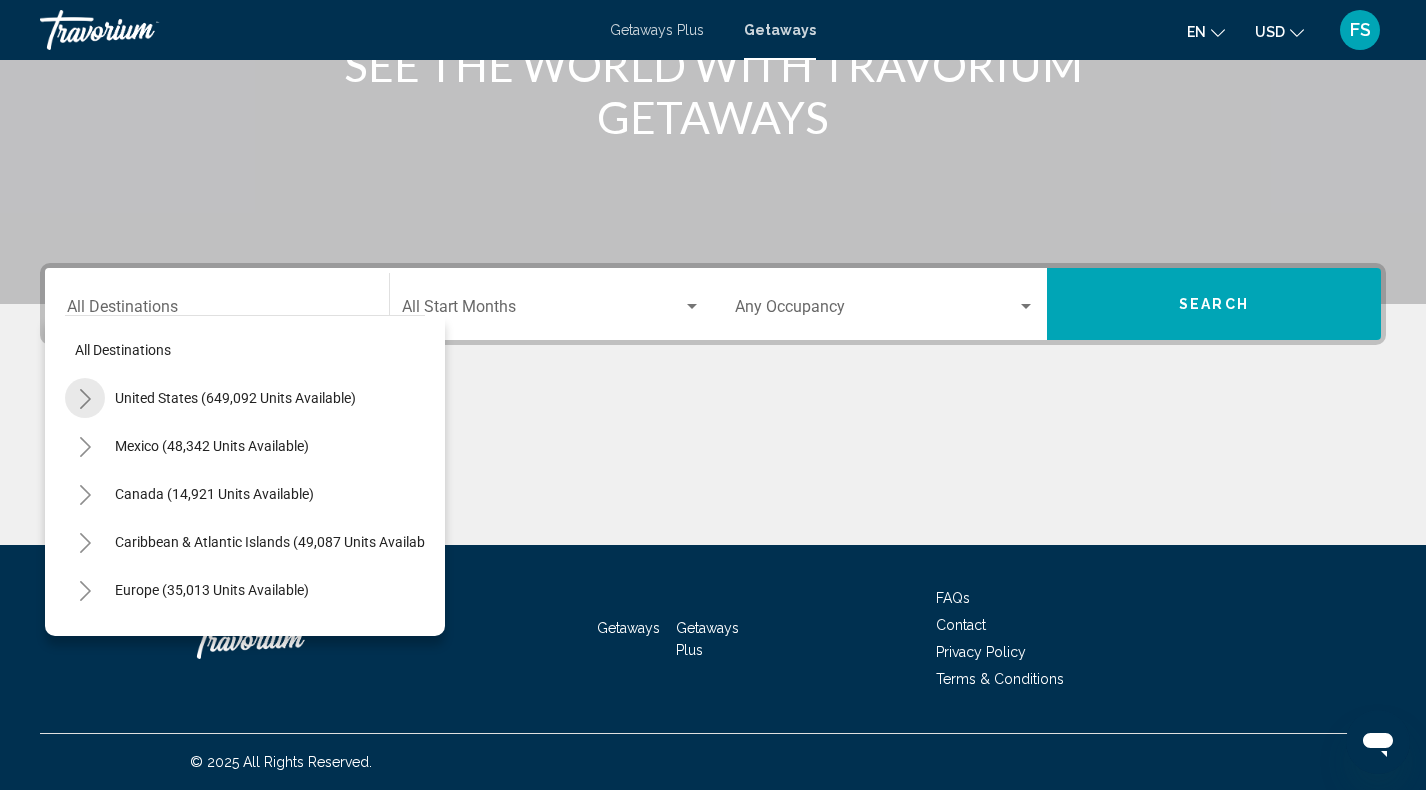 click 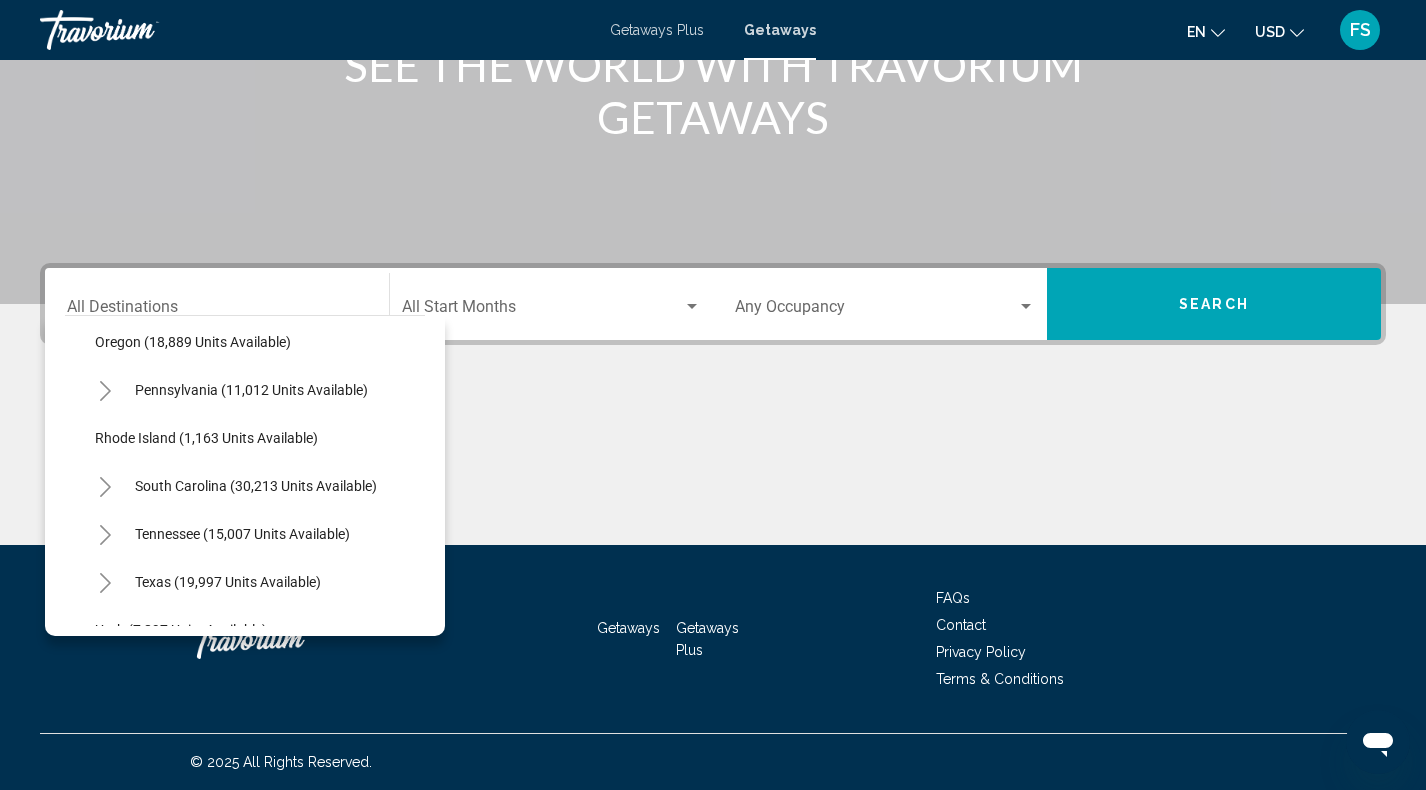 scroll, scrollTop: 1642, scrollLeft: 0, axis: vertical 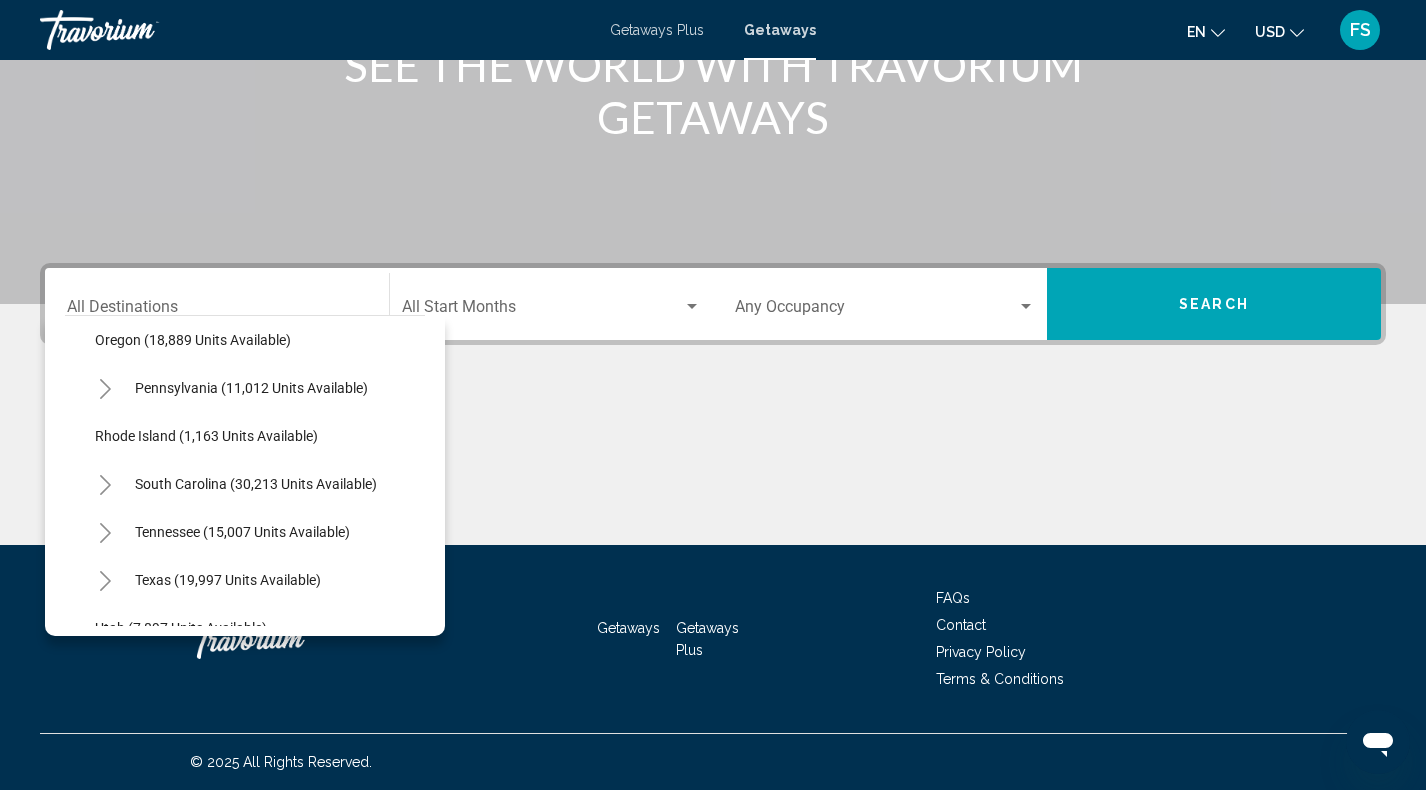 click 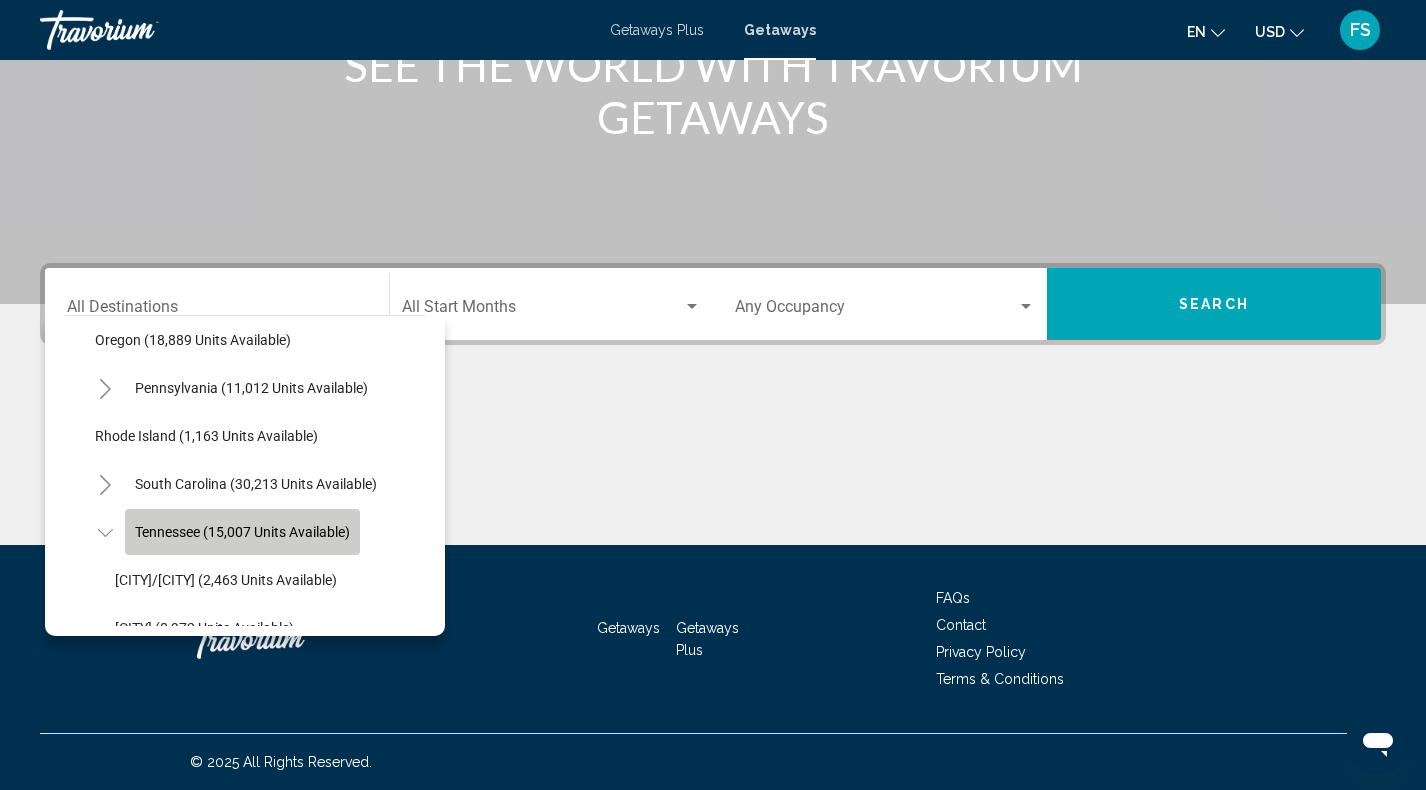 click on "Tennessee (15,007 units available)" 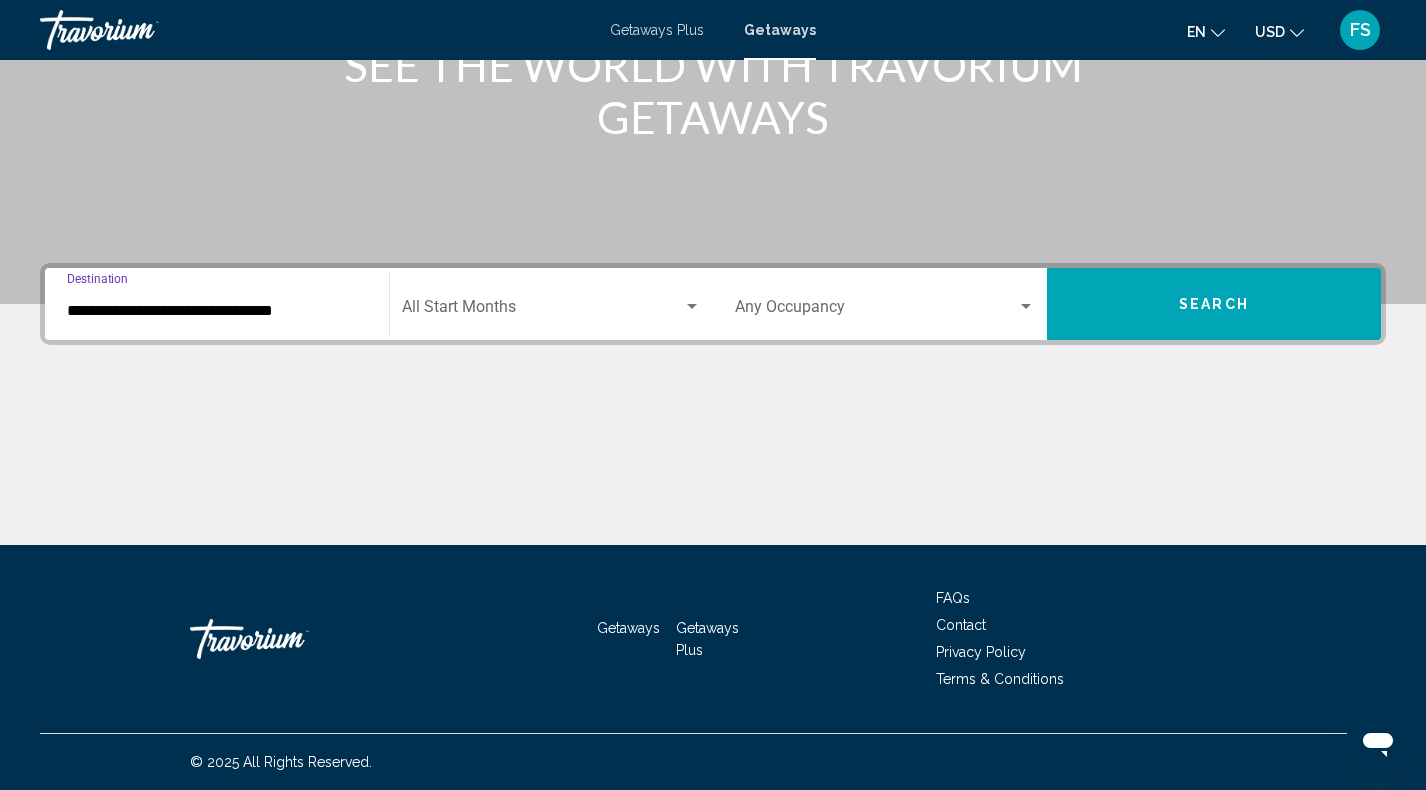 click at bounding box center (542, 311) 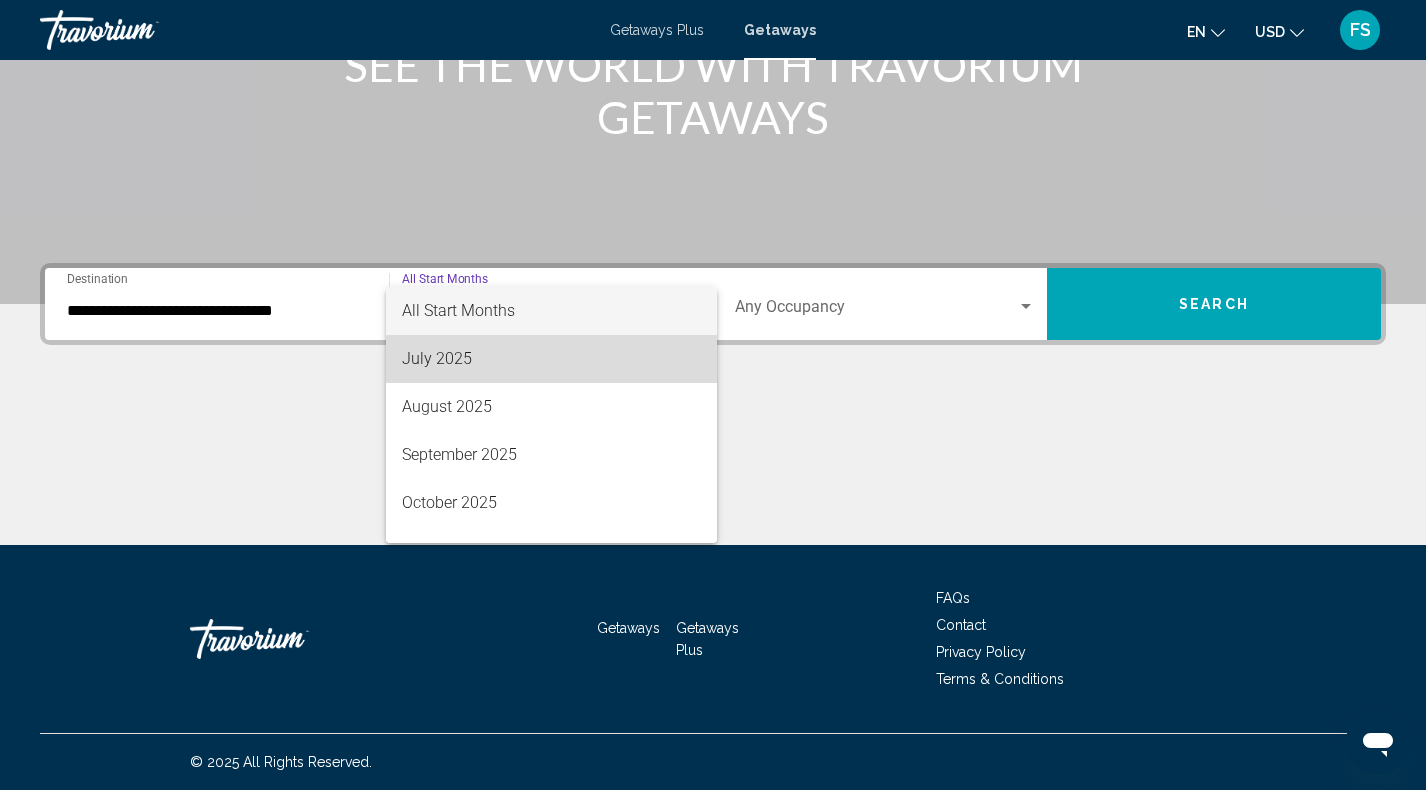 click on "July 2025" at bounding box center (551, 359) 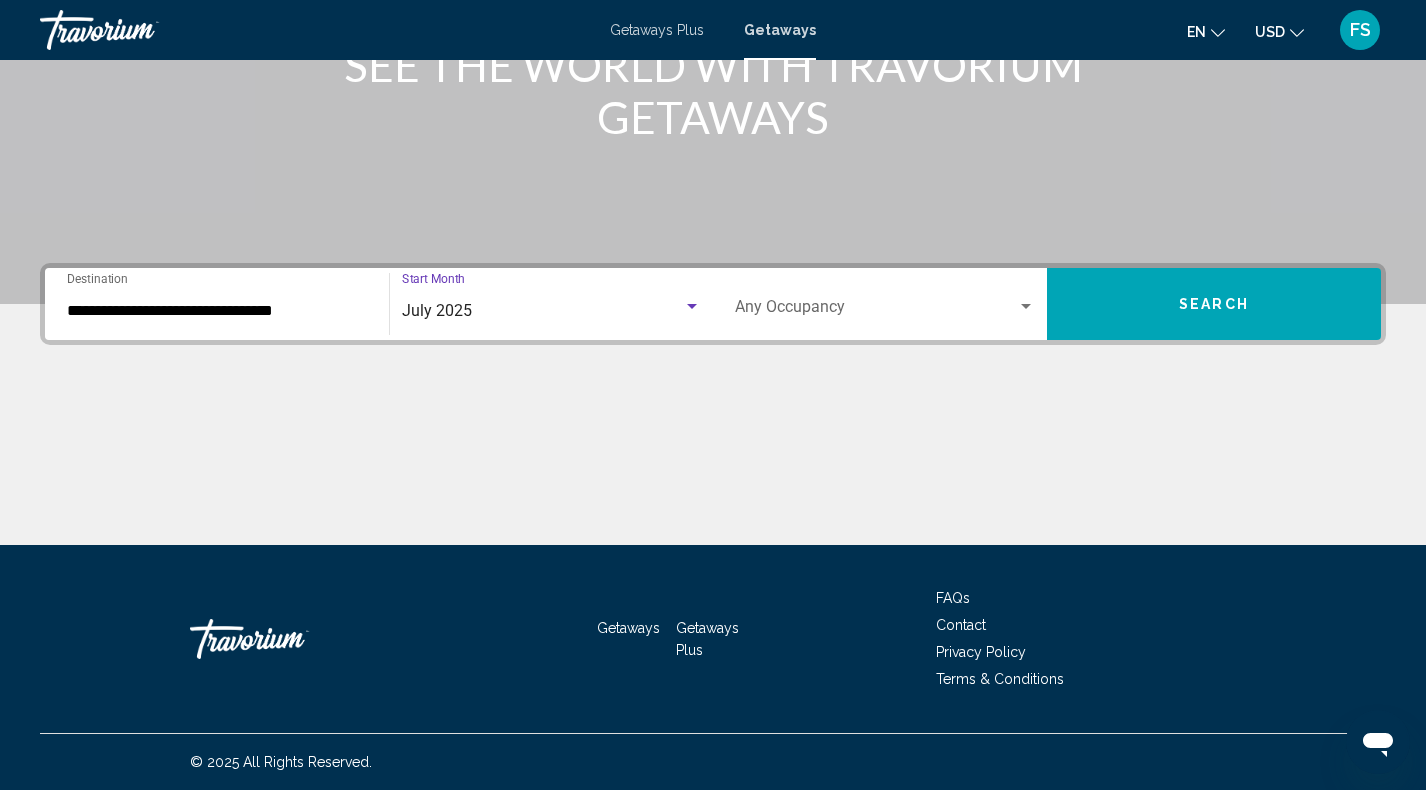 click at bounding box center [876, 311] 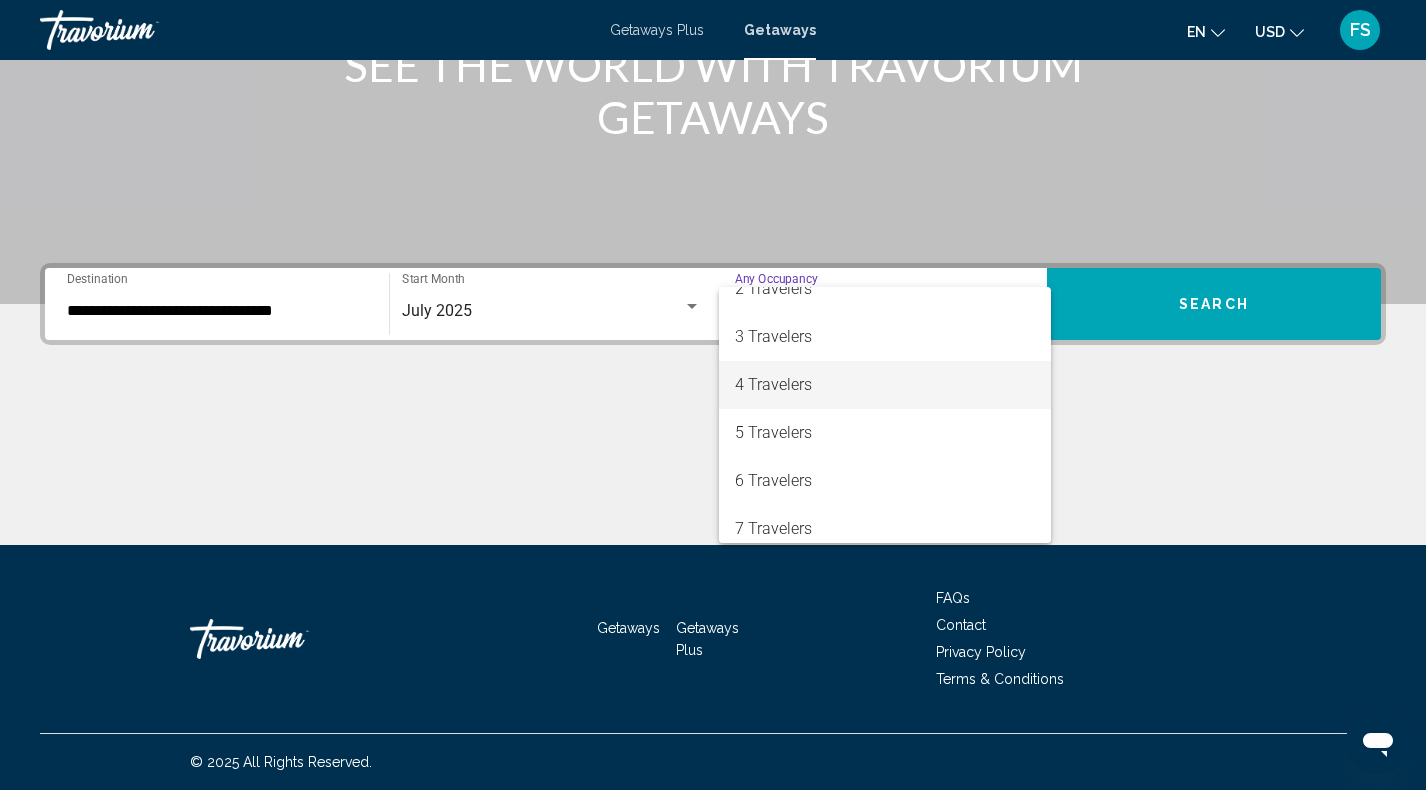 scroll, scrollTop: 83, scrollLeft: 0, axis: vertical 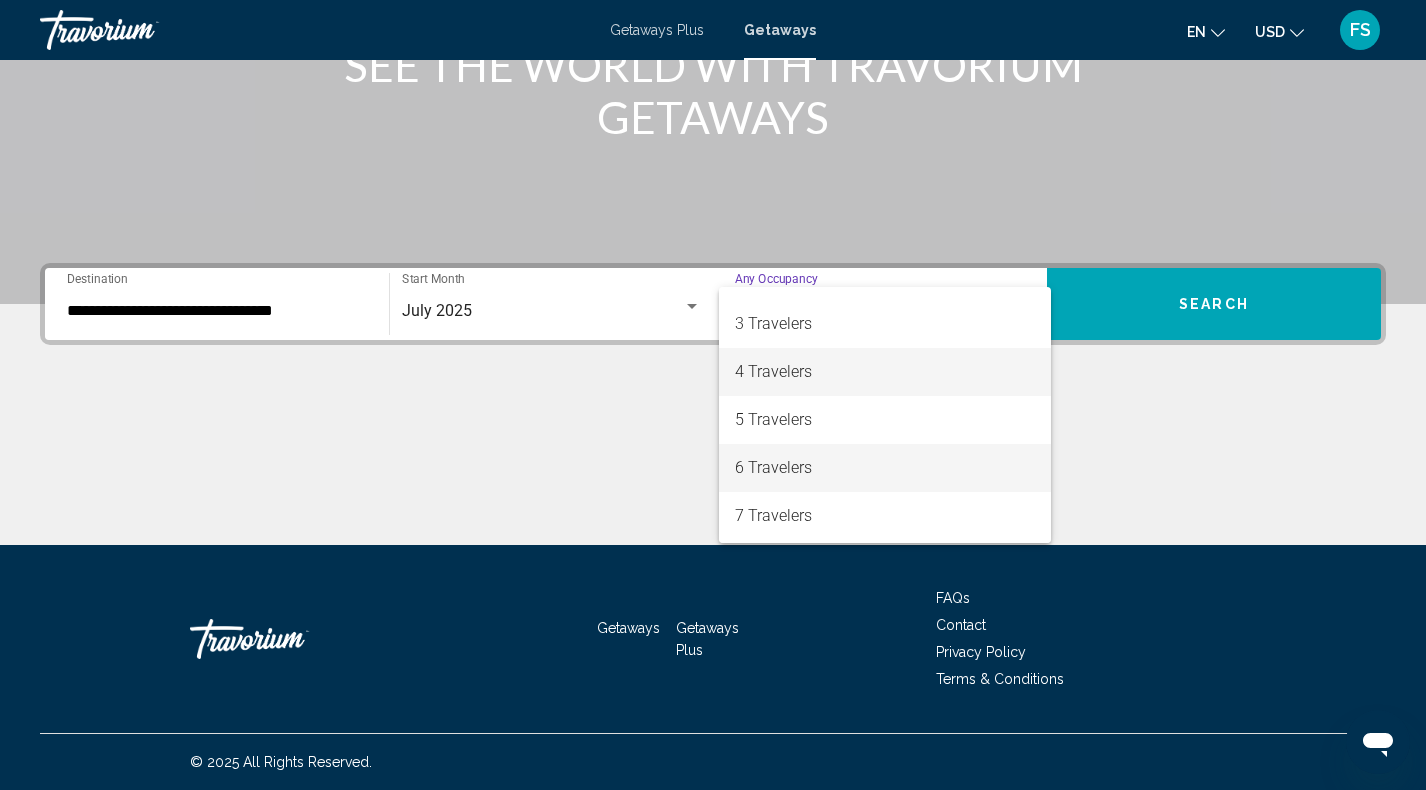 click on "6 Travelers" at bounding box center [885, 468] 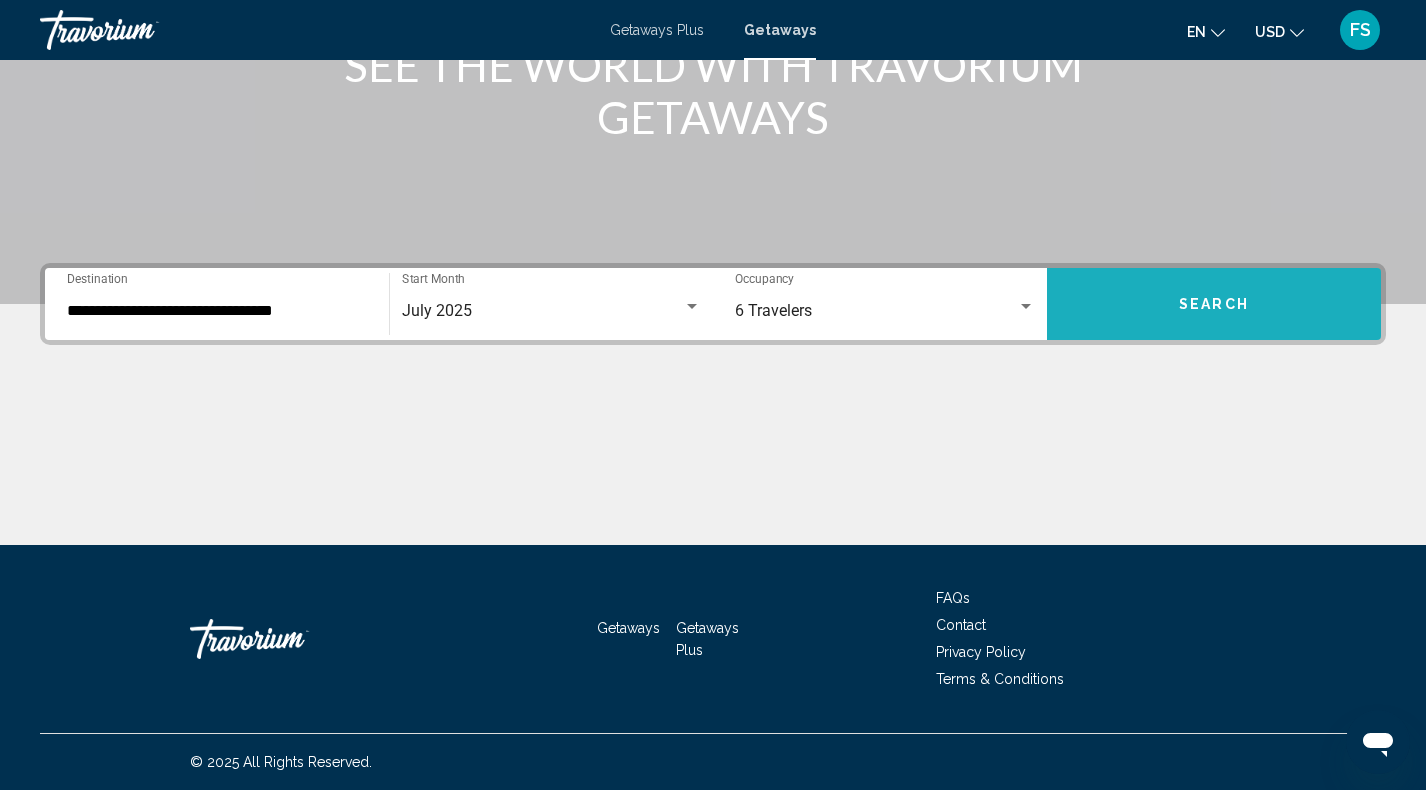 click on "Search" at bounding box center (1214, 304) 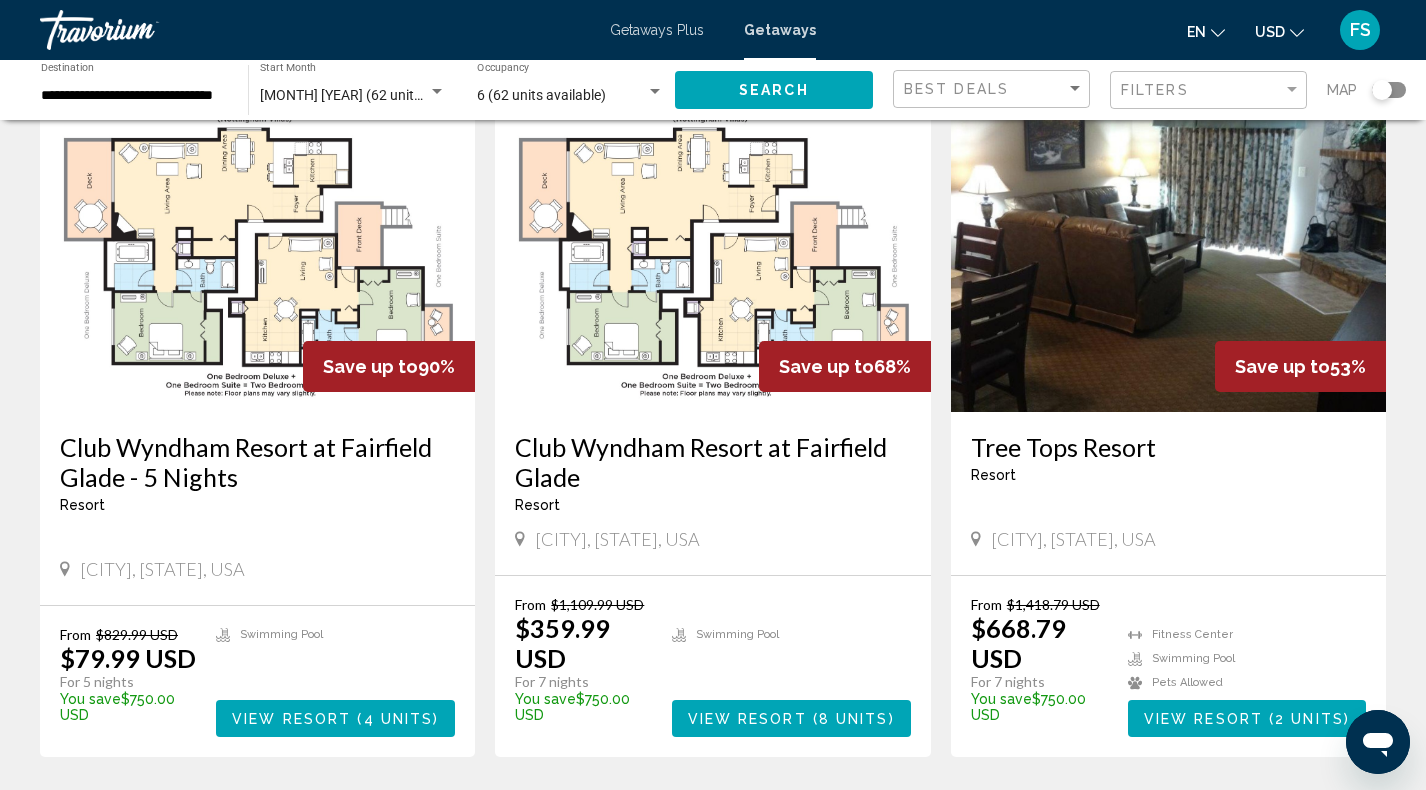 scroll, scrollTop: 799, scrollLeft: 0, axis: vertical 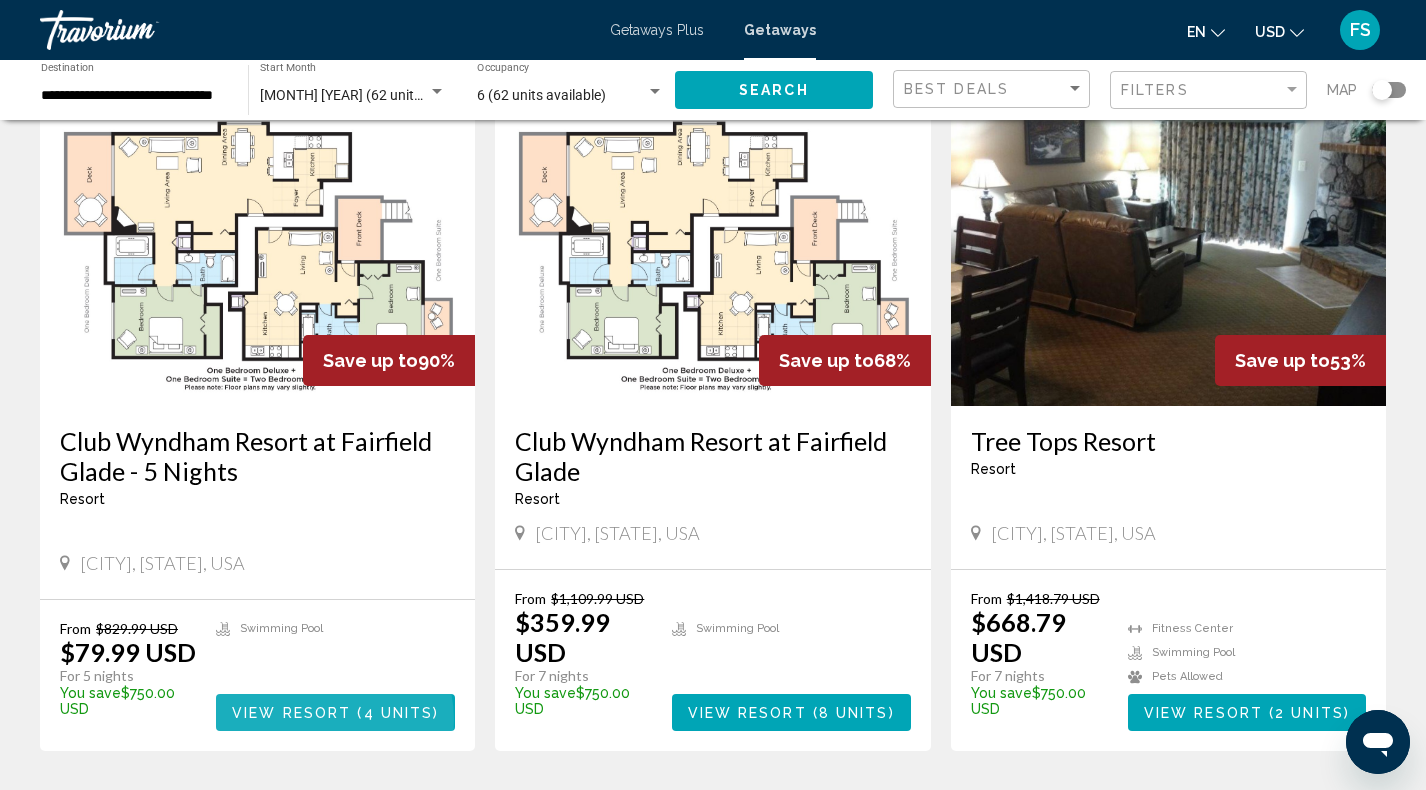 click on "View Resort" at bounding box center (291, 713) 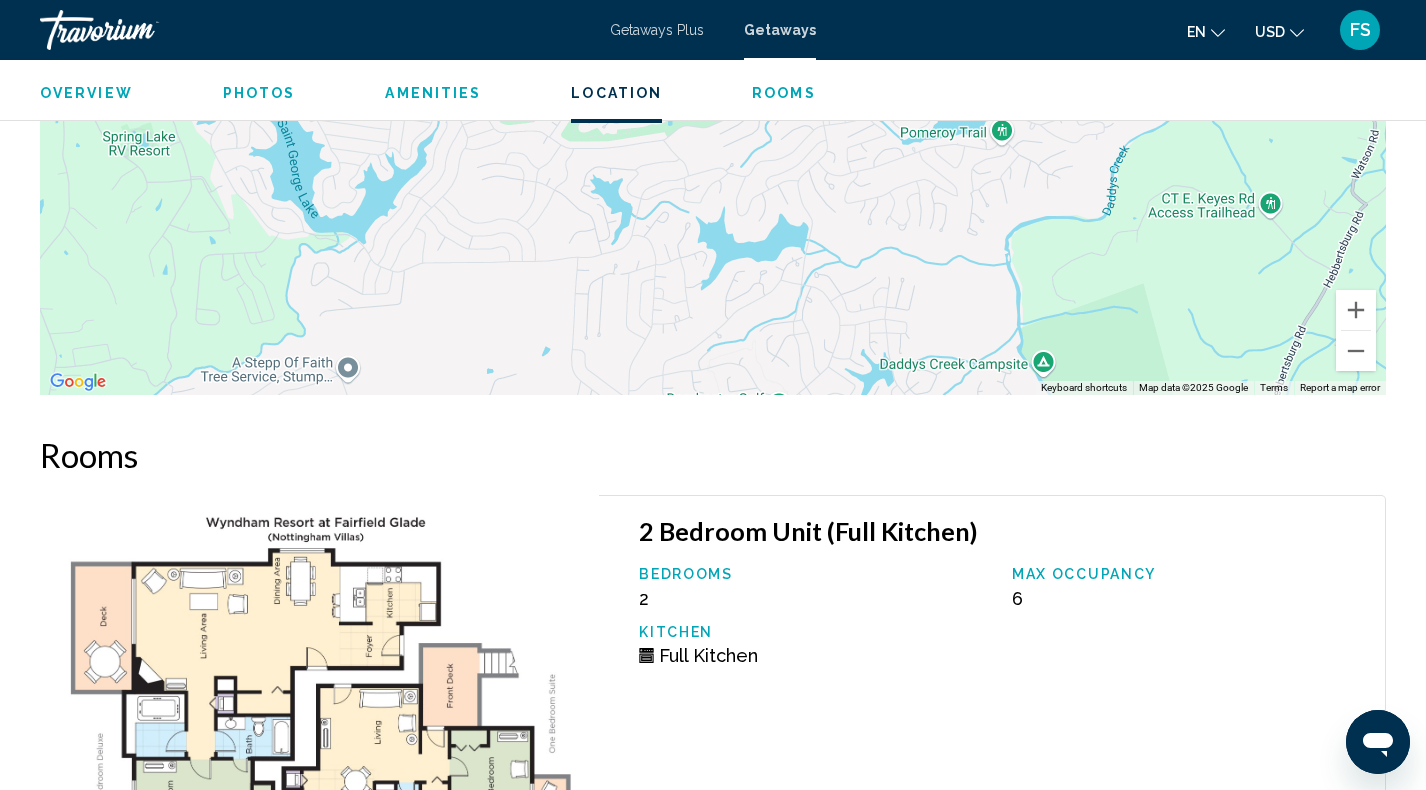 scroll, scrollTop: 2886, scrollLeft: 0, axis: vertical 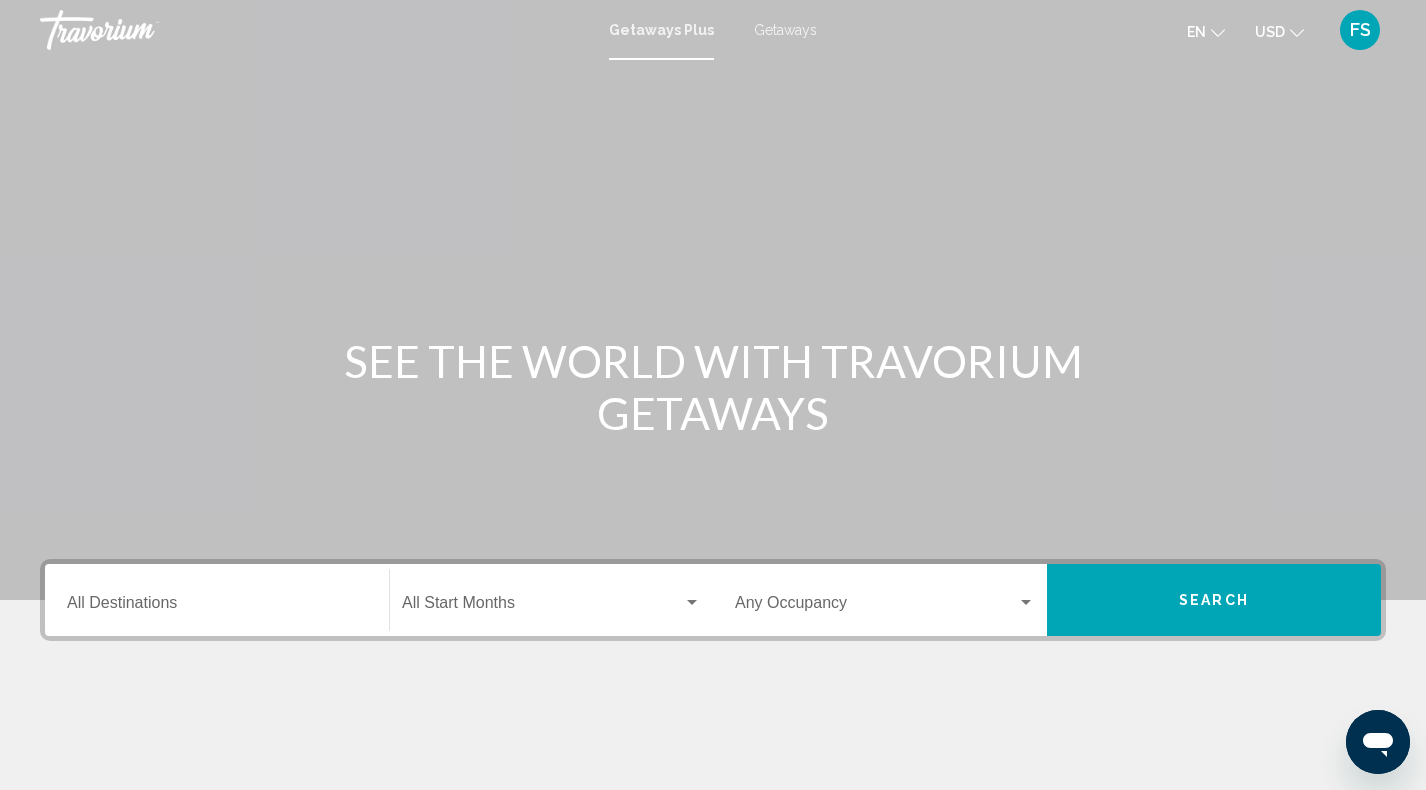 click on "Destination All Destinations" at bounding box center [217, 600] 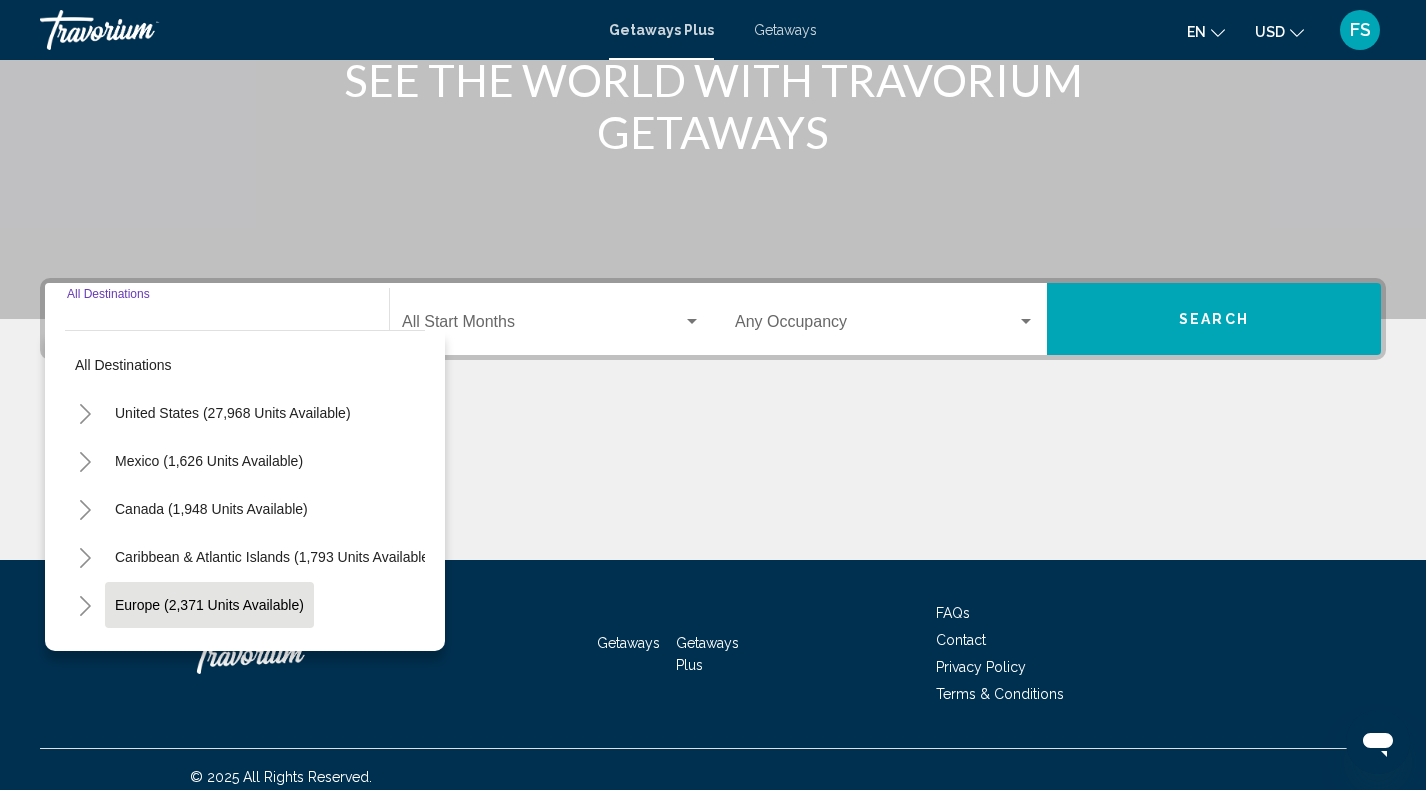 scroll, scrollTop: 296, scrollLeft: 0, axis: vertical 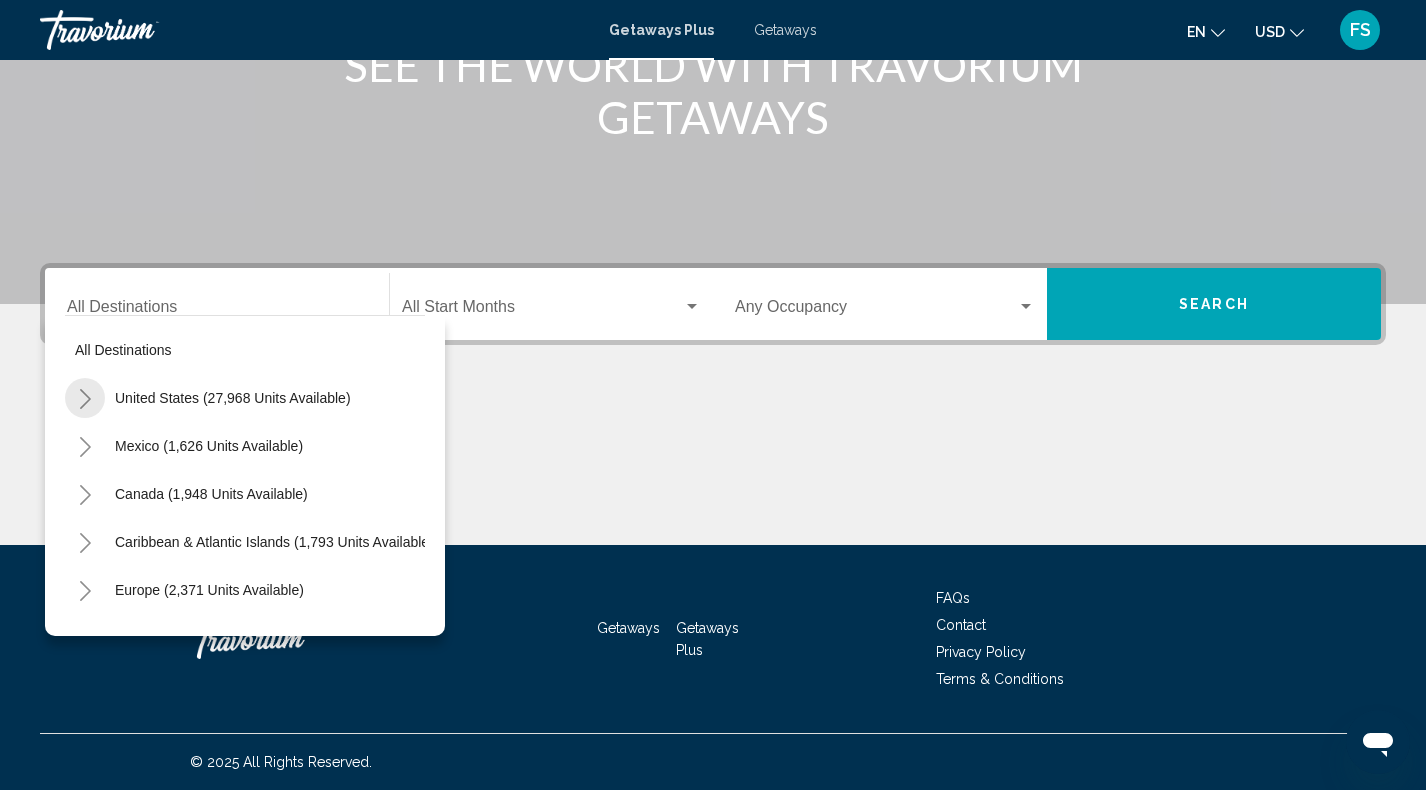 click 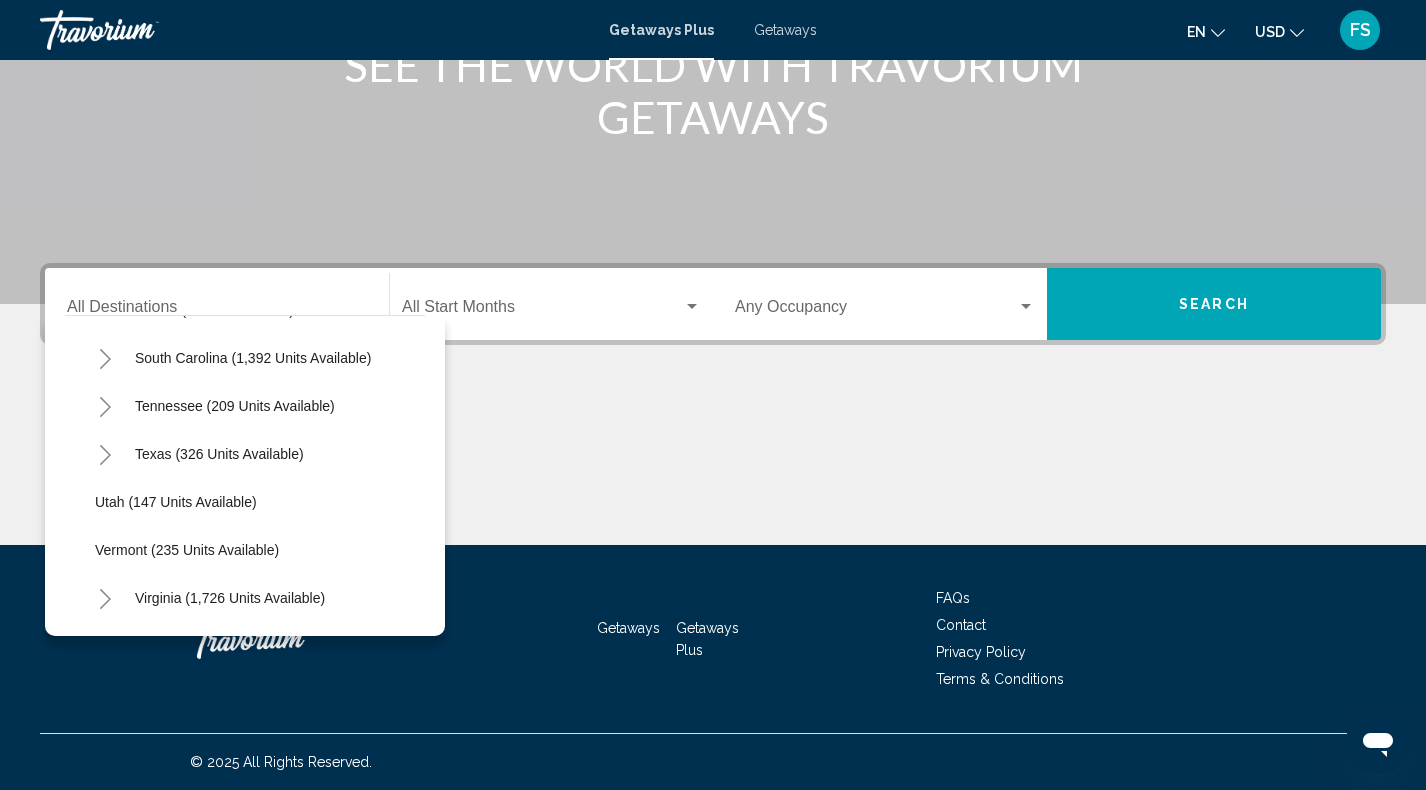 scroll, scrollTop: 1416, scrollLeft: 0, axis: vertical 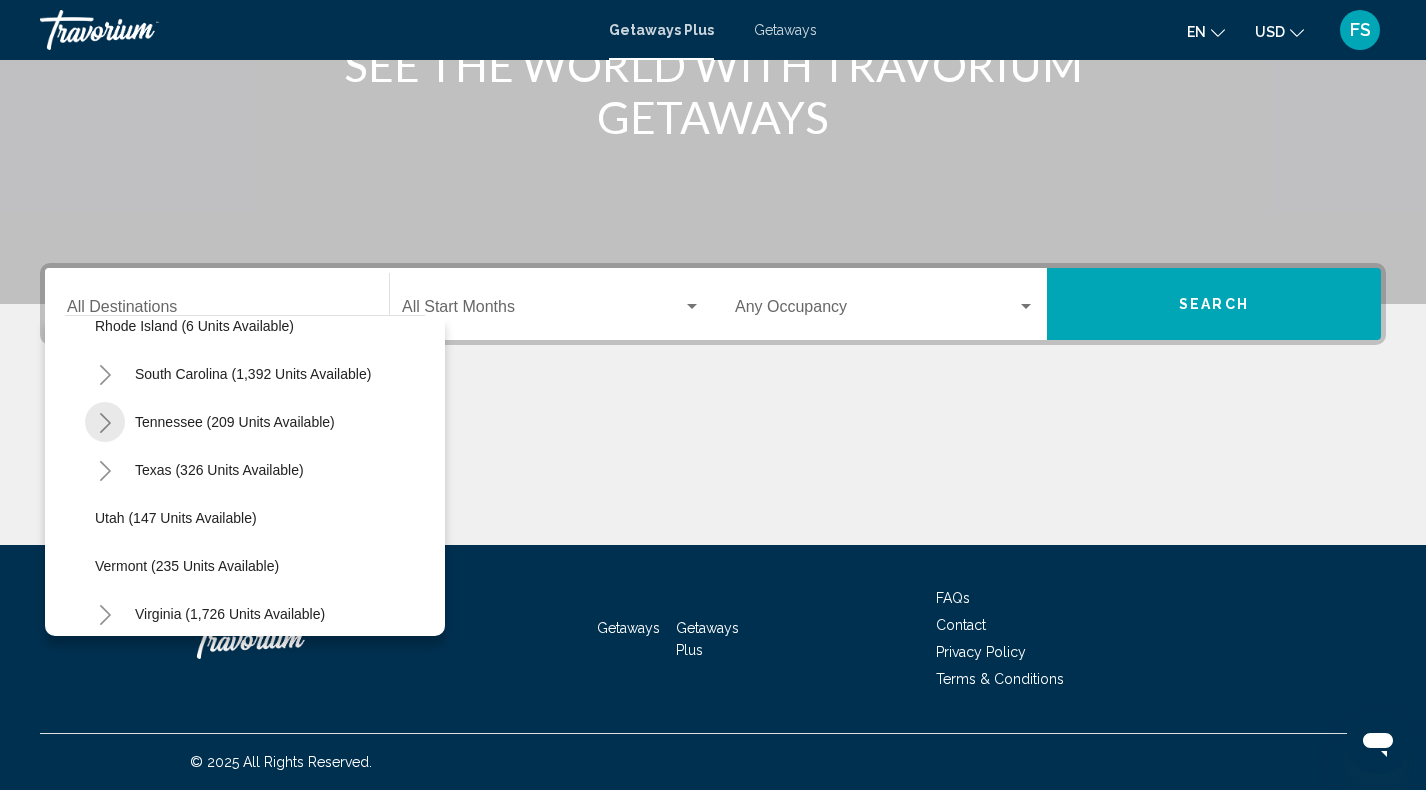 click 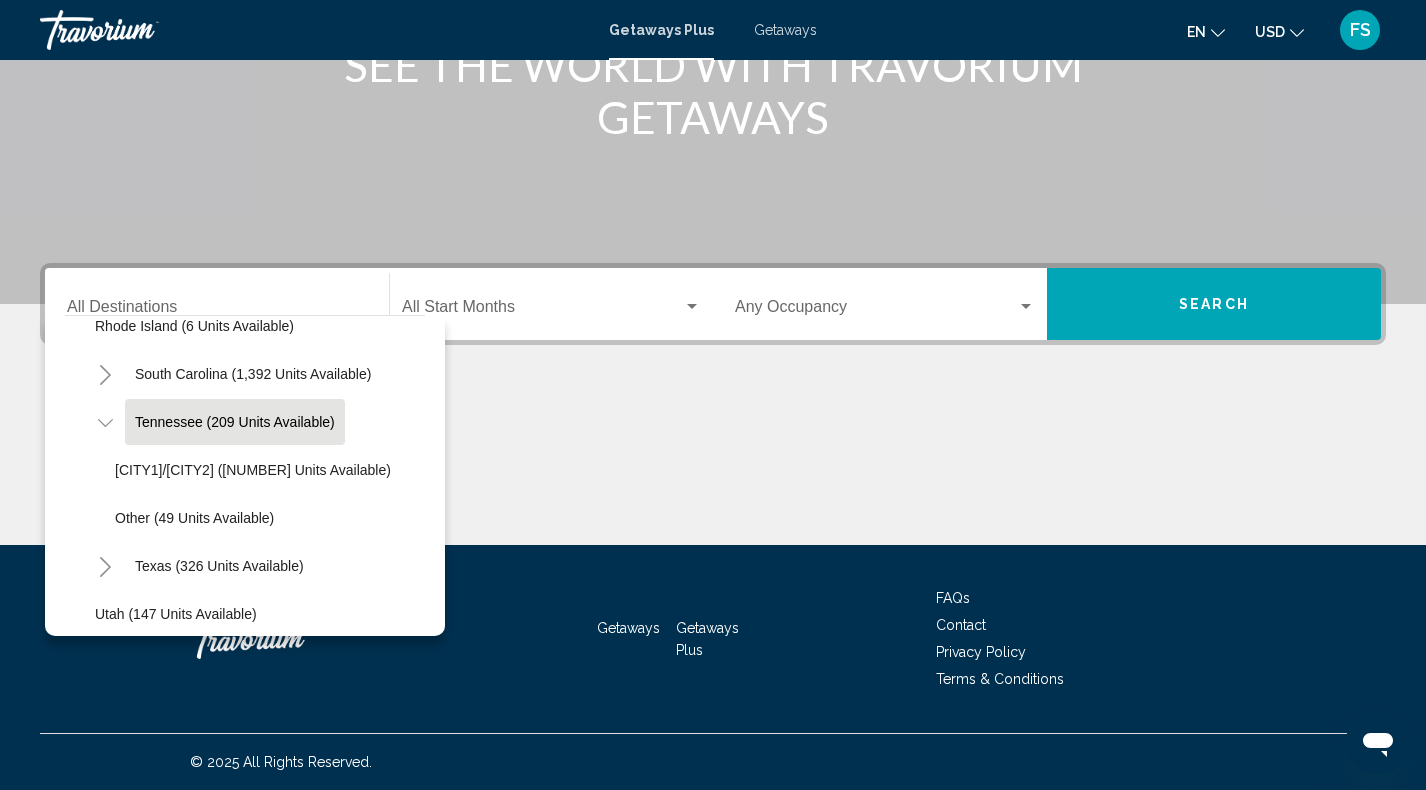 click on "Tennessee (209 units available)" 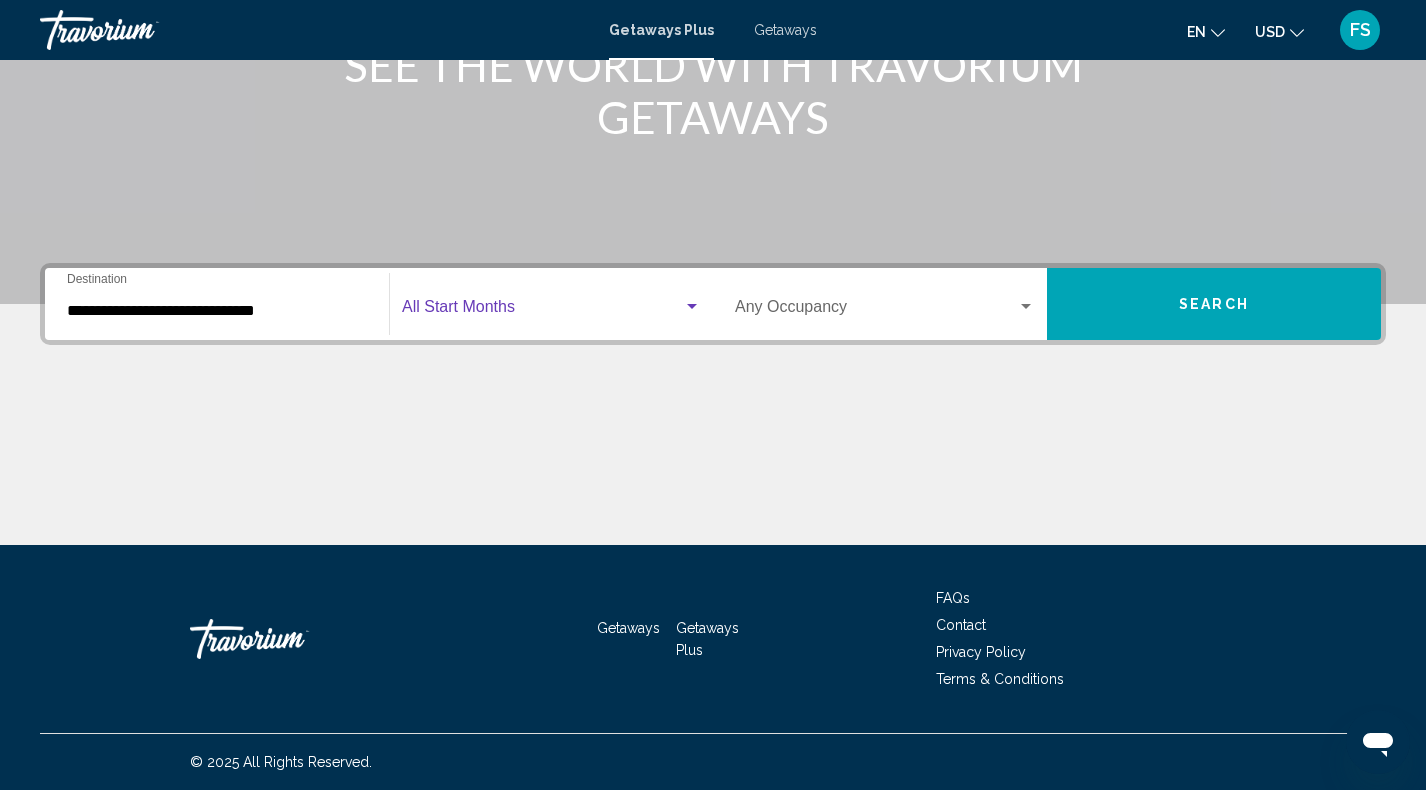 click at bounding box center (542, 311) 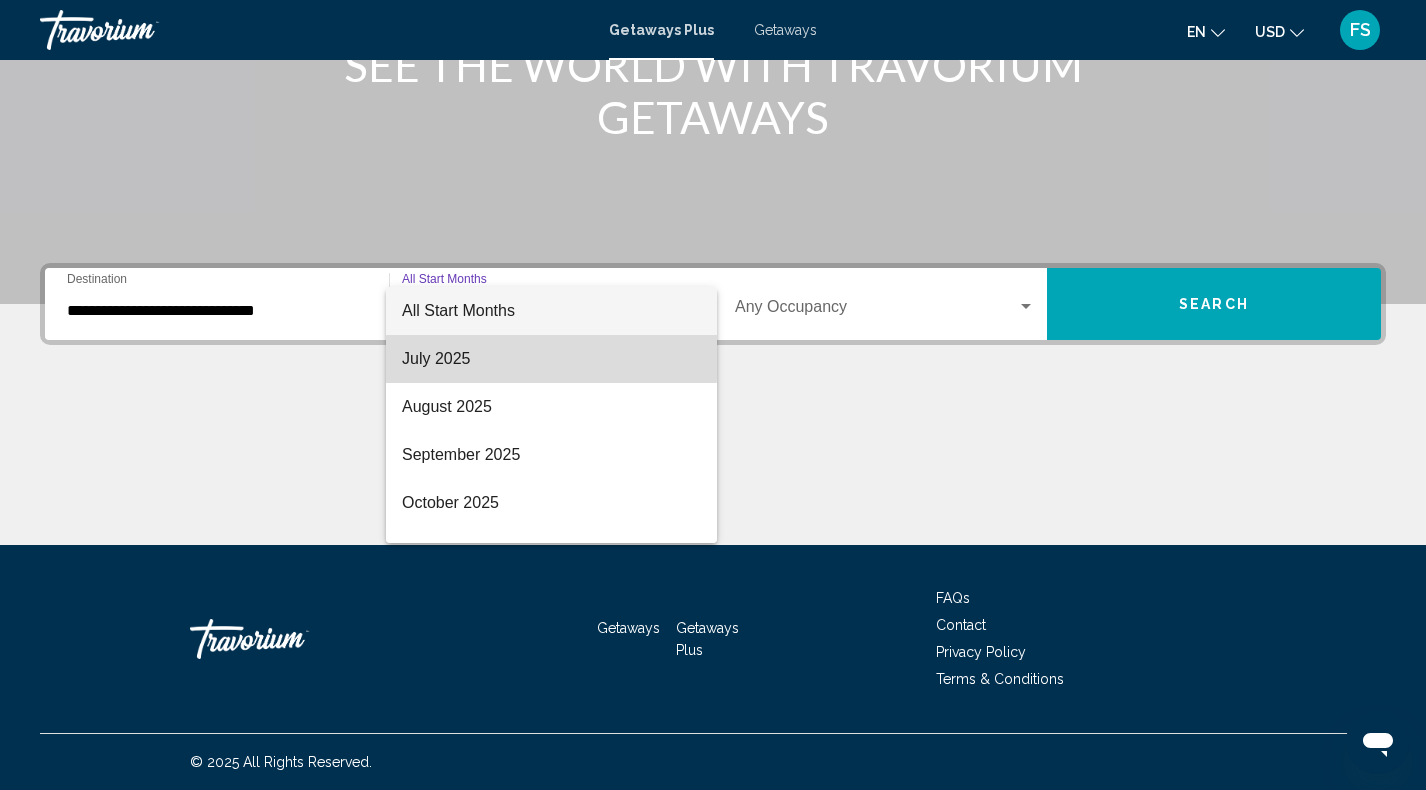 click on "July 2025" at bounding box center (551, 359) 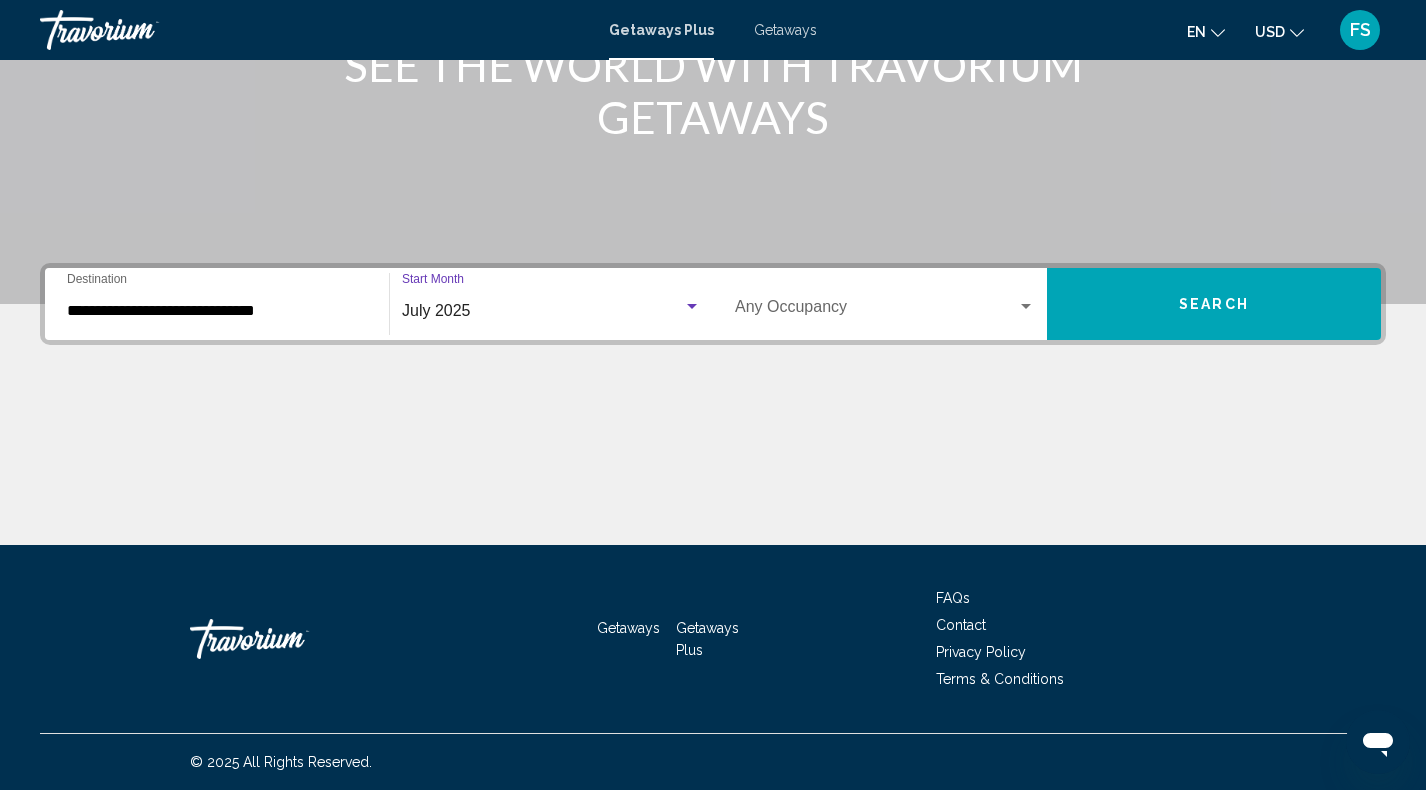 click at bounding box center (876, 311) 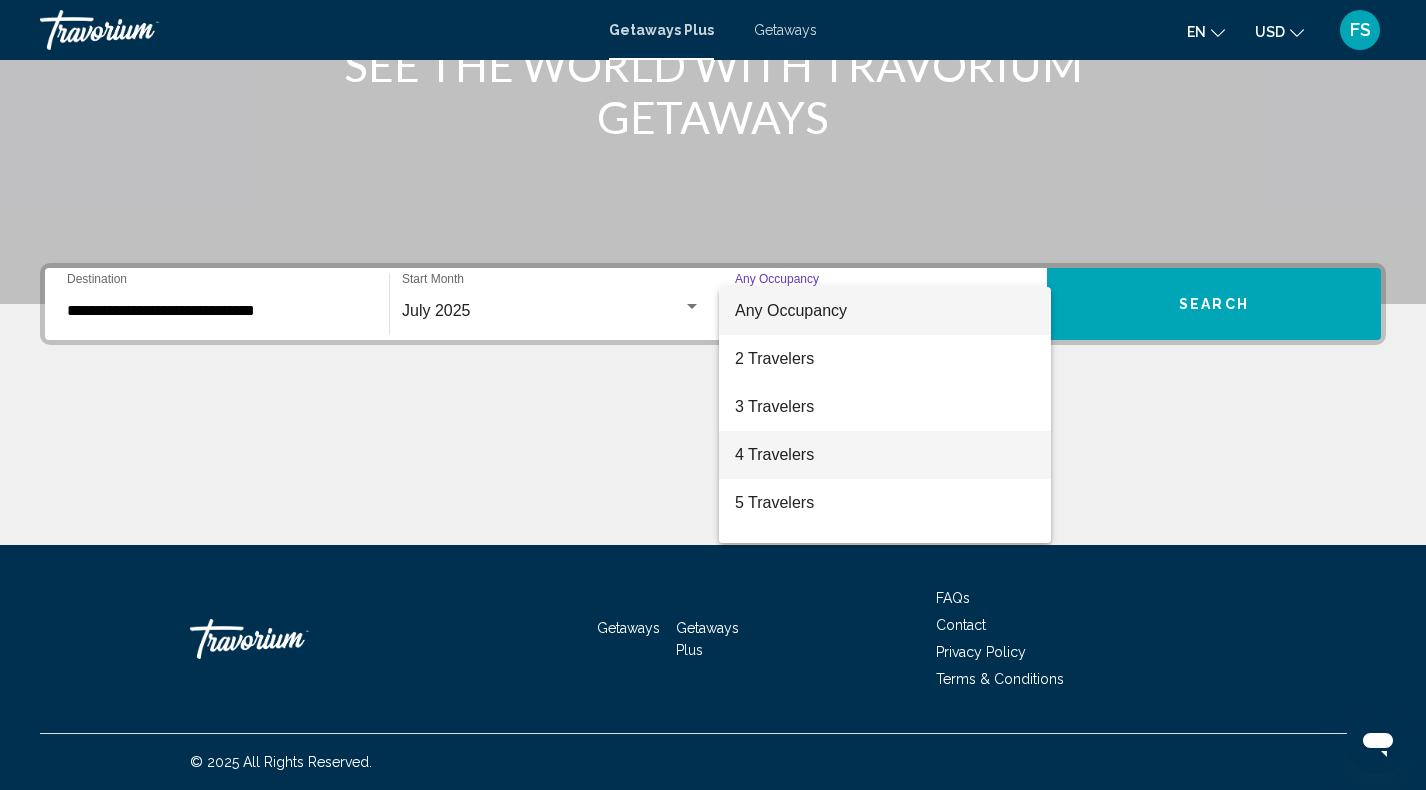 click on "4 Travelers" at bounding box center (885, 455) 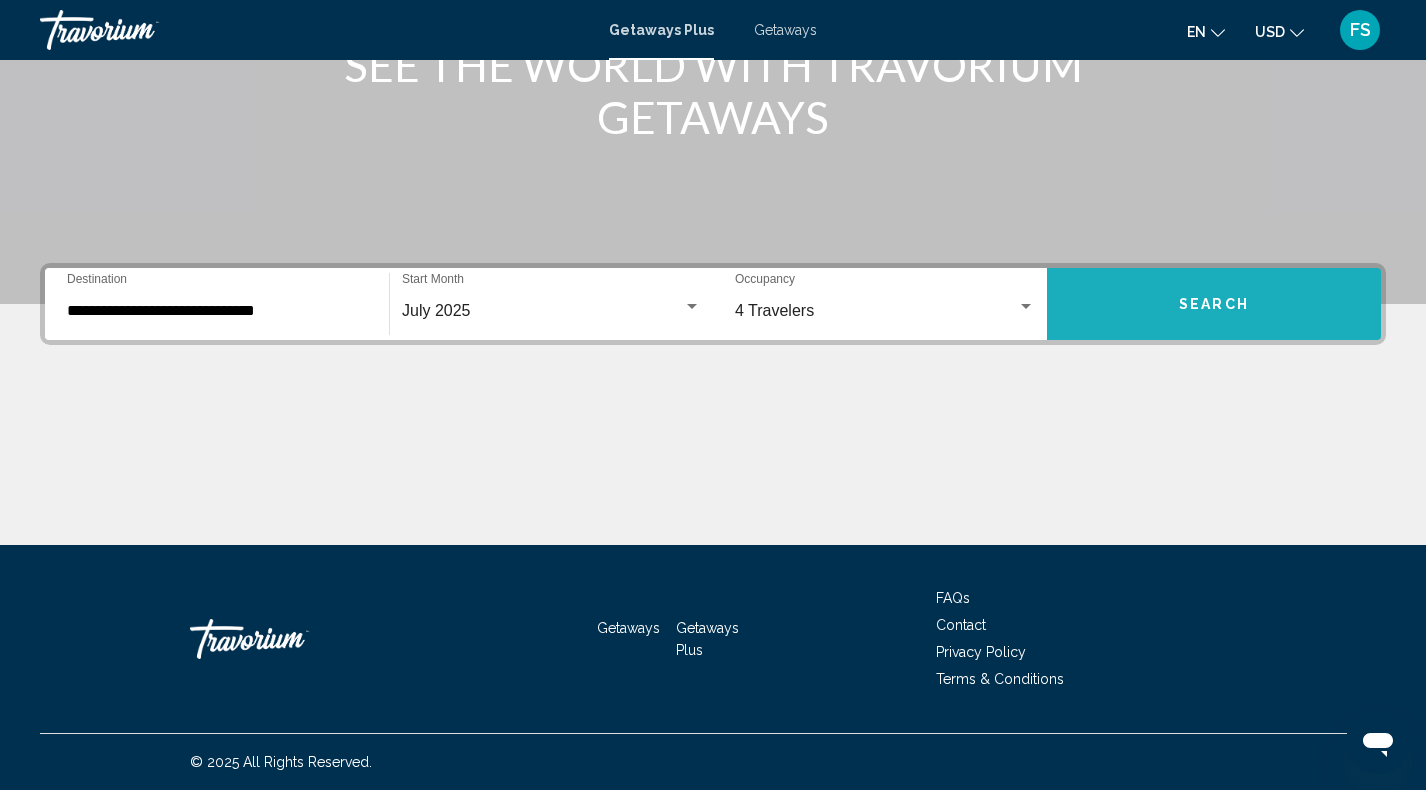 click on "Search" at bounding box center [1214, 304] 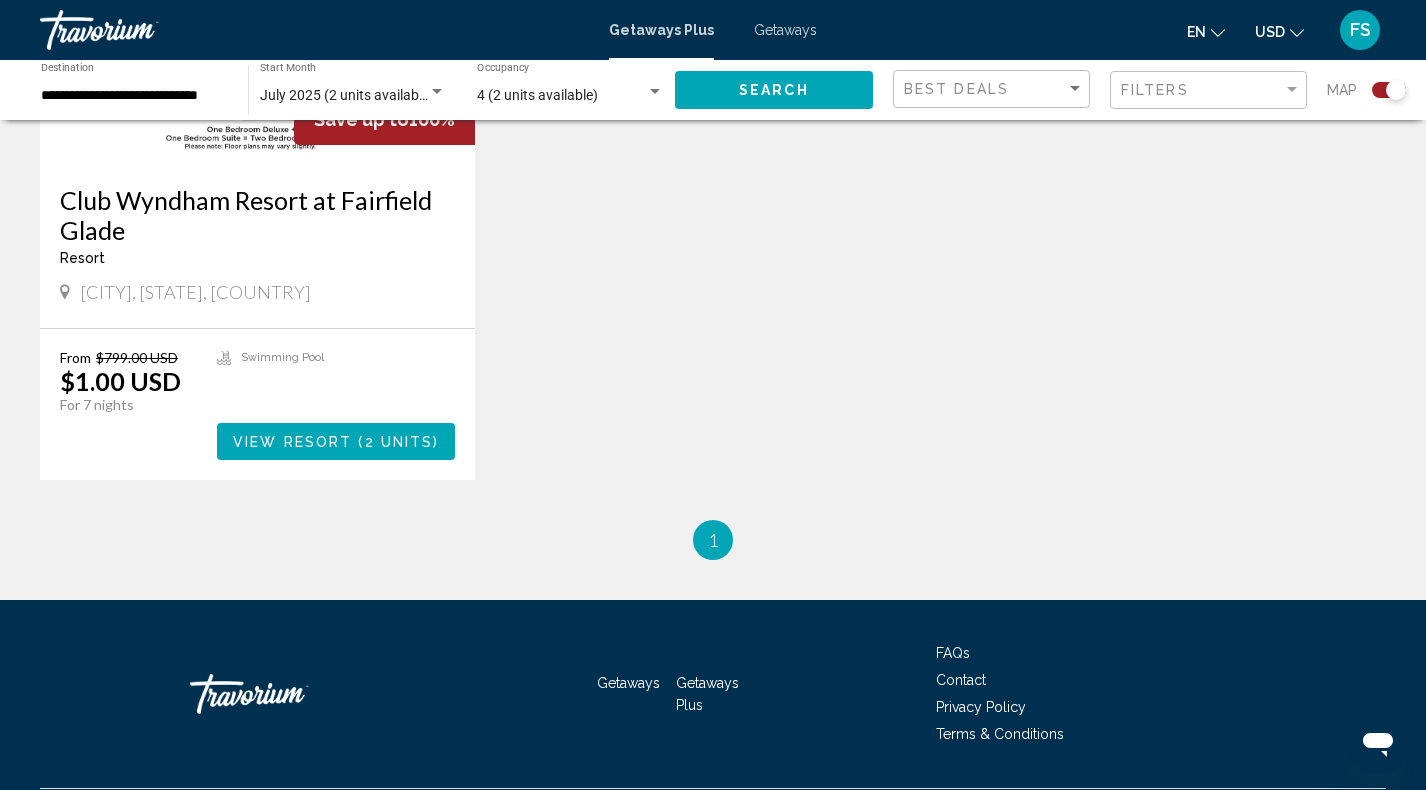 scroll, scrollTop: 991, scrollLeft: 0, axis: vertical 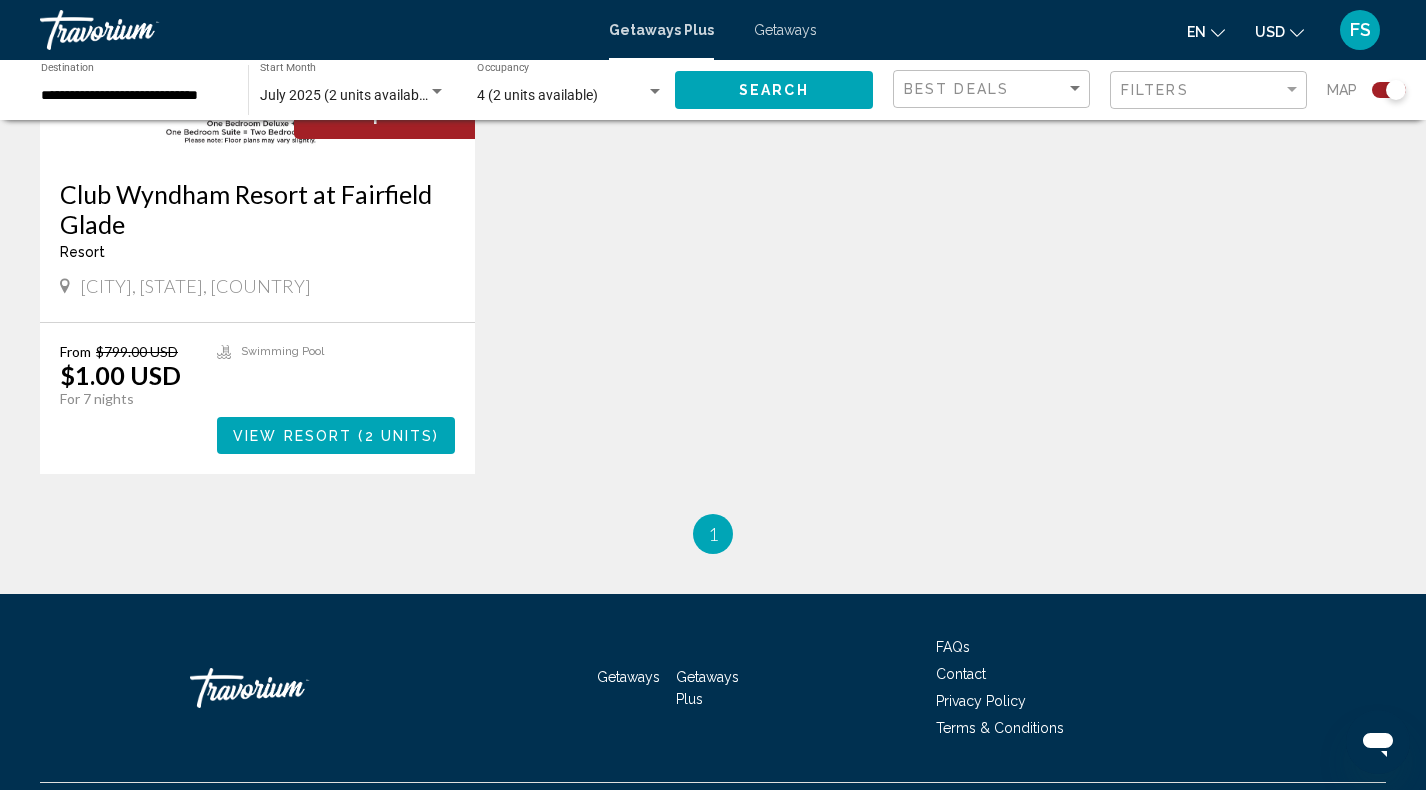 click on "View Resort" at bounding box center [292, 436] 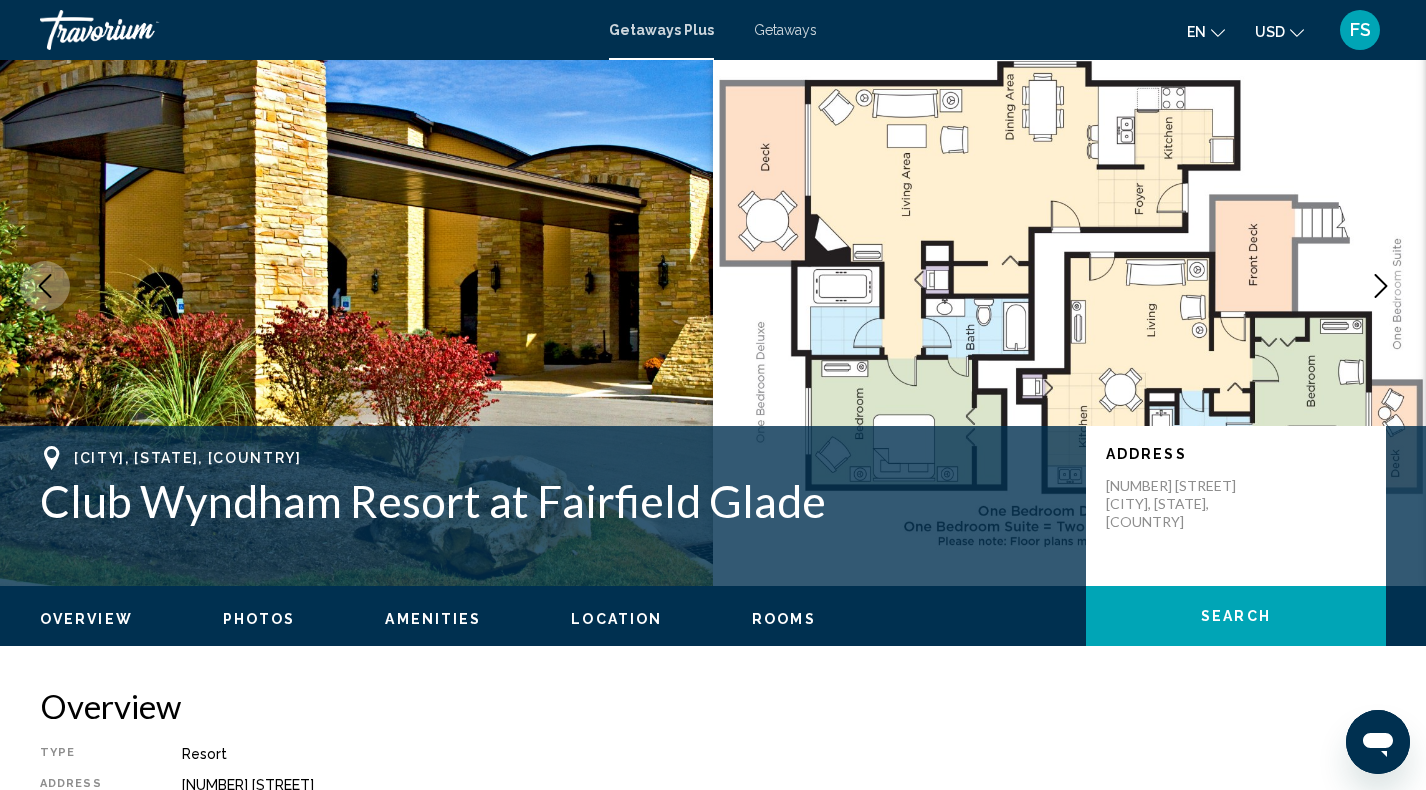 scroll, scrollTop: 0, scrollLeft: 0, axis: both 